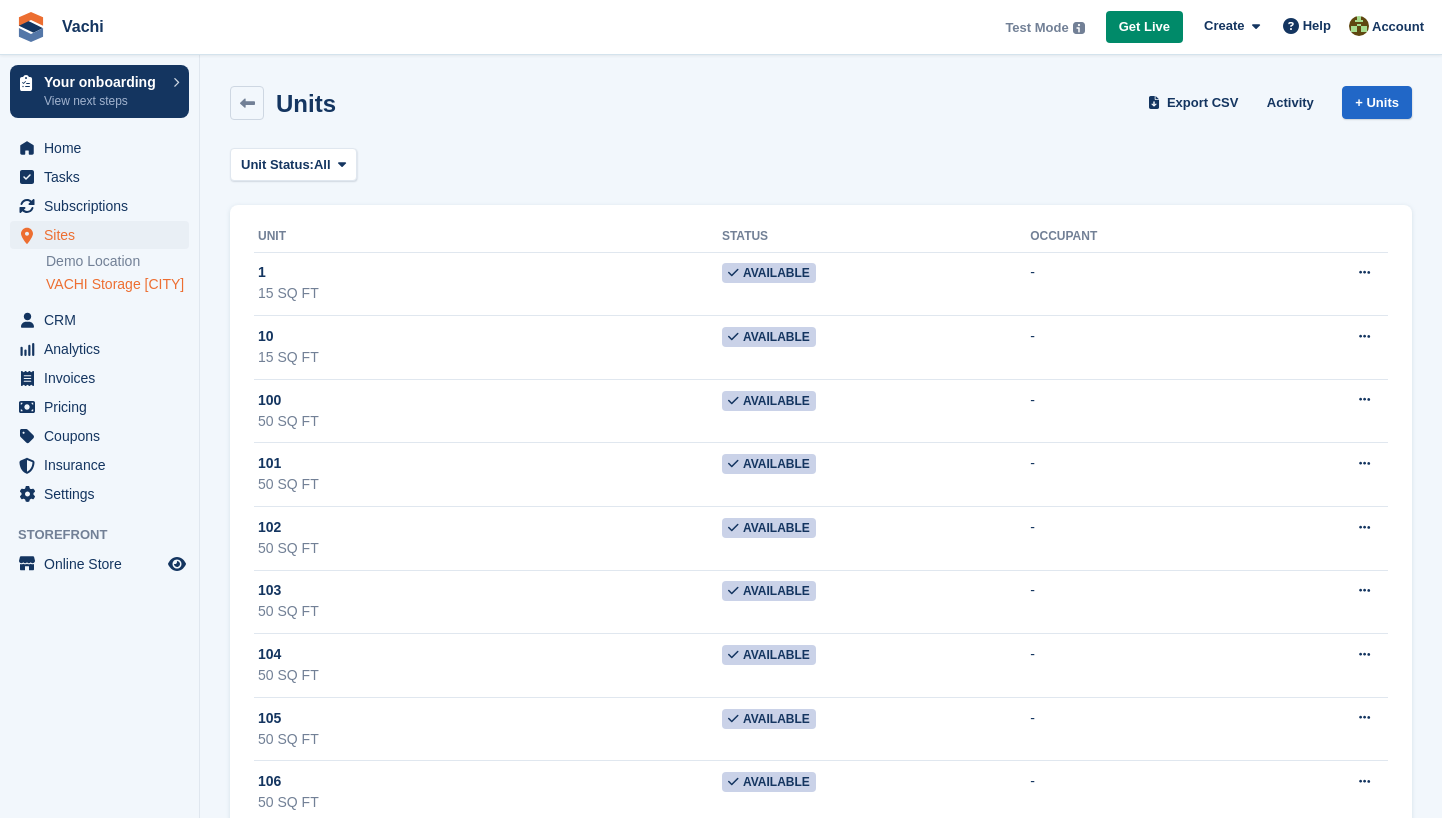 scroll, scrollTop: 0, scrollLeft: 0, axis: both 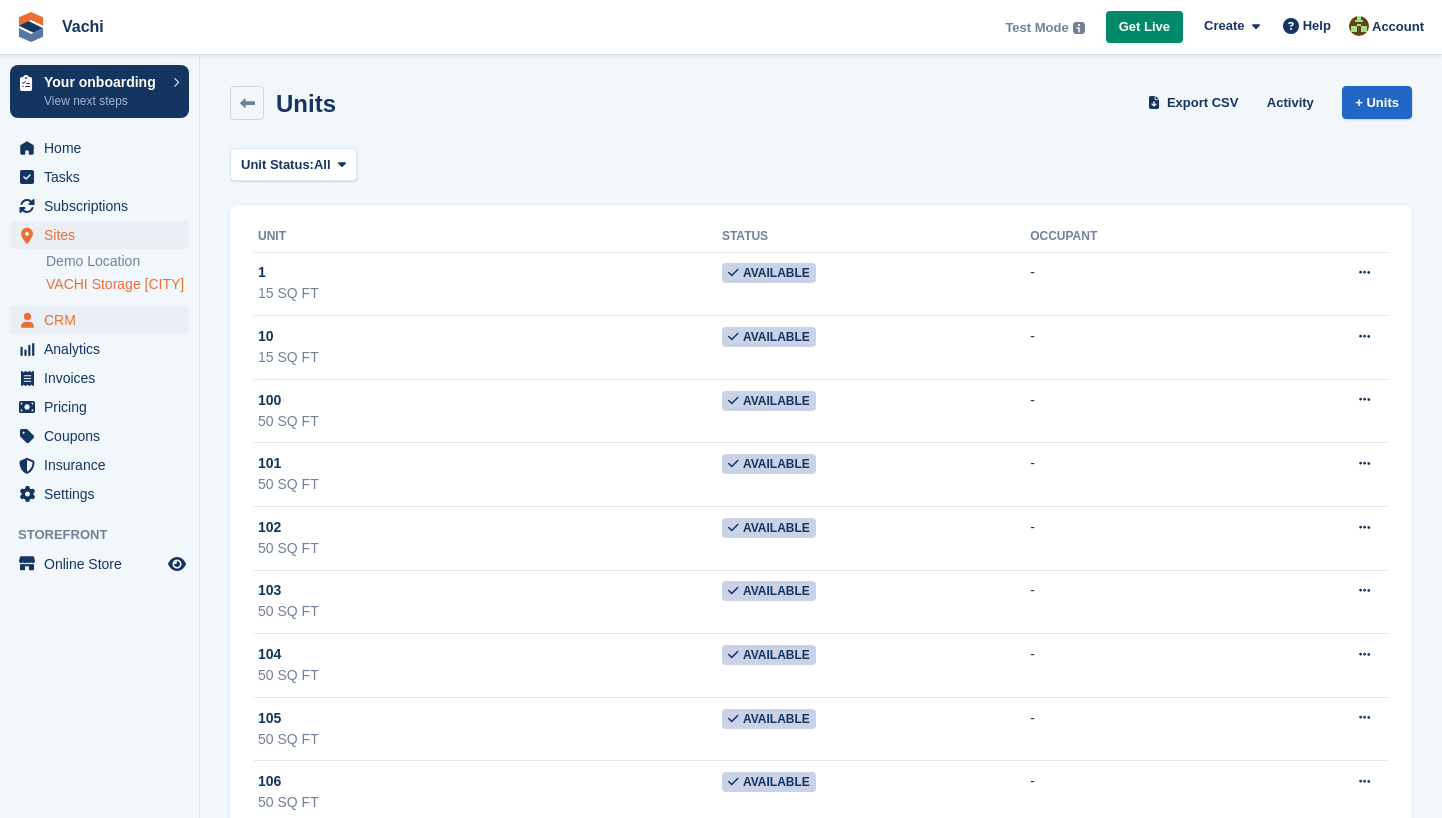 click on "CRM" at bounding box center [104, 320] 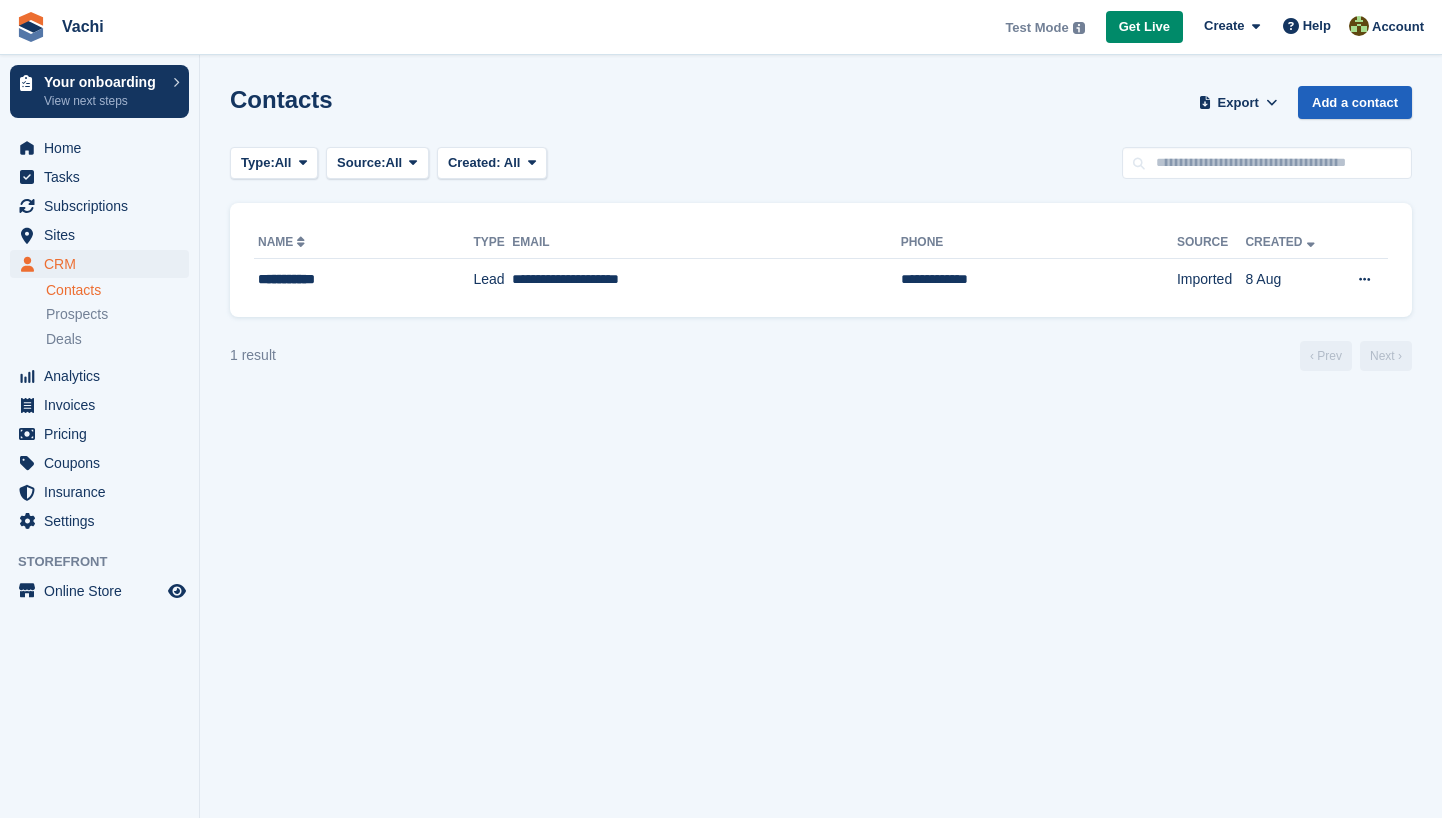 click on "Add a contact" at bounding box center [1355, 102] 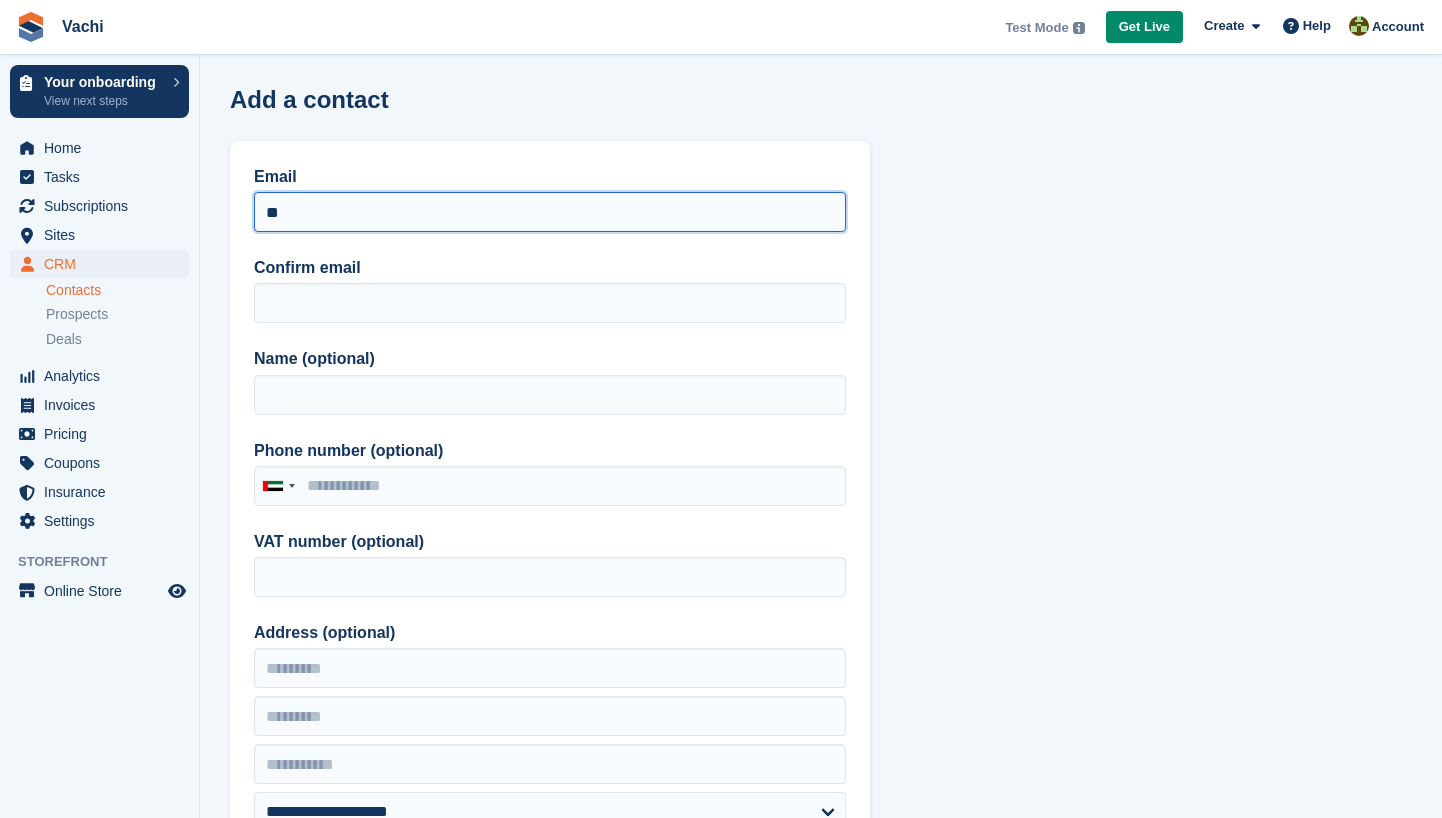 type on "*" 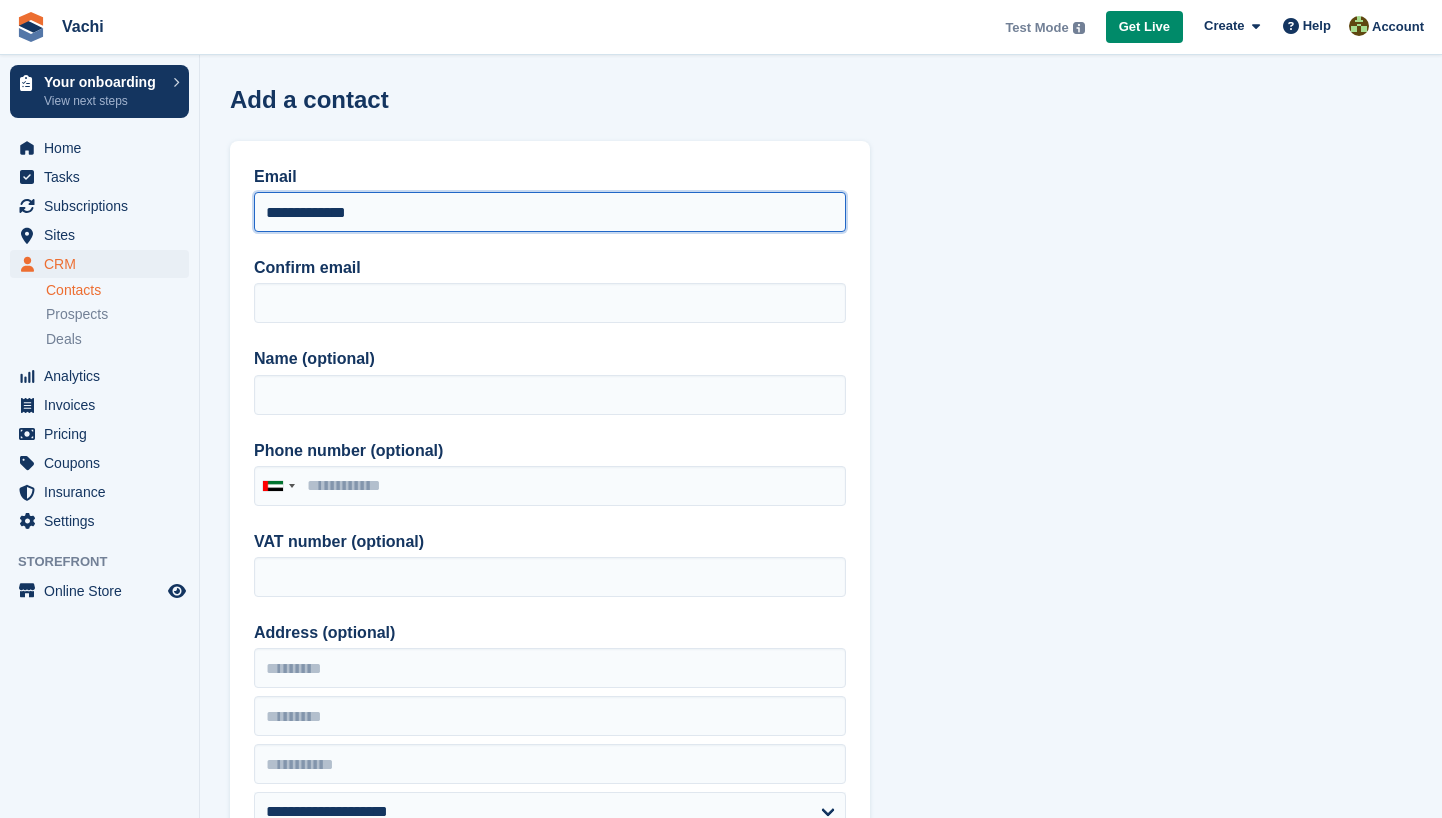 click on "**********" at bounding box center [550, 212] 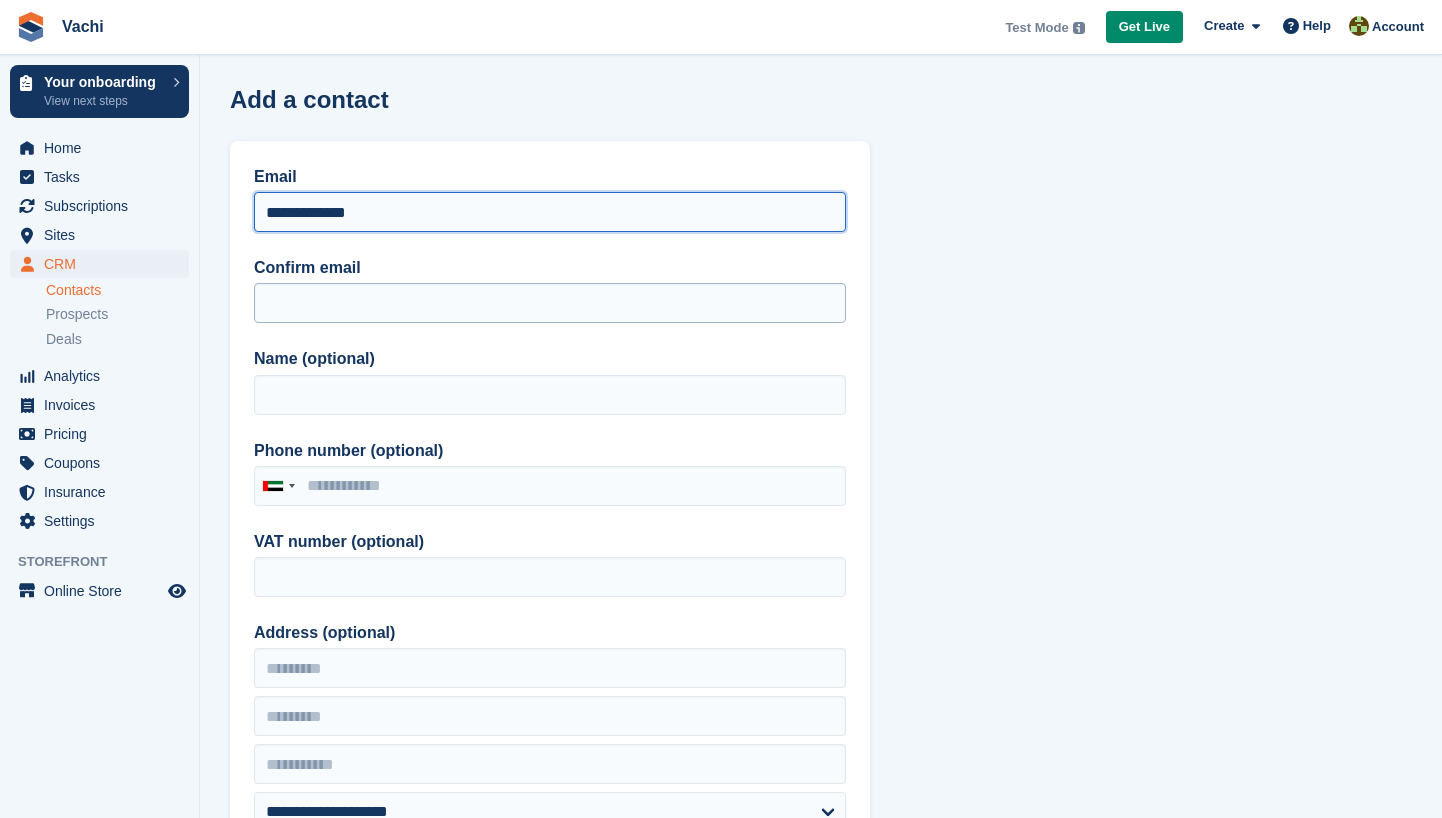 type on "**********" 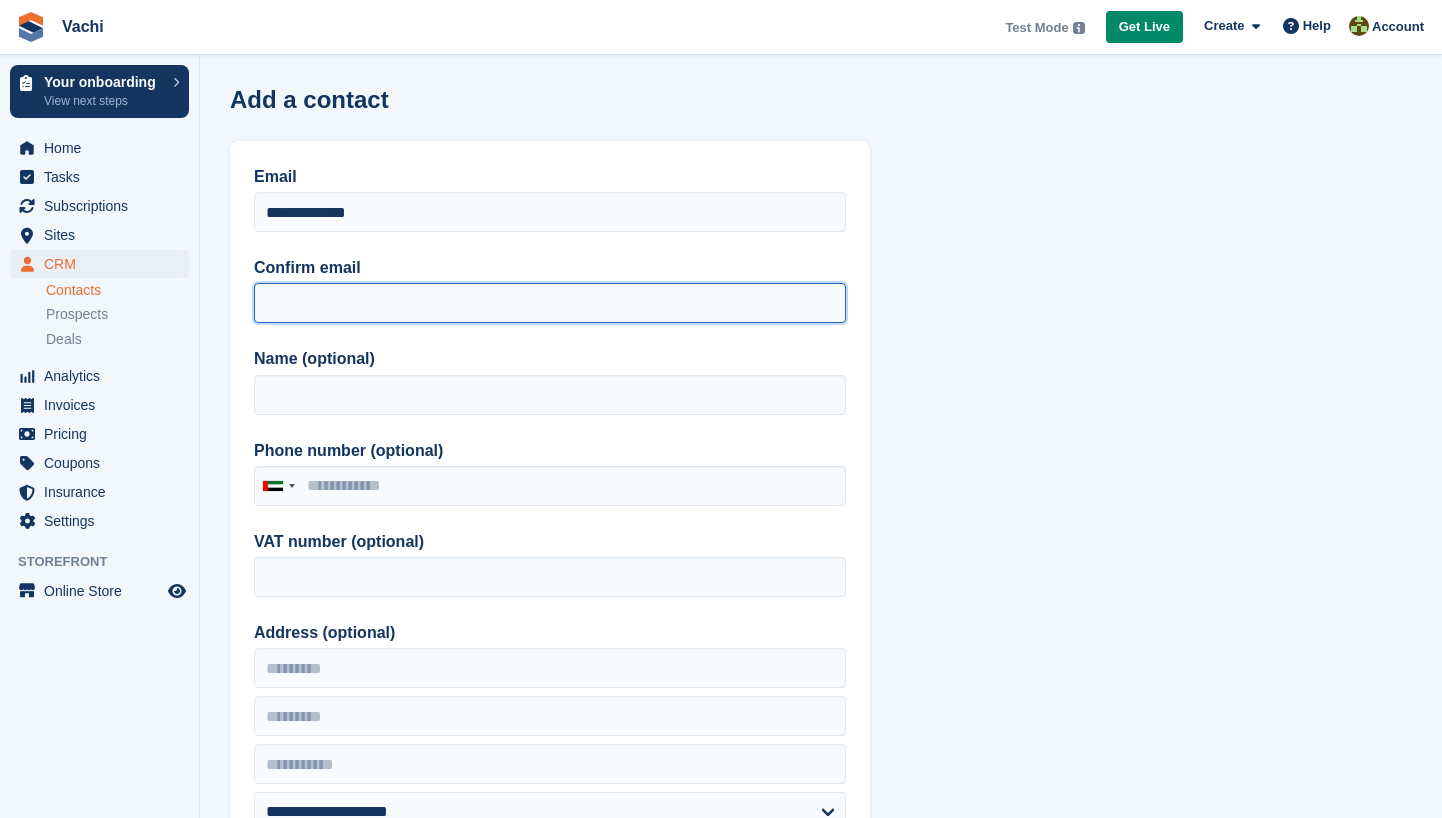 paste on "**********" 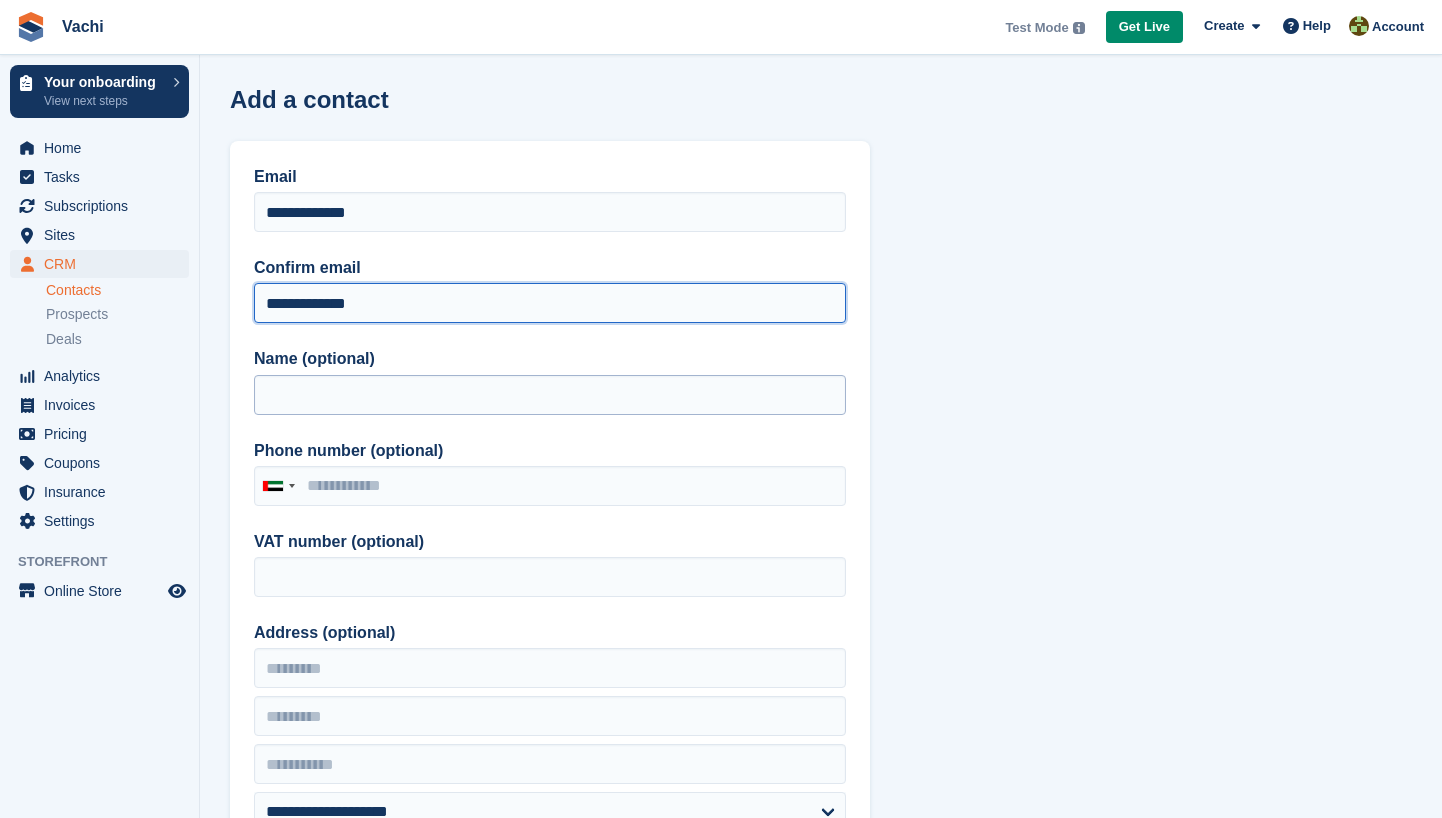 type on "**********" 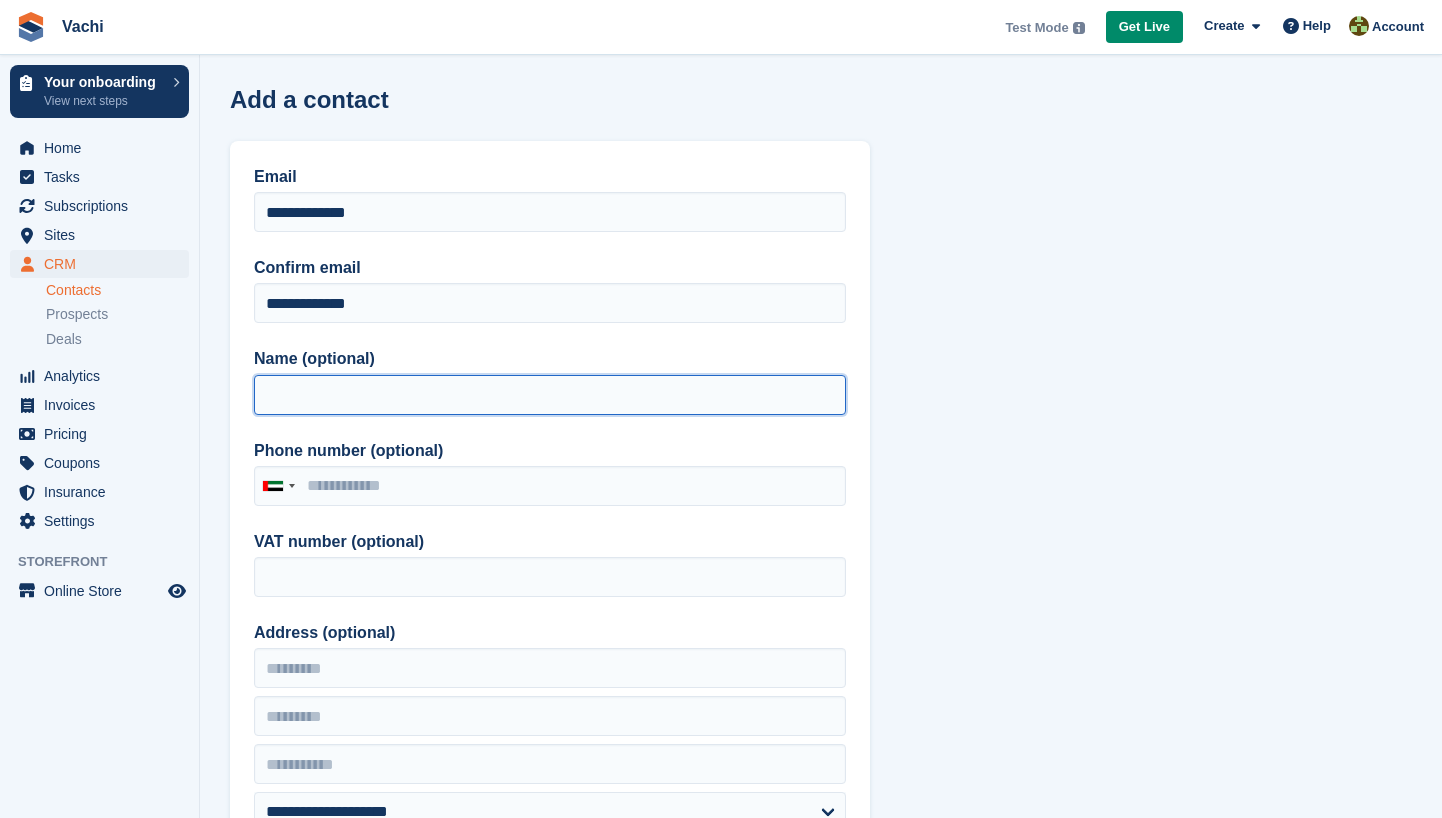 click on "Name (optional)" at bounding box center [550, 395] 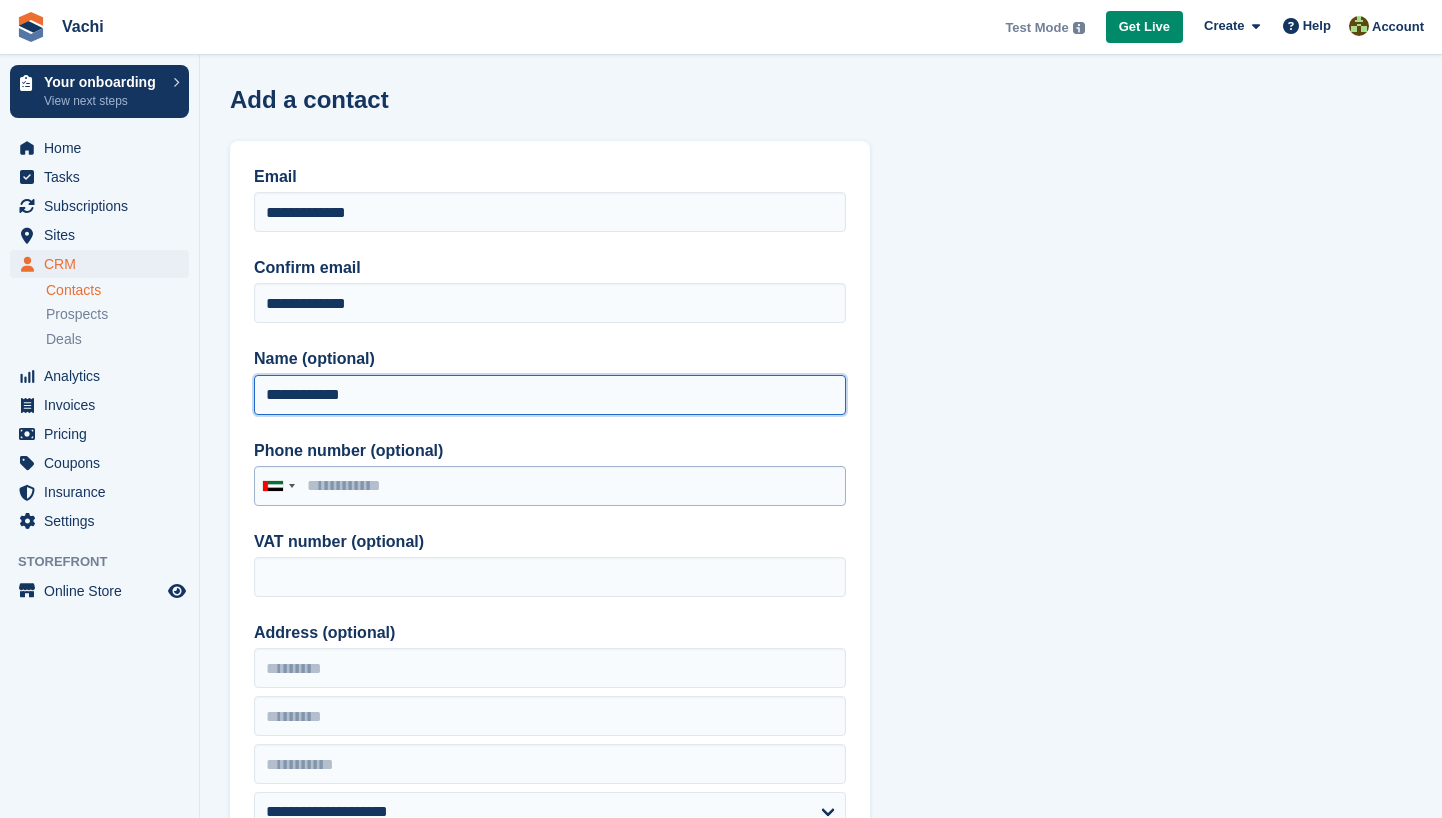 type on "**********" 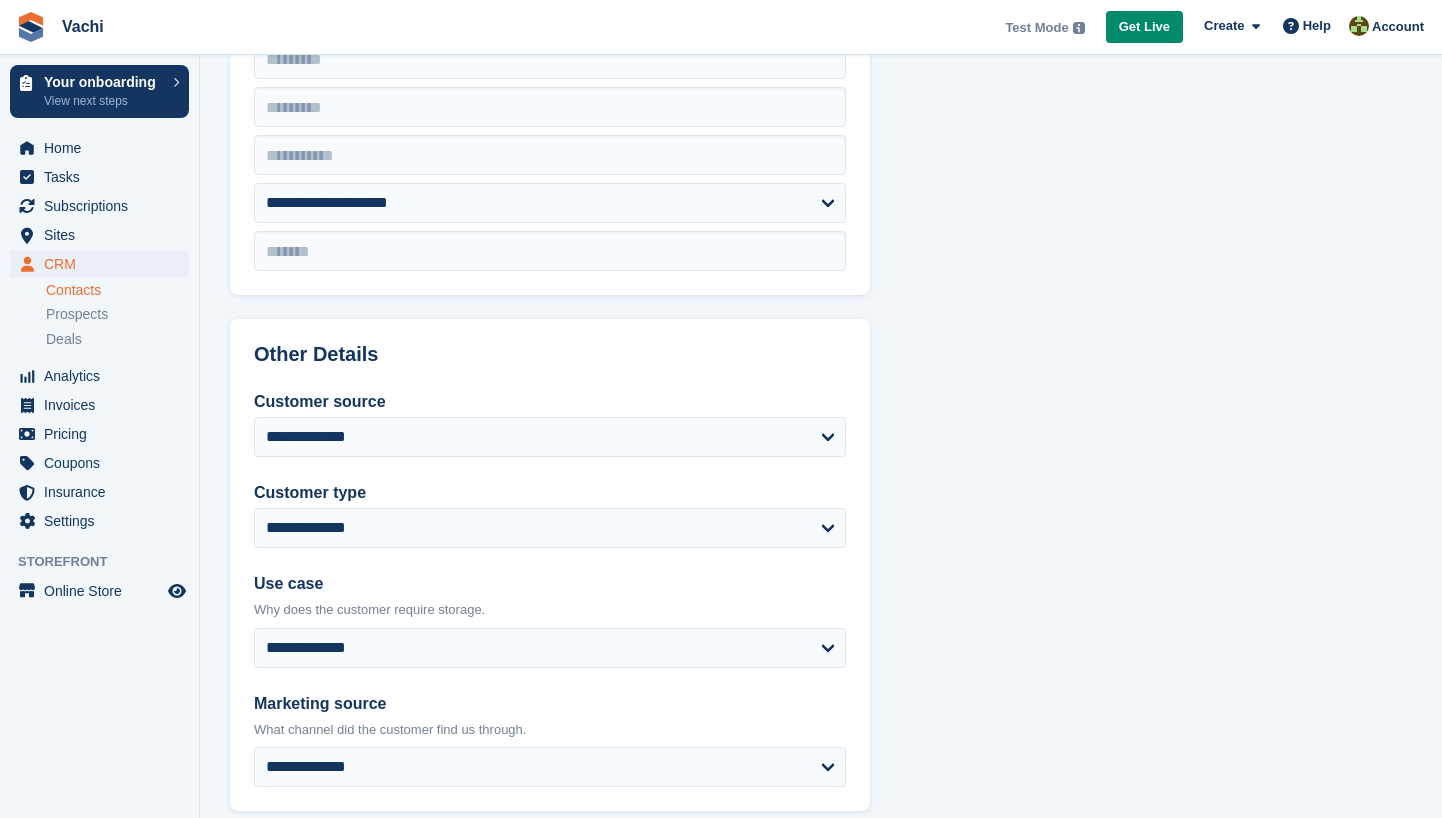 scroll, scrollTop: 611, scrollLeft: 0, axis: vertical 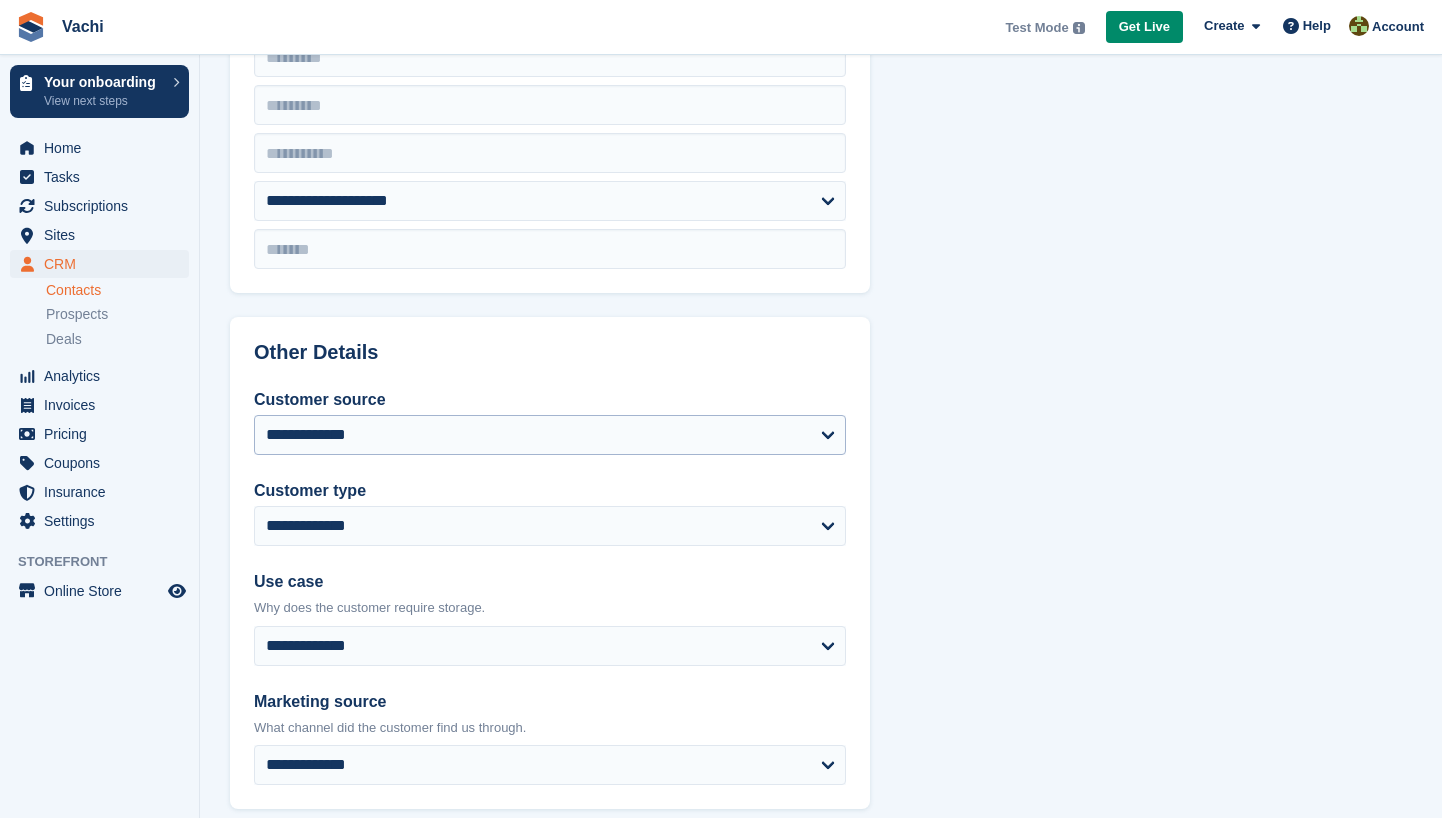 type on "*********" 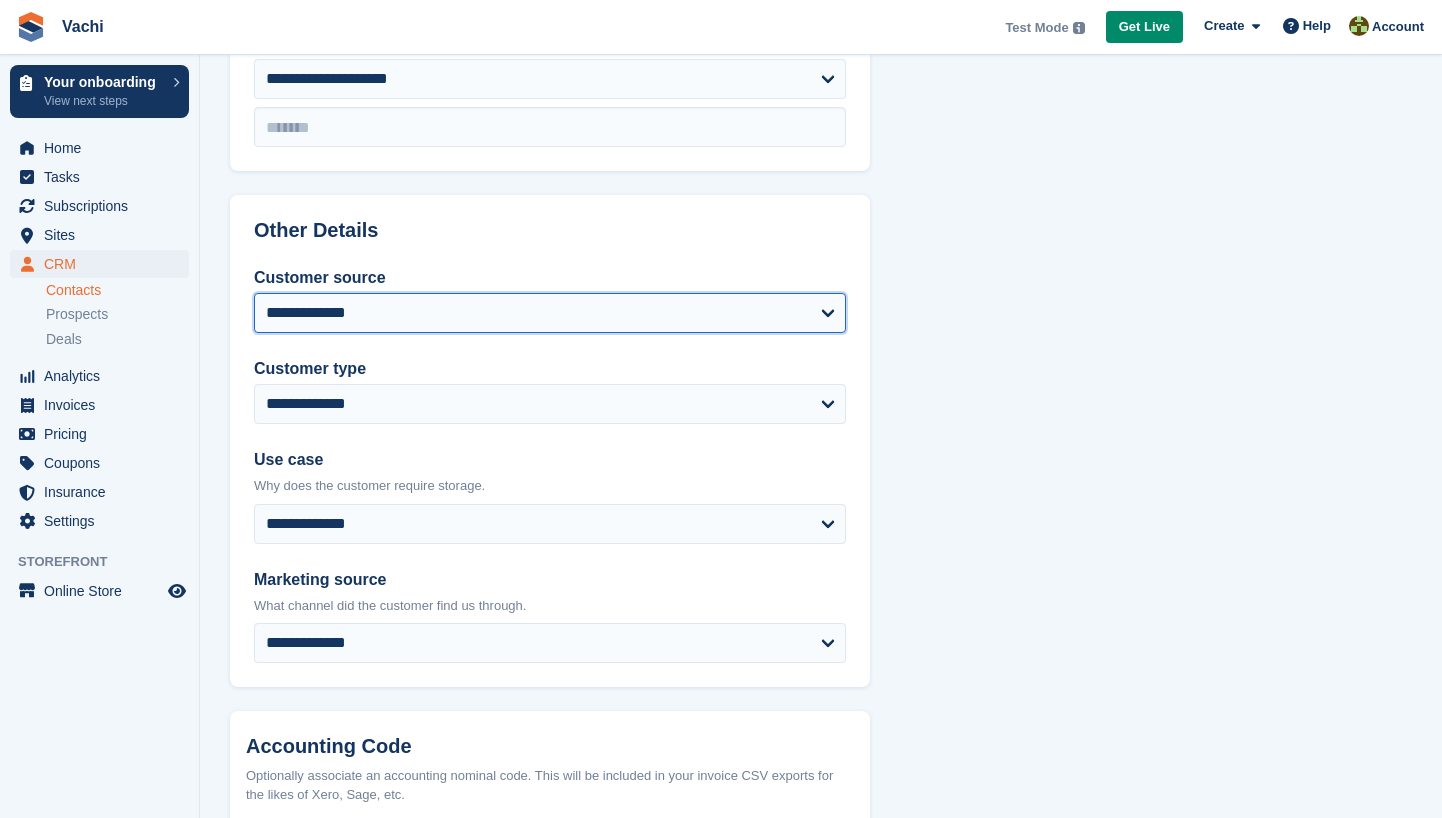 scroll, scrollTop: 740, scrollLeft: 0, axis: vertical 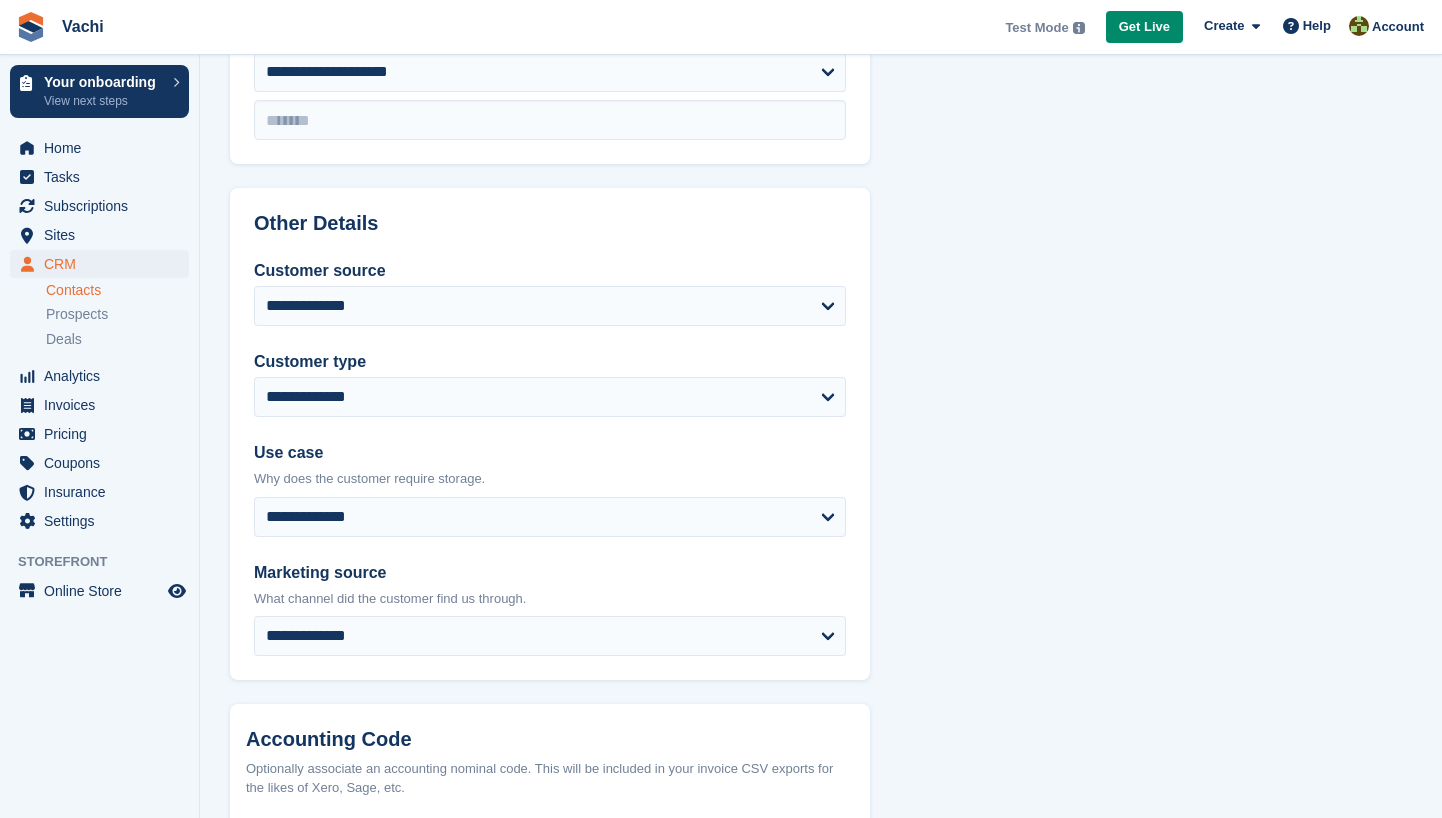 click on "Use case" at bounding box center [550, 453] 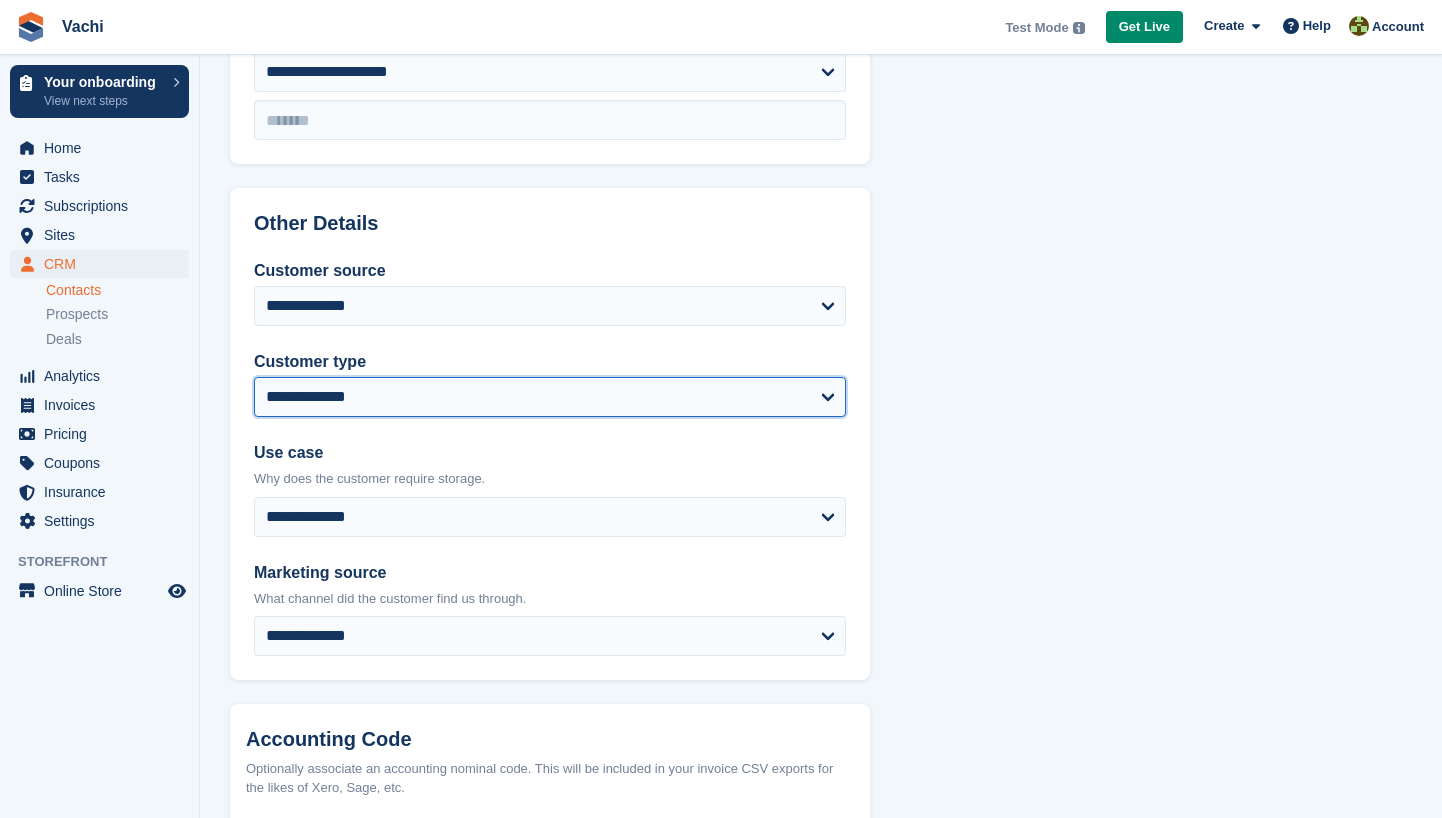select on "********" 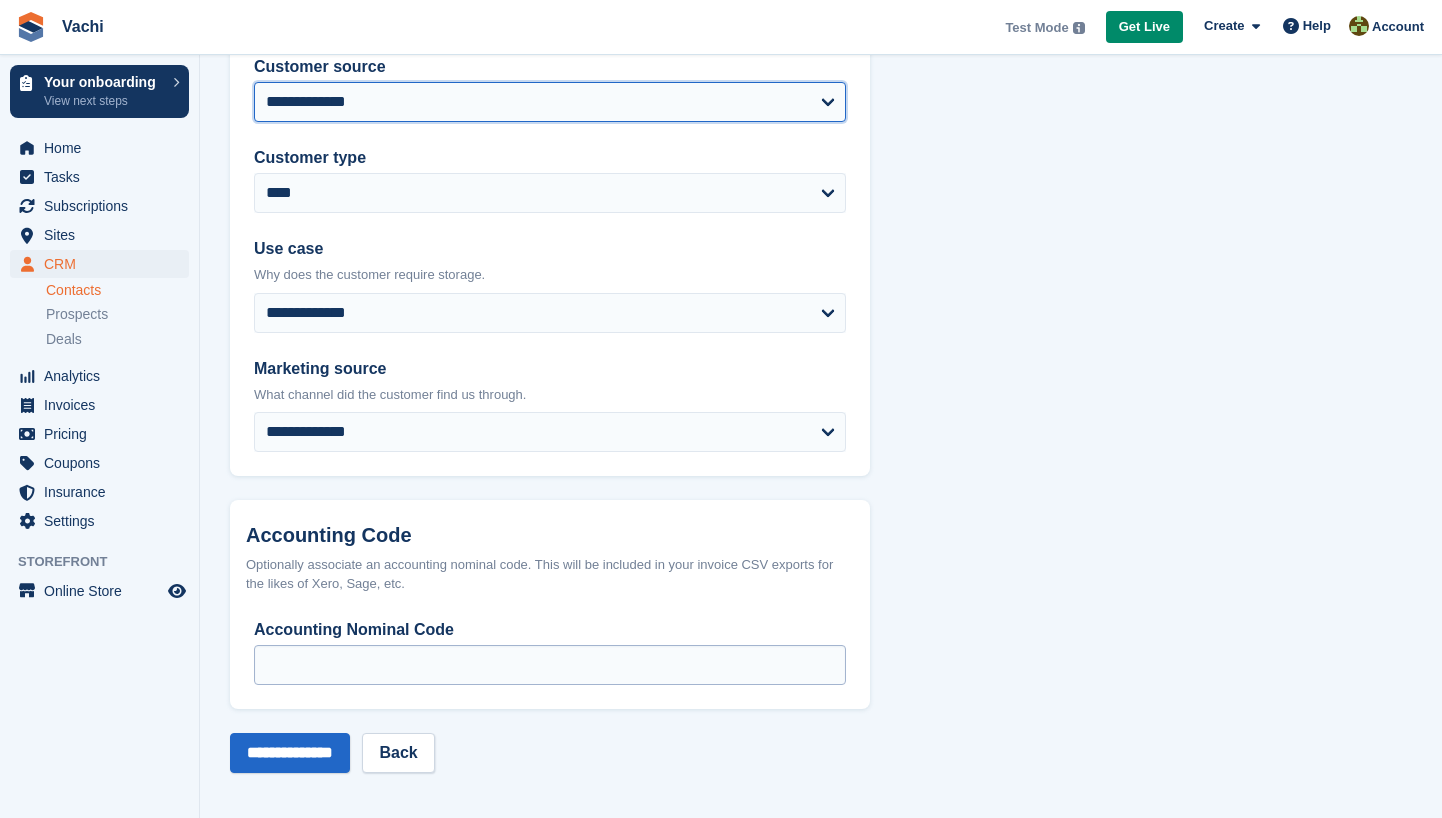 scroll, scrollTop: 942, scrollLeft: 0, axis: vertical 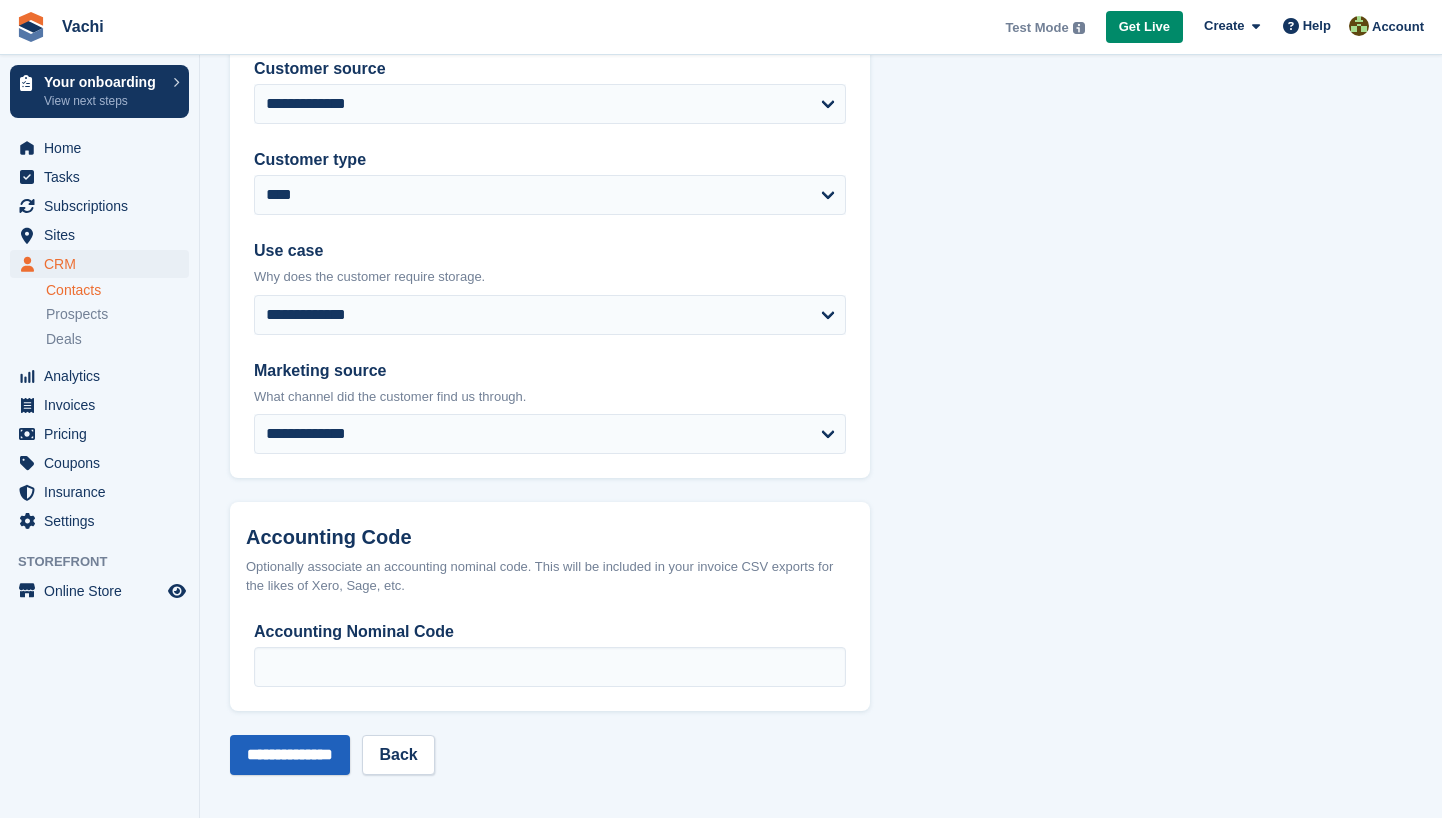click on "**********" at bounding box center (290, 755) 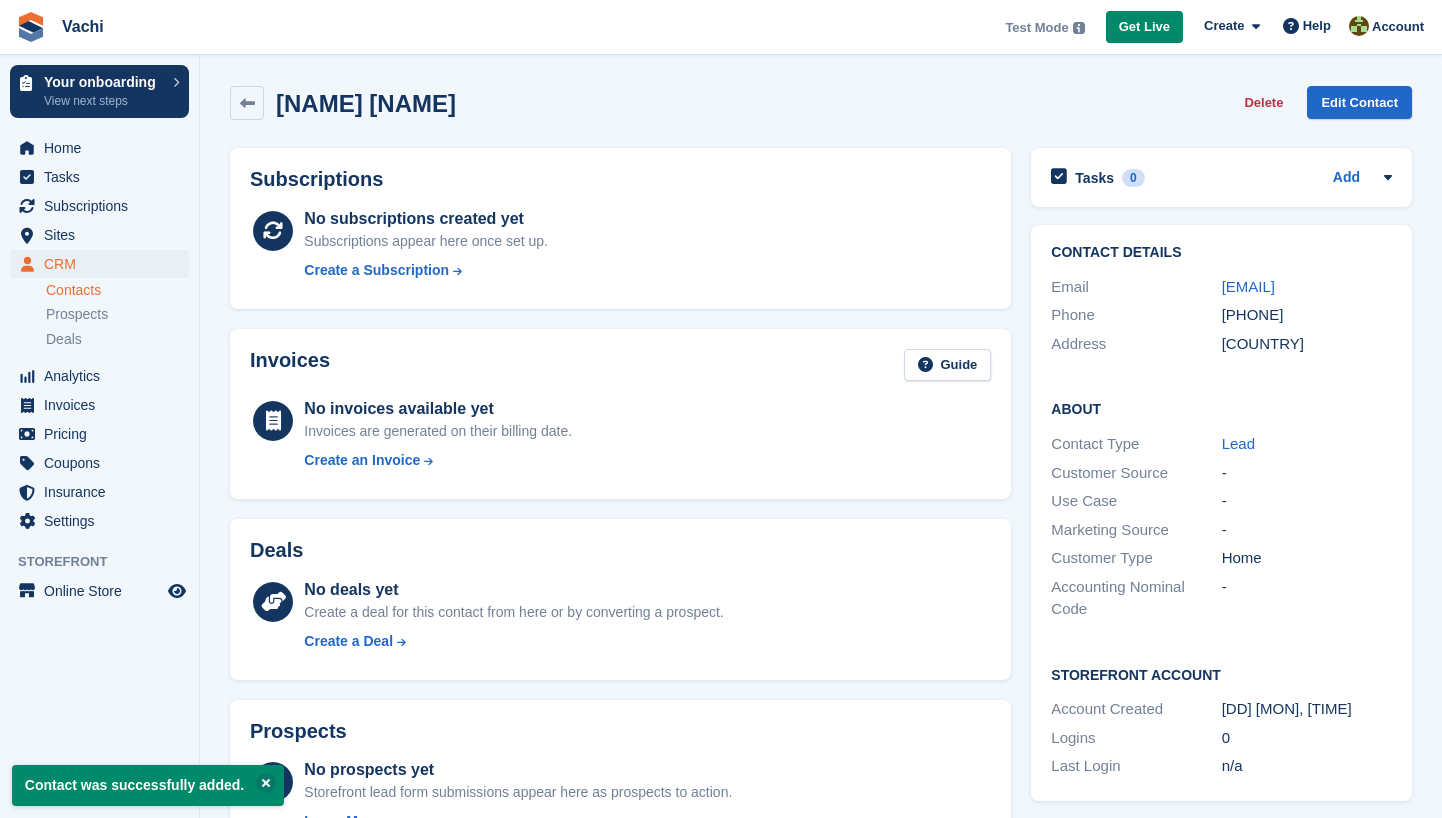 scroll, scrollTop: 0, scrollLeft: 0, axis: both 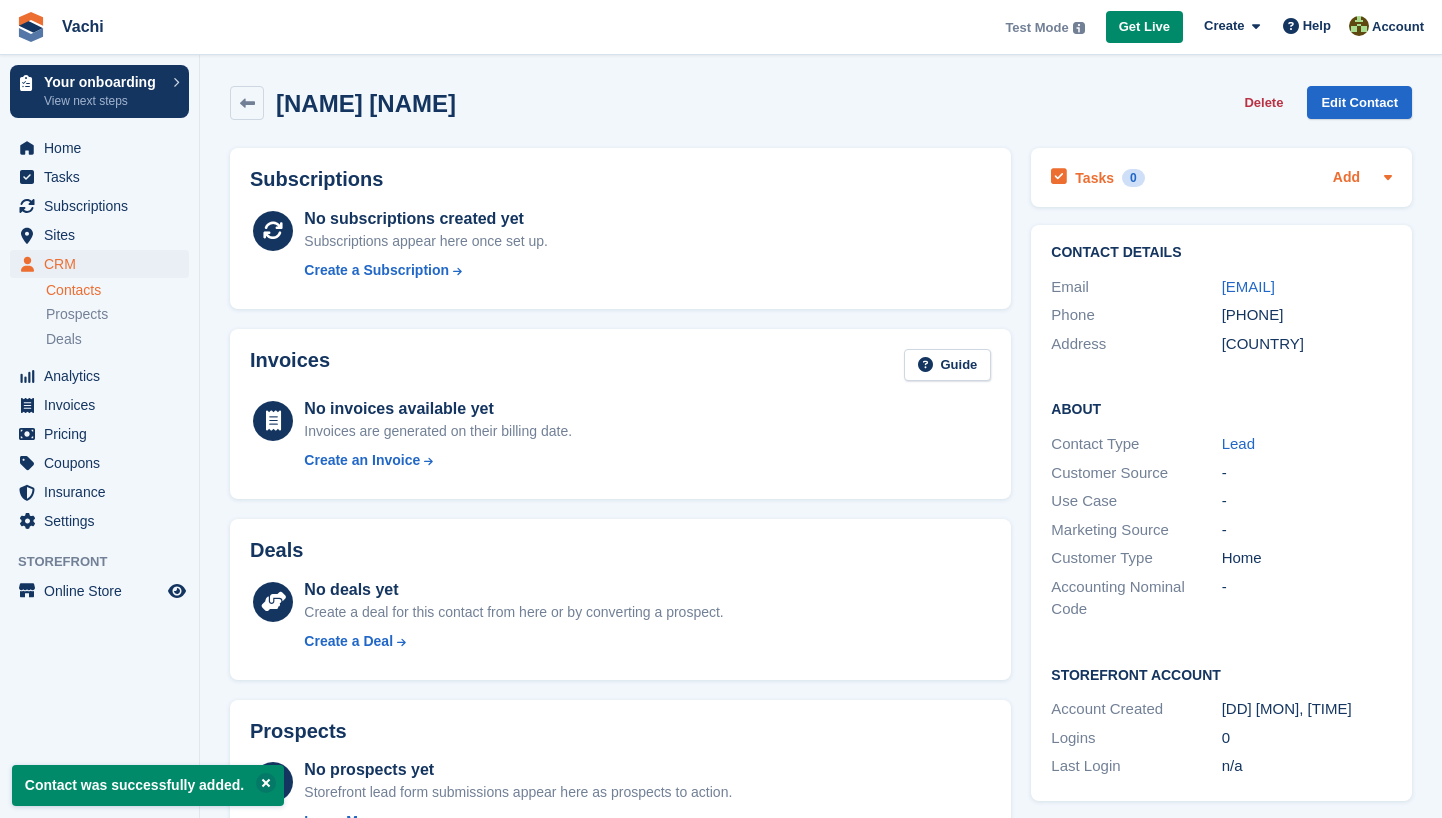 click on "Add" at bounding box center [1346, 178] 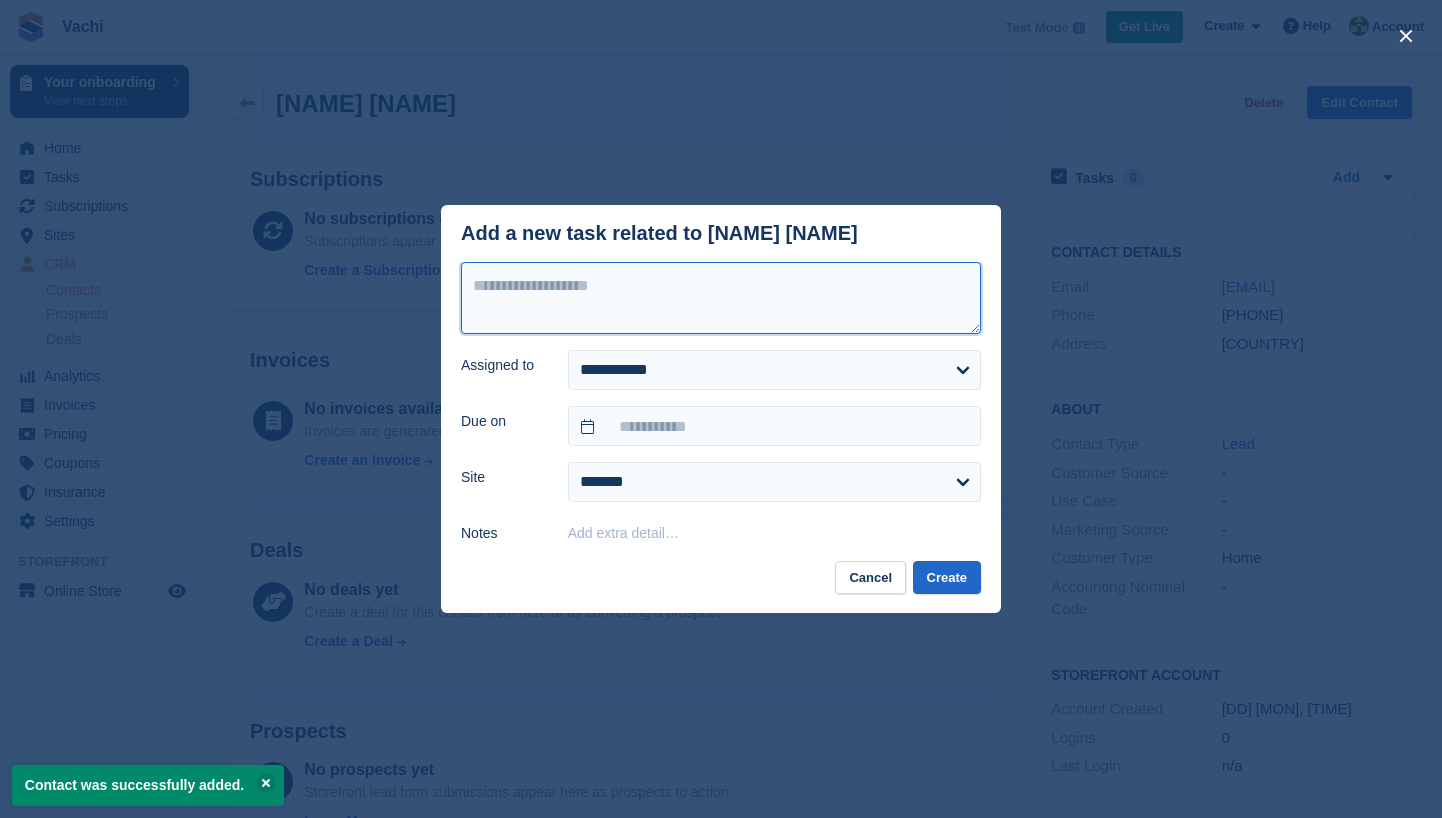 click at bounding box center [721, 298] 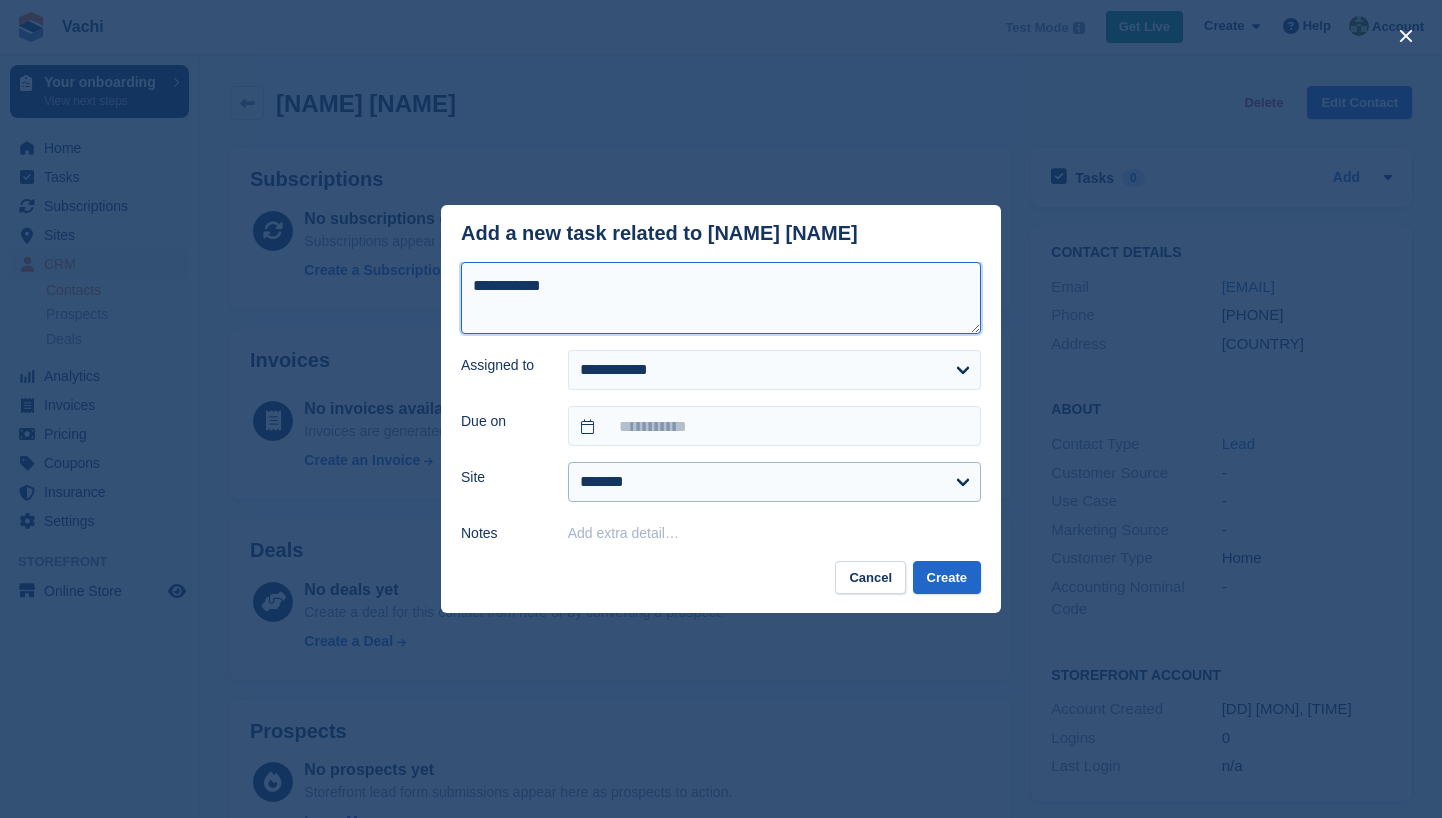 type on "**********" 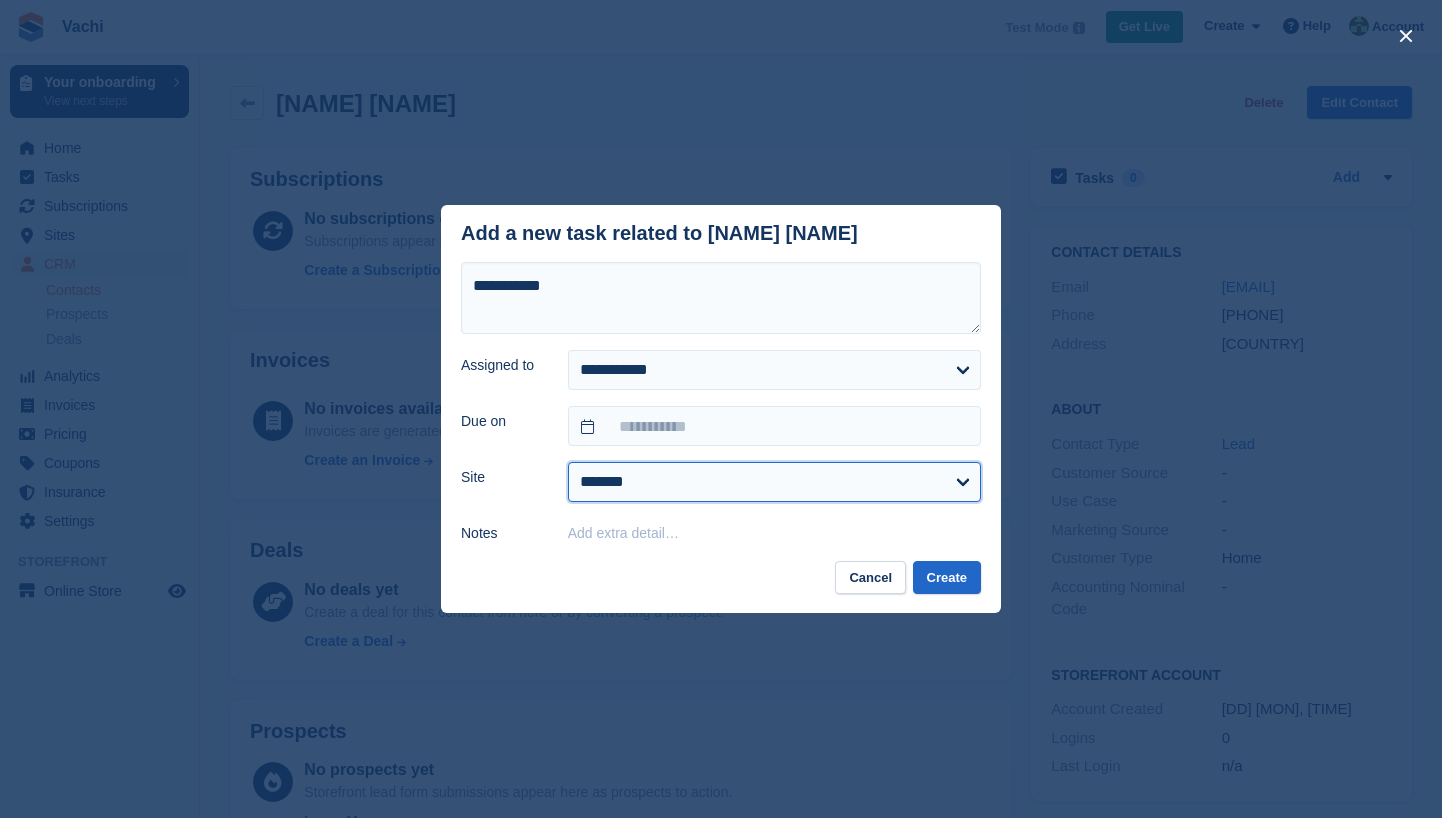 select on "****" 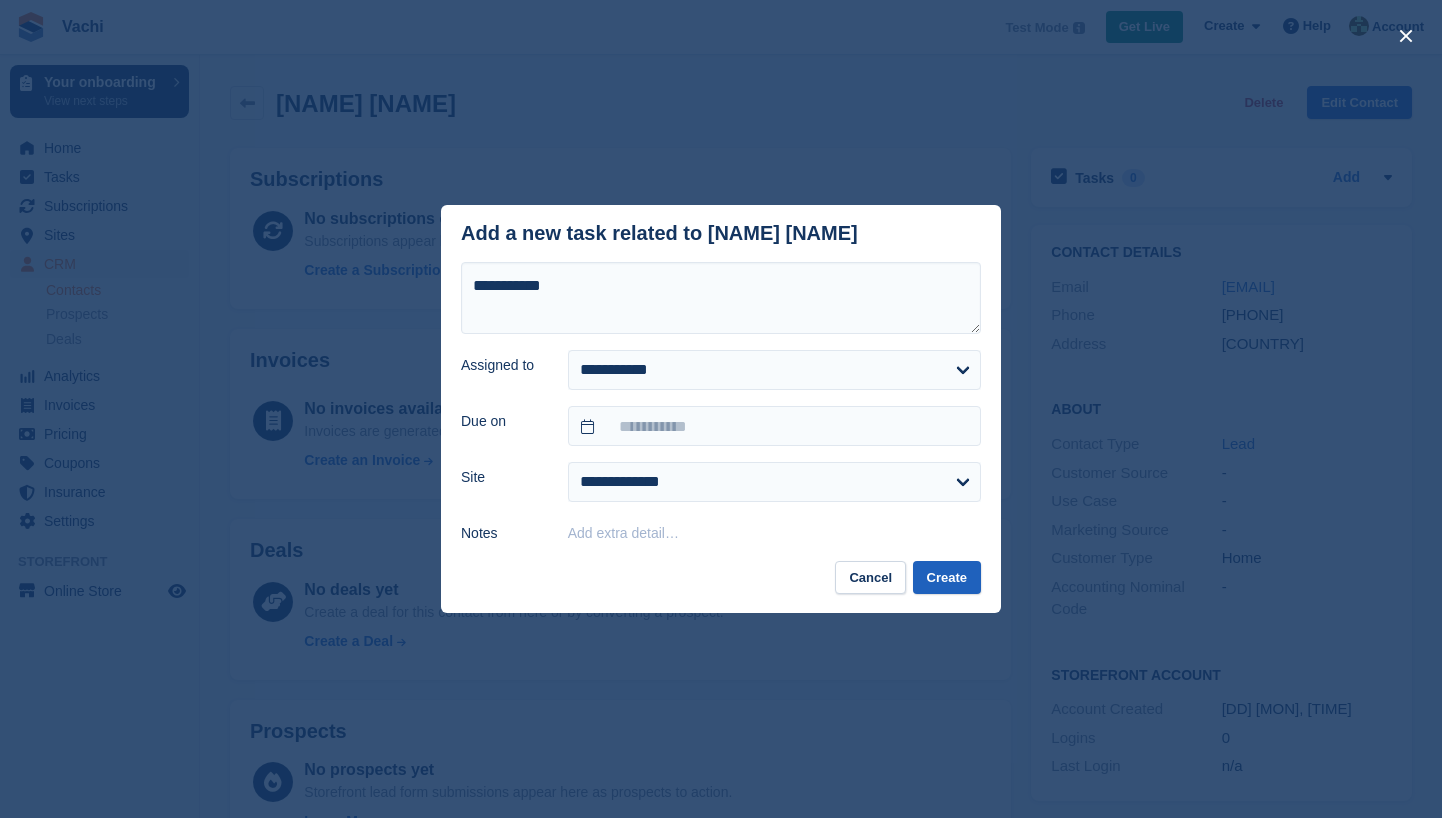 click on "Create" at bounding box center [947, 577] 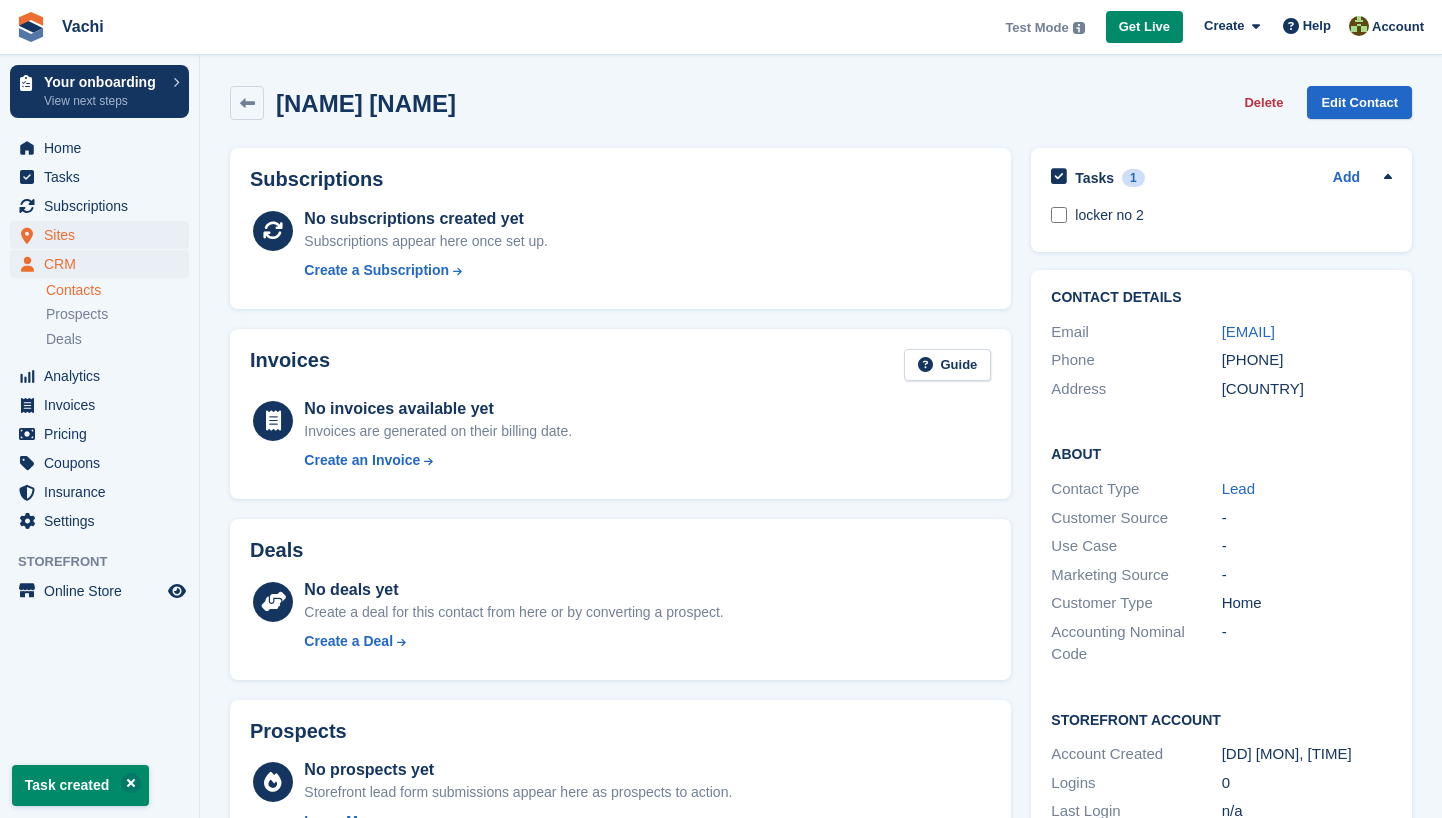 click on "Sites" at bounding box center (104, 235) 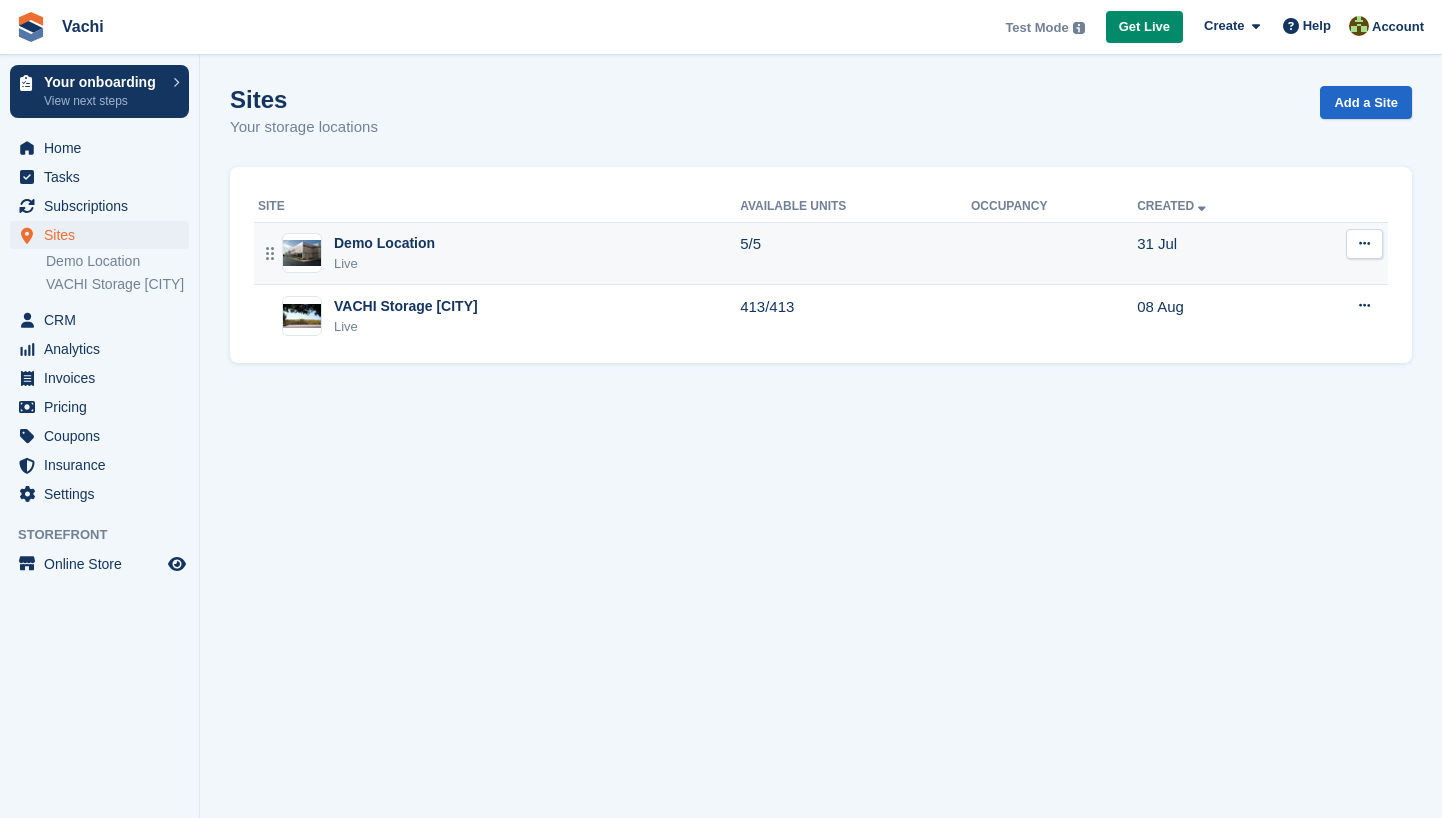 click 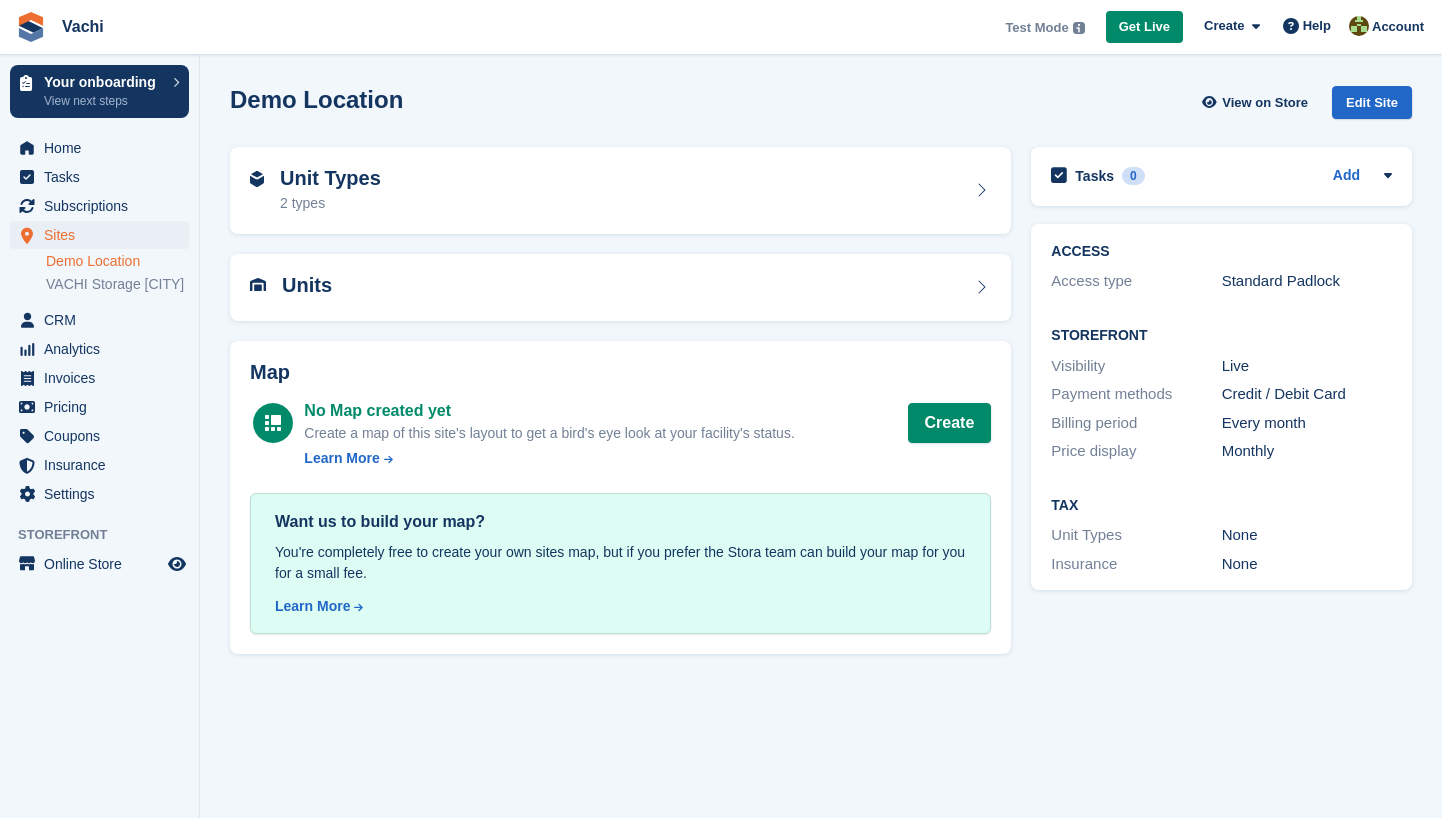 scroll, scrollTop: 0, scrollLeft: 0, axis: both 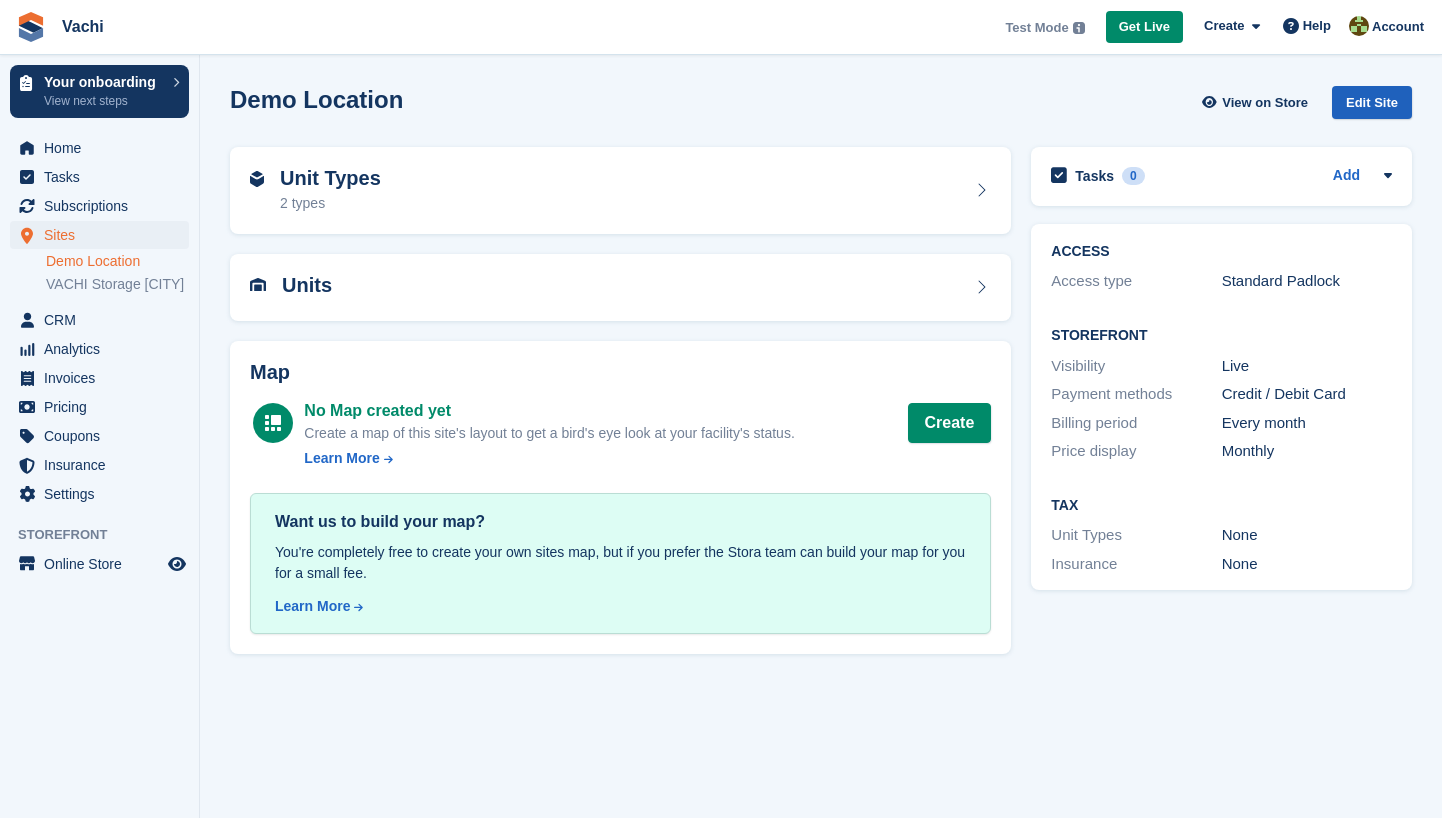 click on "Edit Site" at bounding box center (1372, 102) 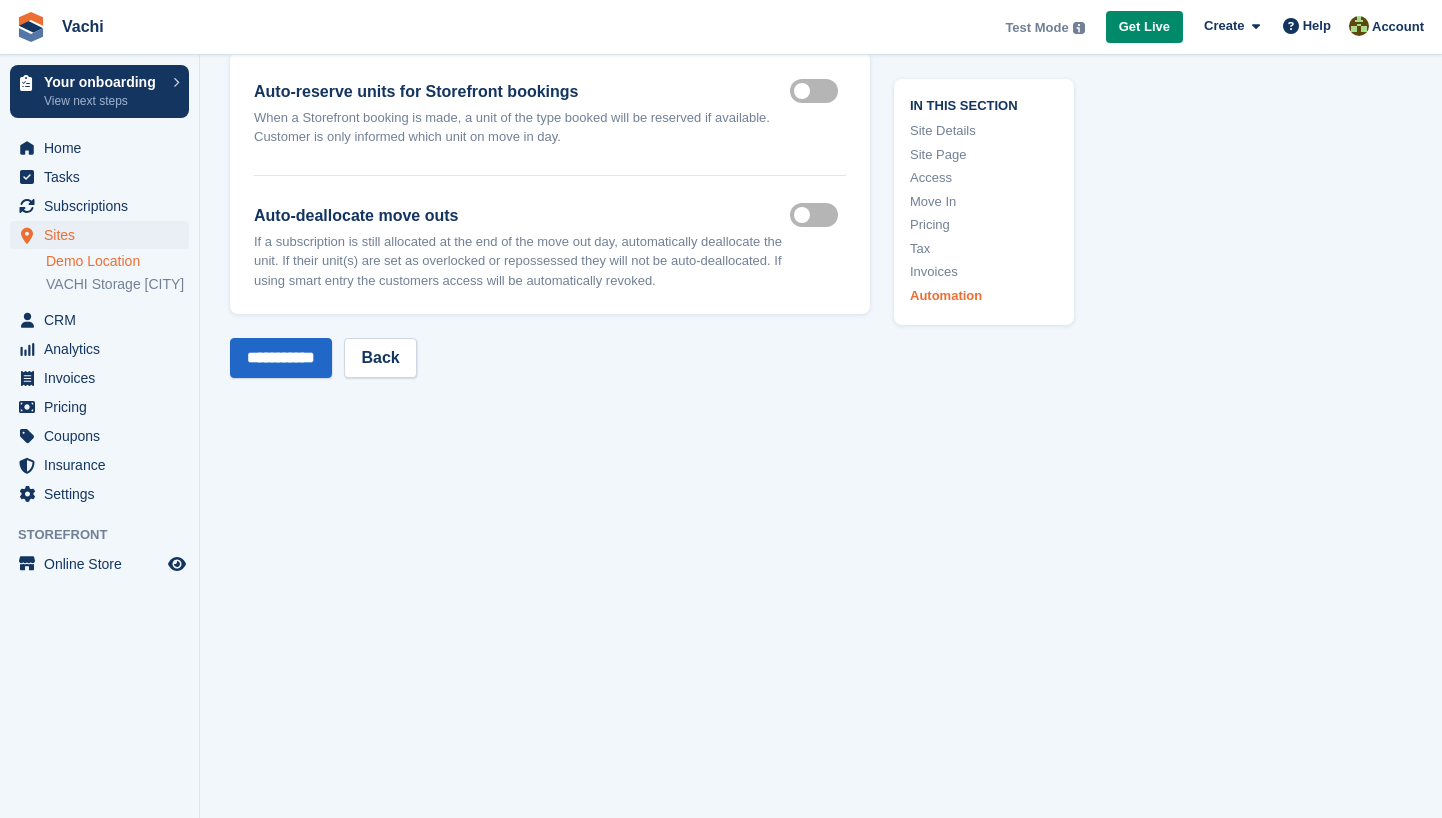 scroll, scrollTop: 7357, scrollLeft: 0, axis: vertical 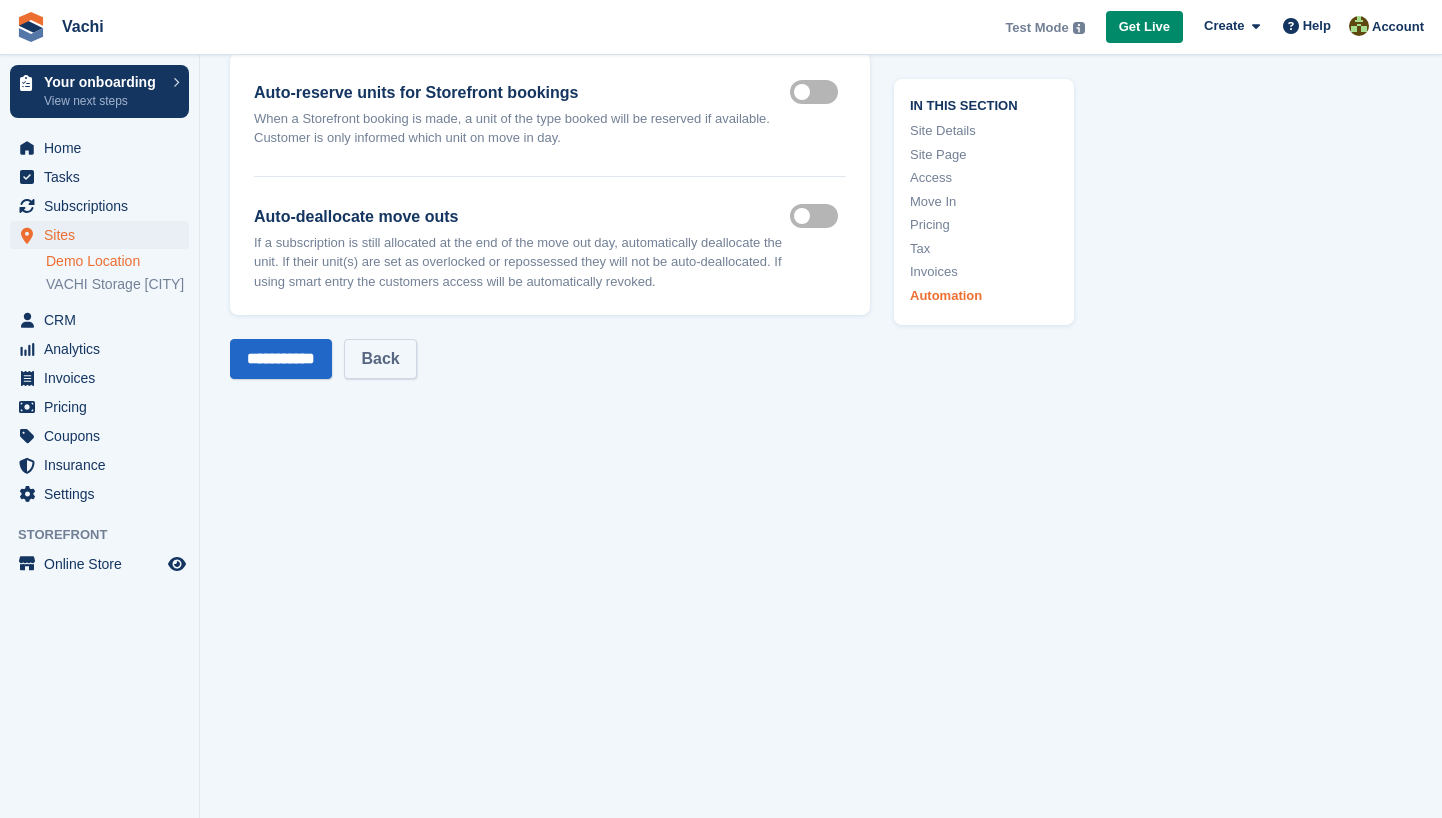 click on "Back" at bounding box center [380, 359] 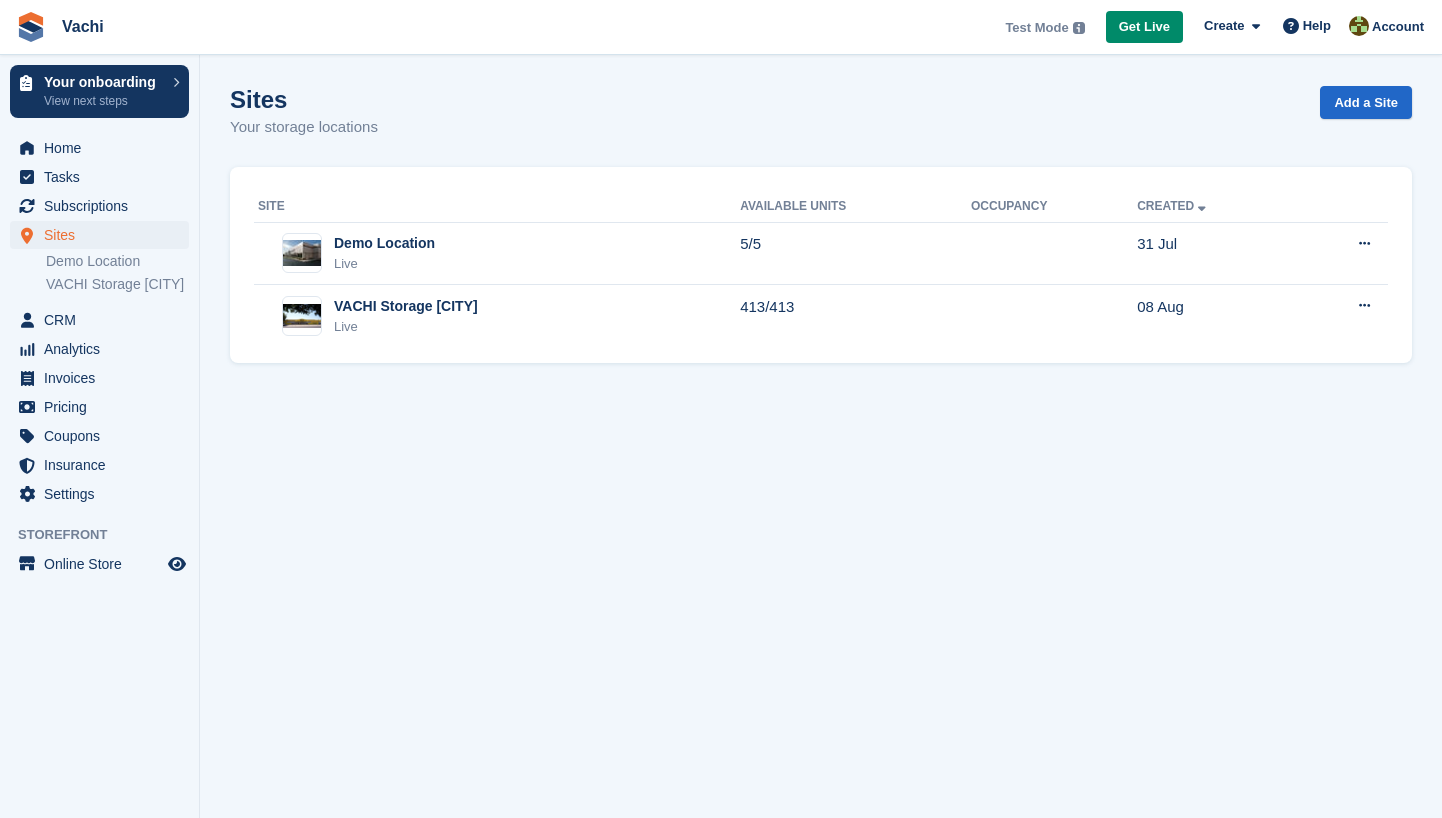 scroll, scrollTop: 0, scrollLeft: 0, axis: both 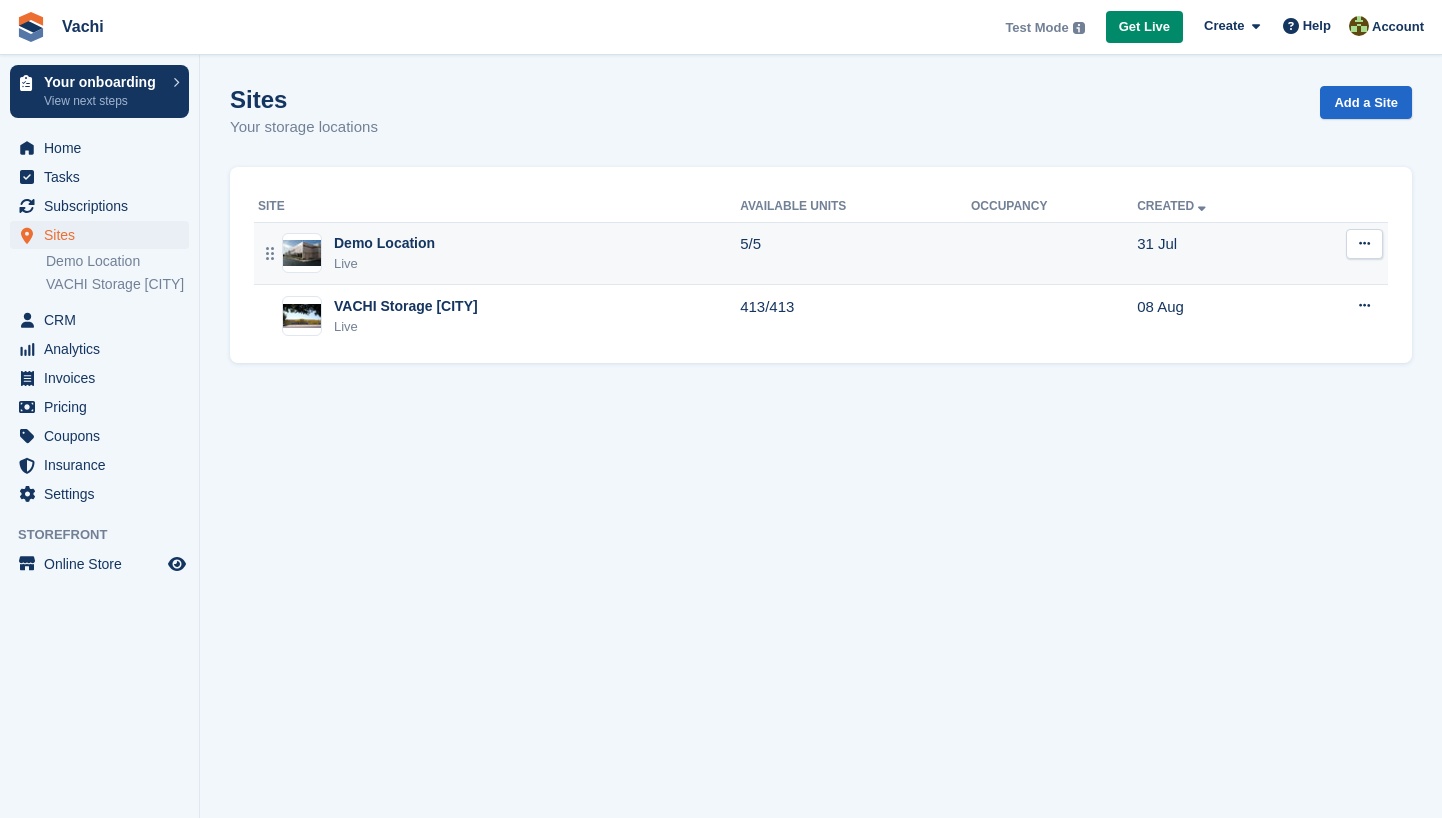 click at bounding box center (1364, 244) 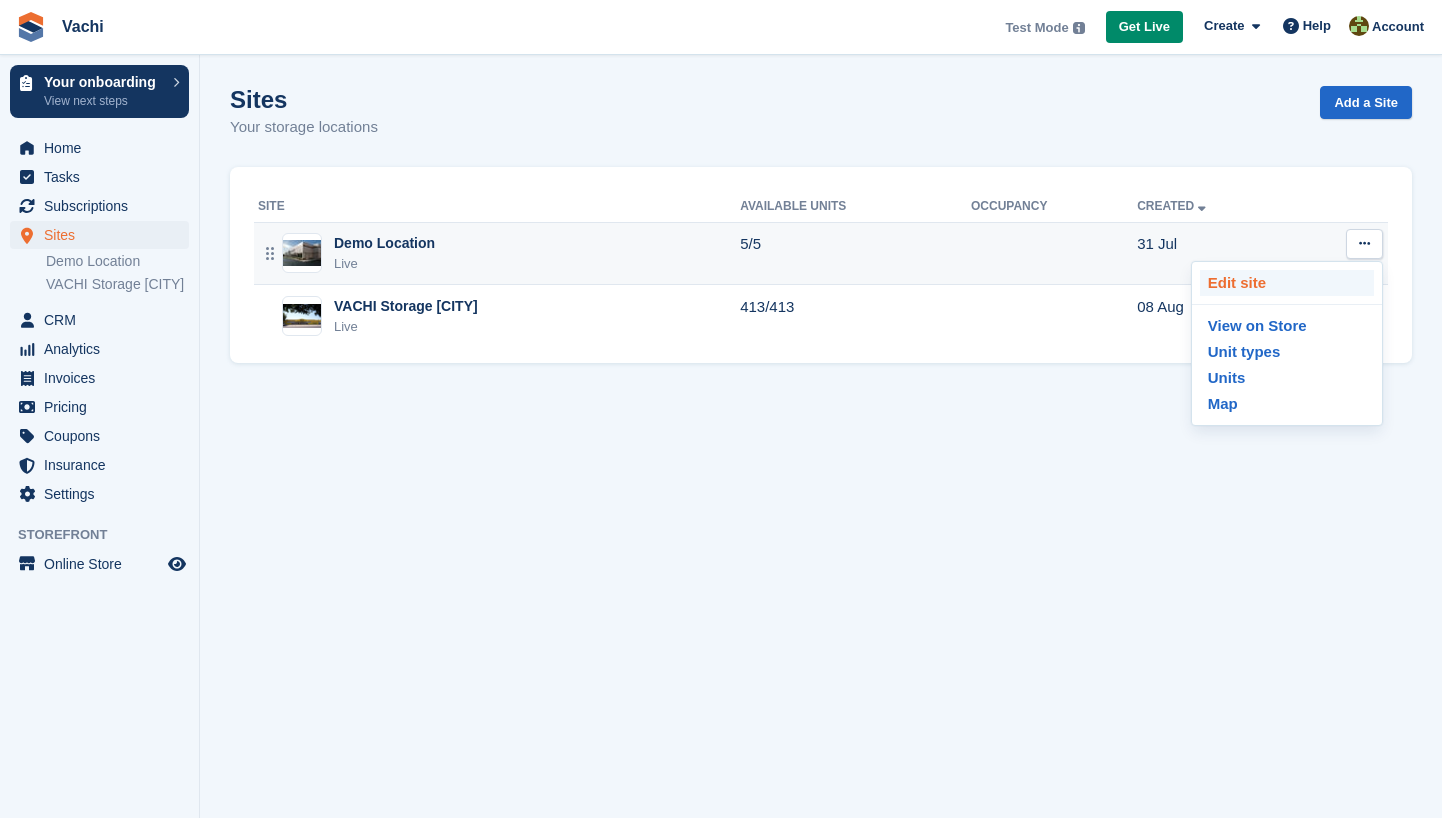 click on "Edit site" at bounding box center [1287, 283] 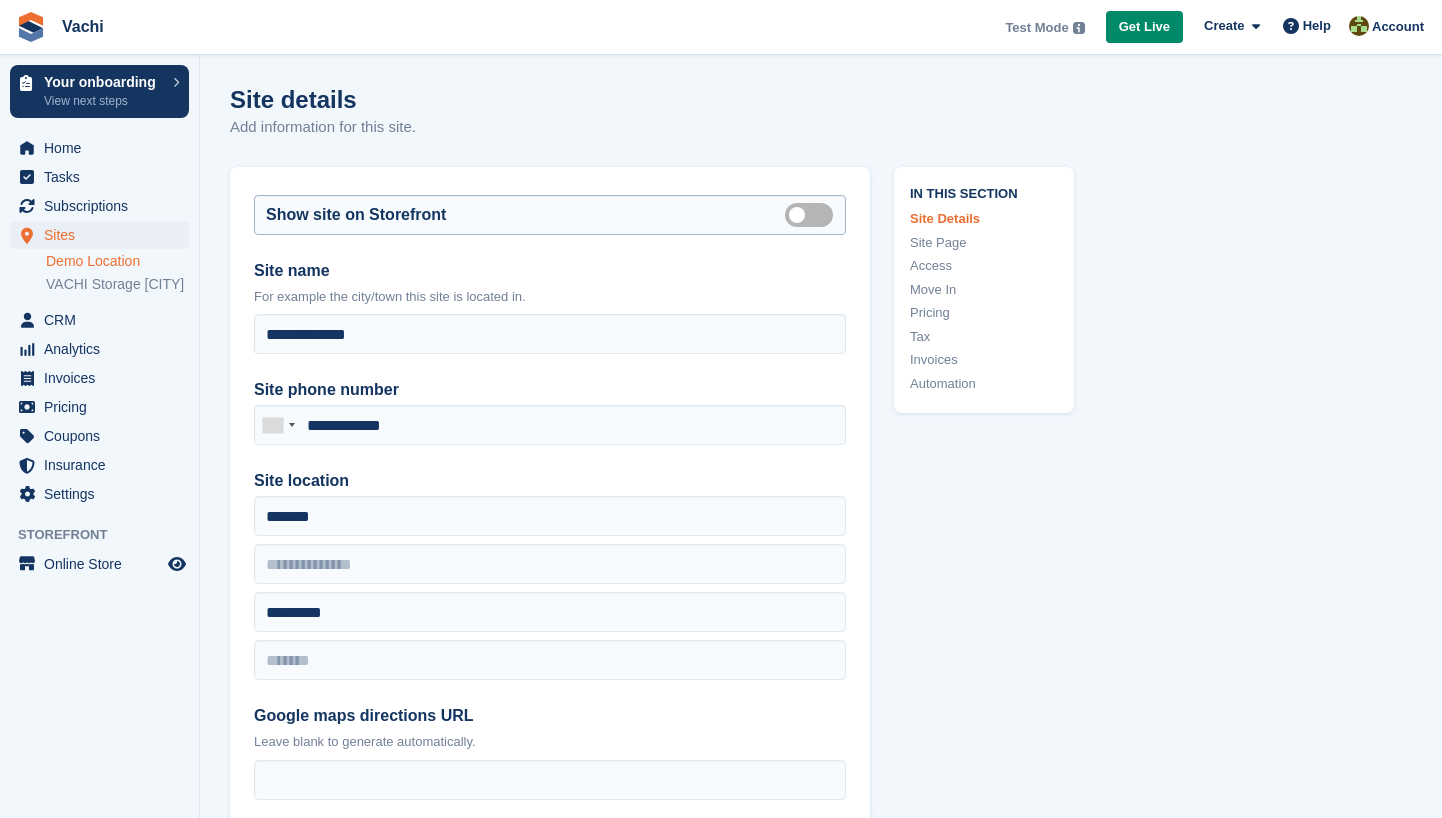 click on "Is public" at bounding box center (813, 214) 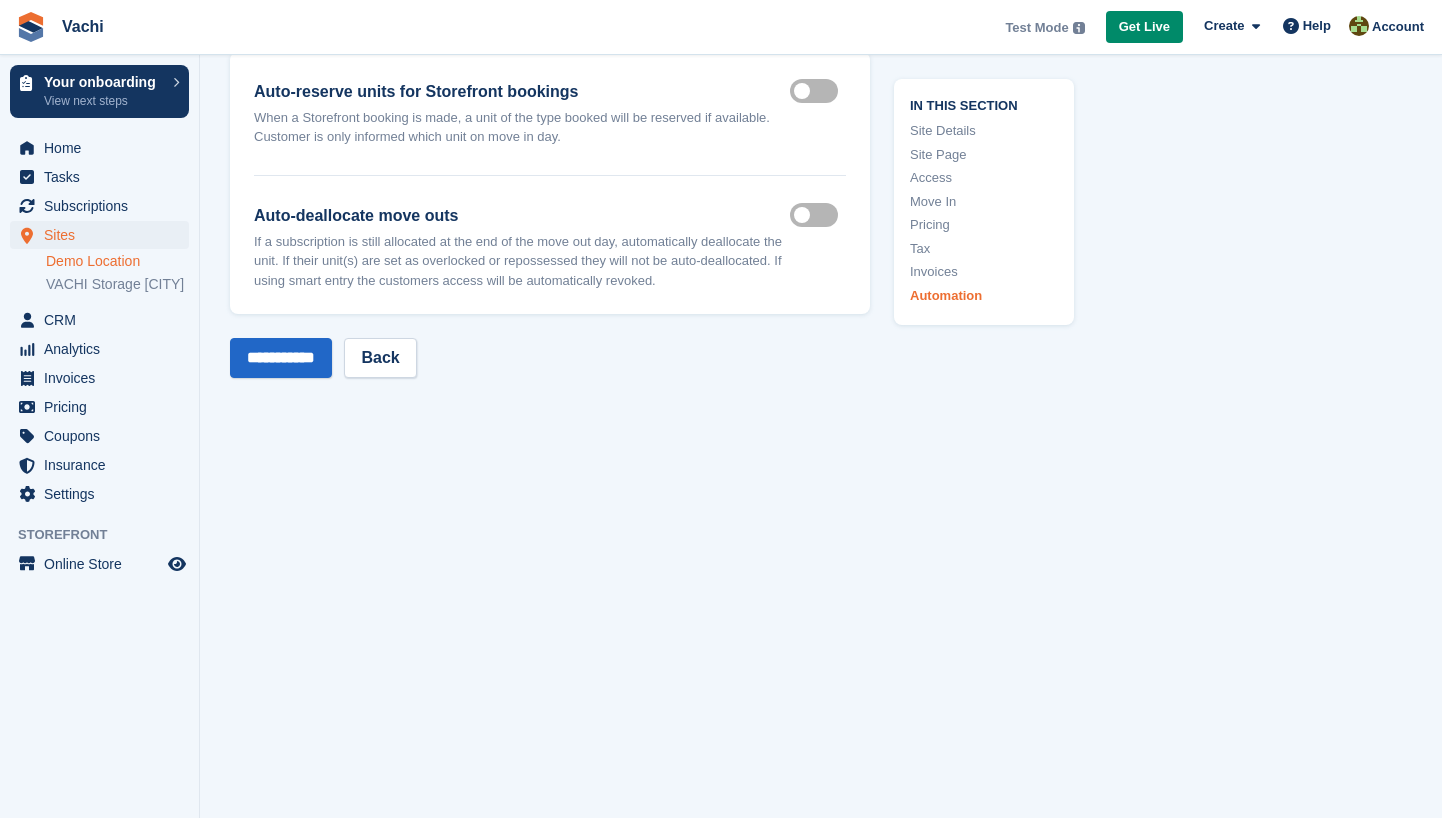 scroll, scrollTop: 7357, scrollLeft: 0, axis: vertical 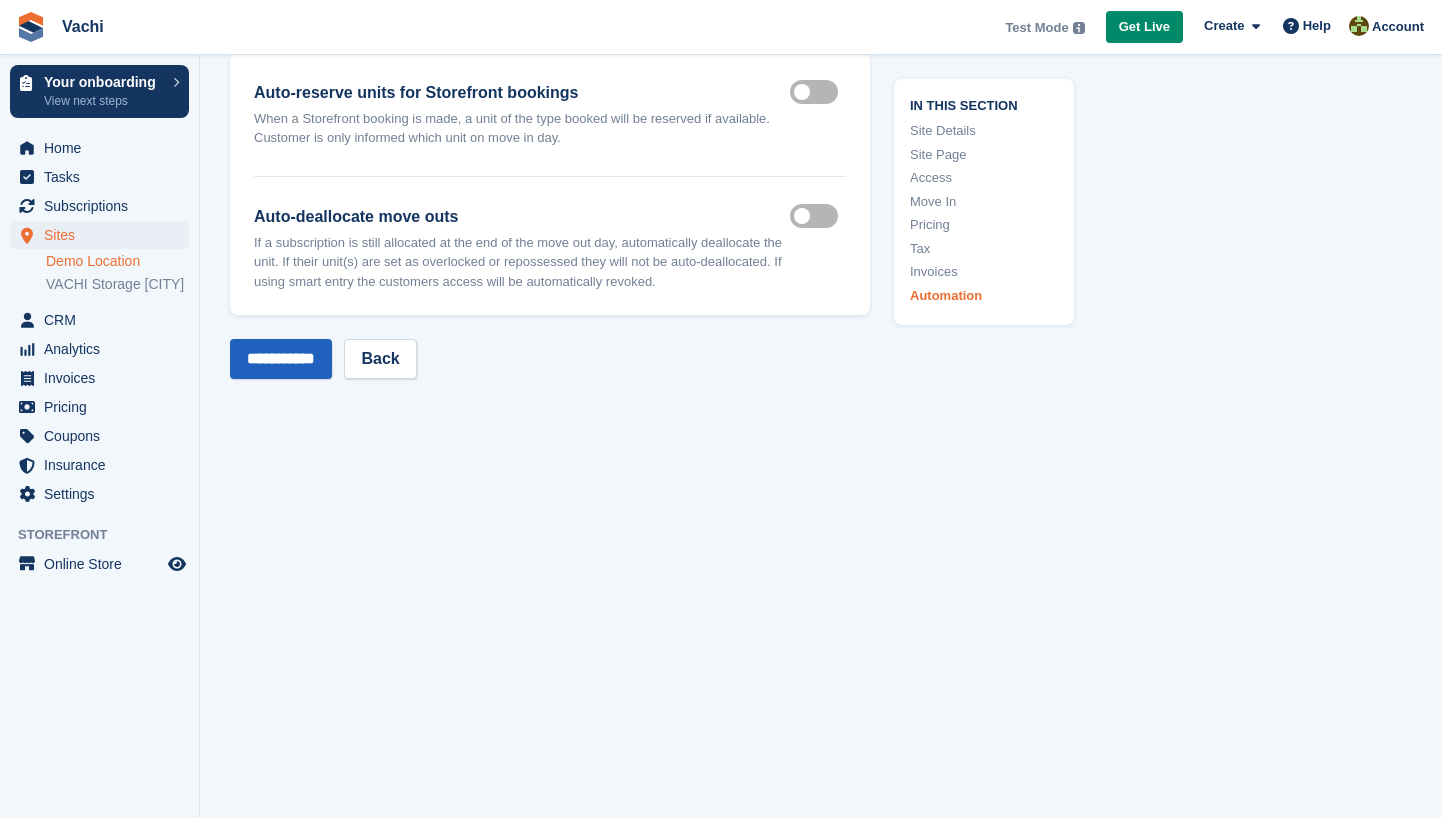 click on "**********" at bounding box center [281, 359] 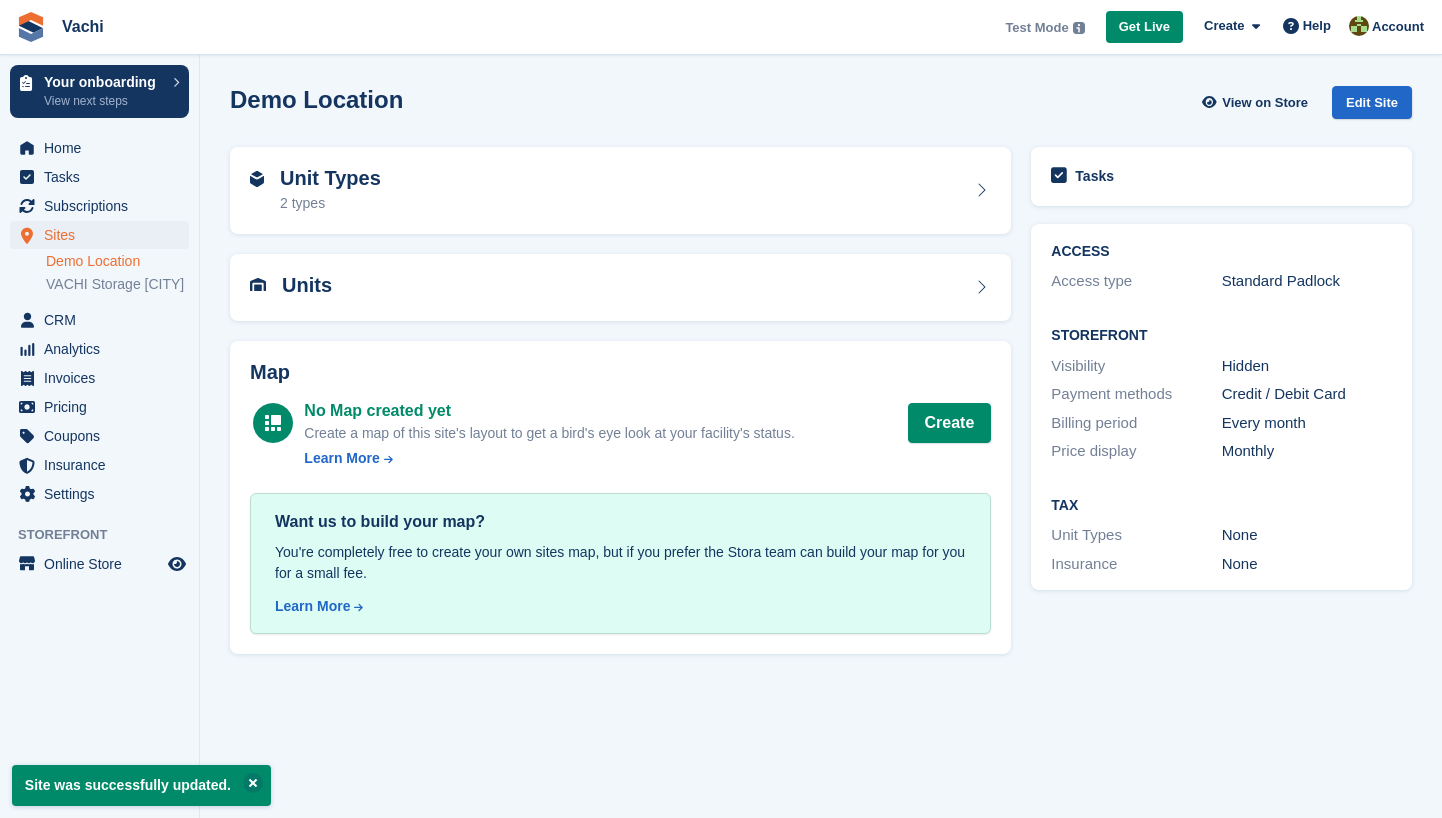 scroll, scrollTop: 0, scrollLeft: 0, axis: both 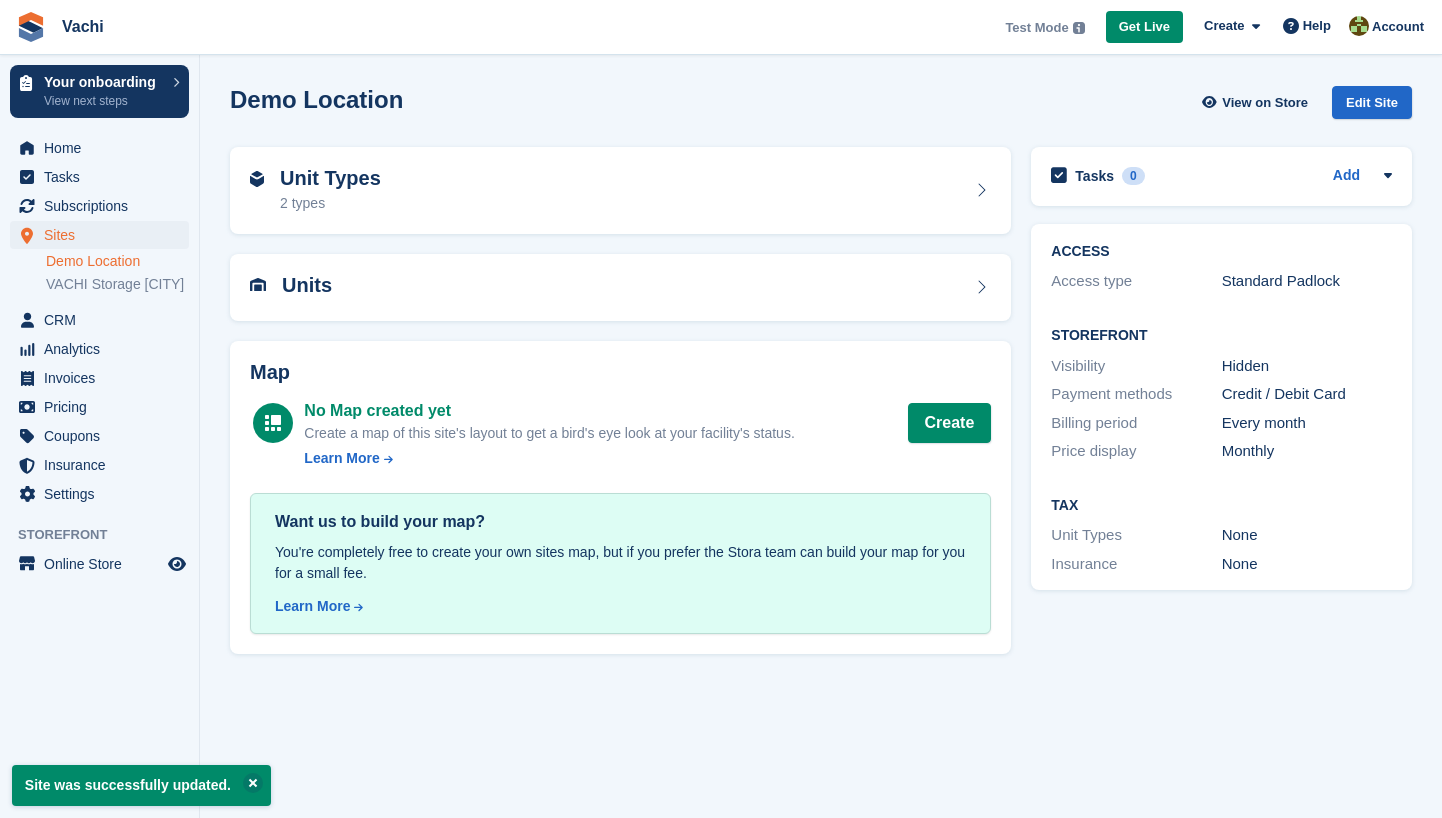 click on "Sites" at bounding box center [104, 235] 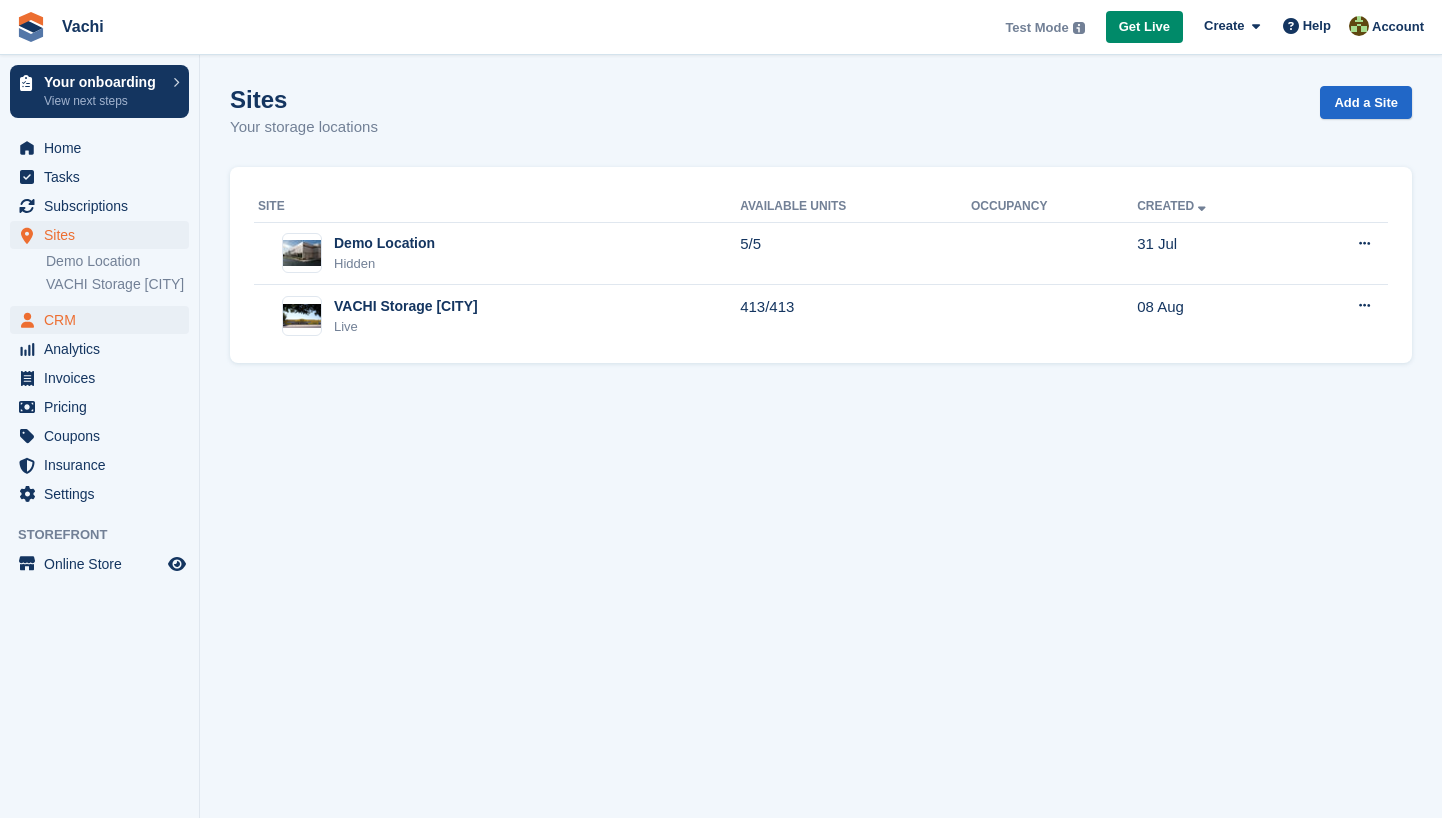 click on "CRM" at bounding box center (104, 320) 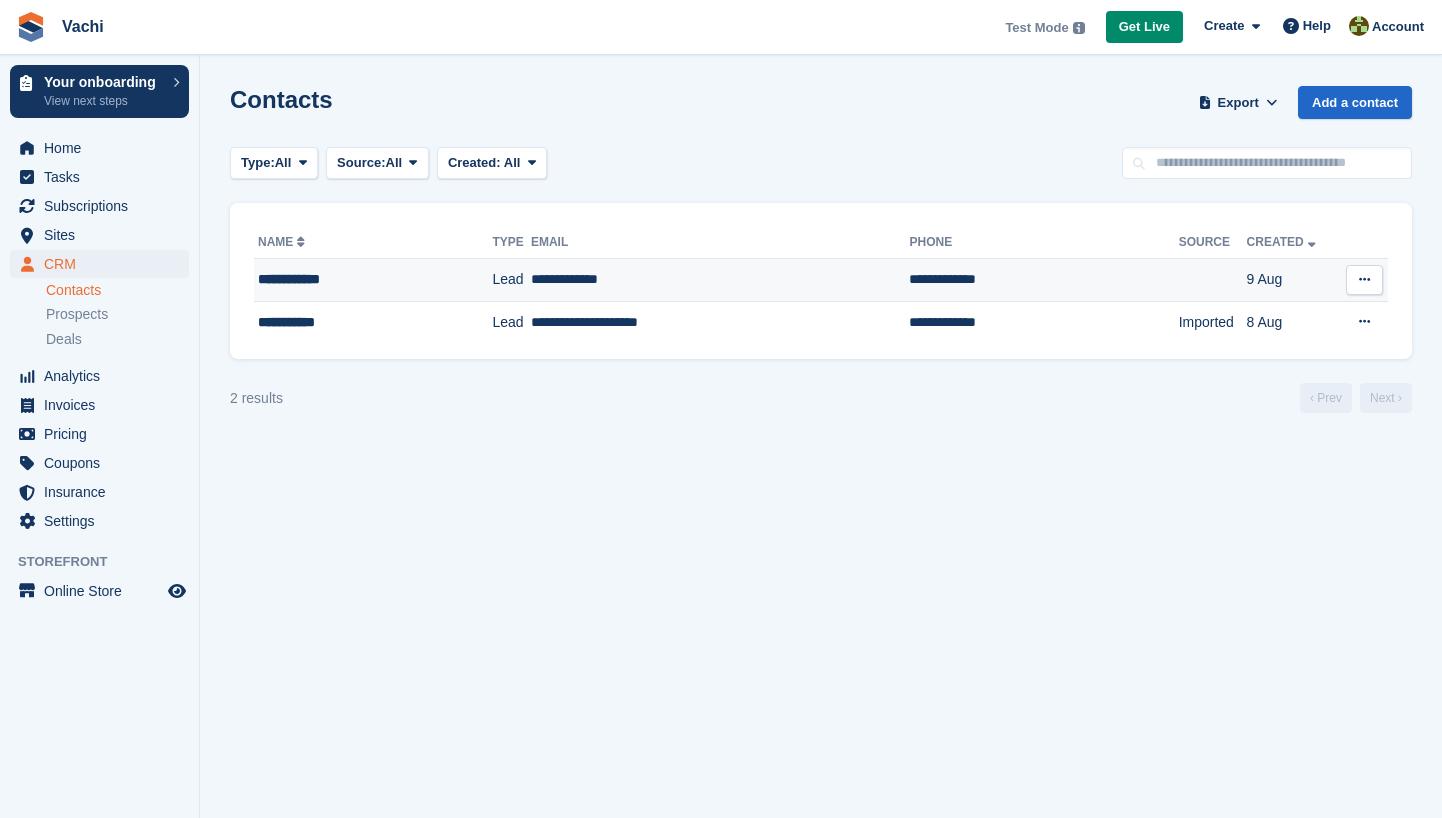 click at bounding box center [1364, 280] 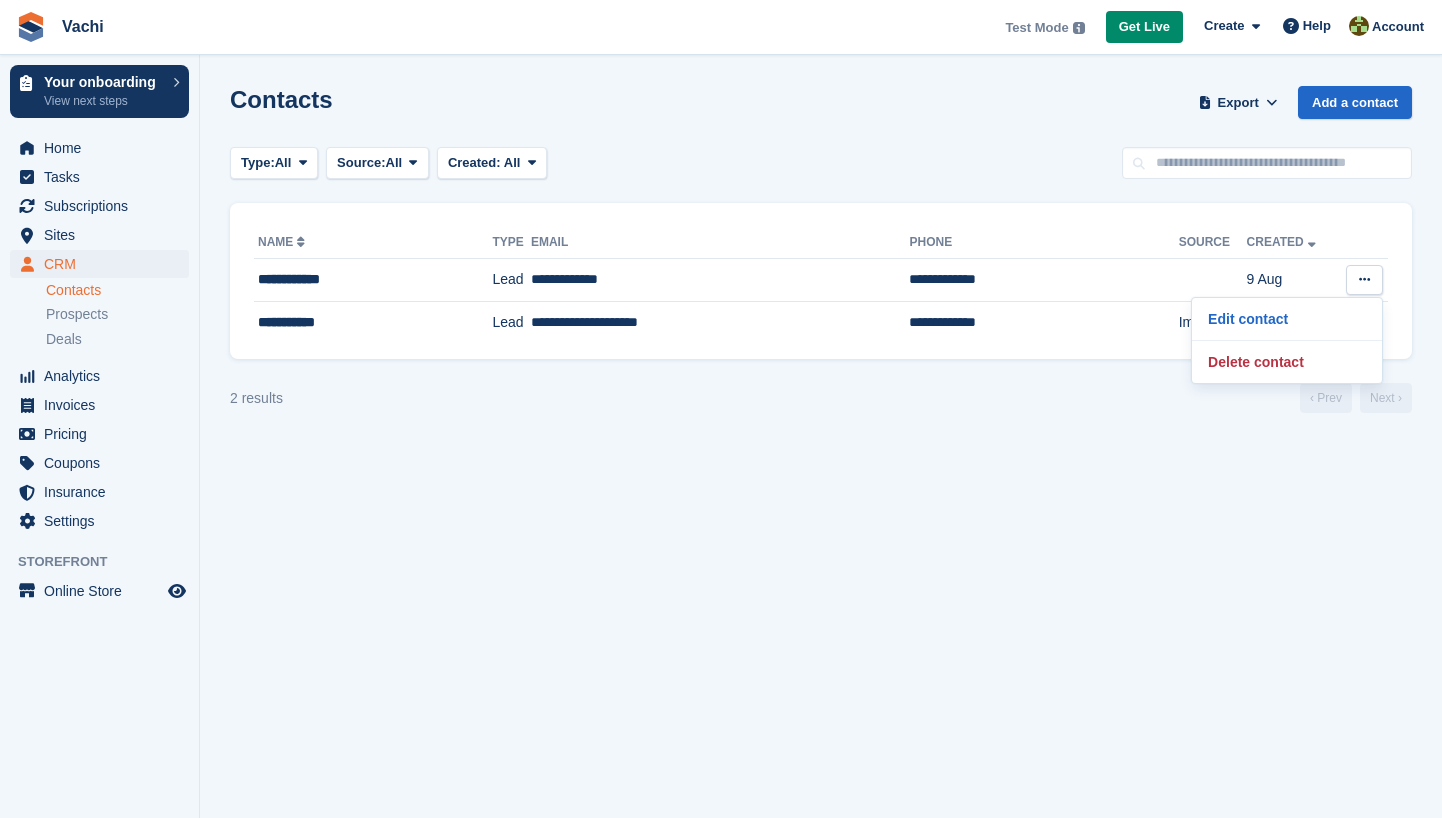 click on "Contacts
Export
Export Contacts
Export a CSV of all Contacts which match the current filters.
Please allow time for large exports.
Start Export
Add a contact
Type:
All
All
Lead
Customer
Source:
All
All
Storefront
Backoffice
Pre-Opening interest
Incomplete booking
Unit type interest
Price reveal
Quote requested
Storefront booking
Storefront pop-up form
External enquiry form
Phone call
Walk-in
Imported Other" at bounding box center (821, 409) 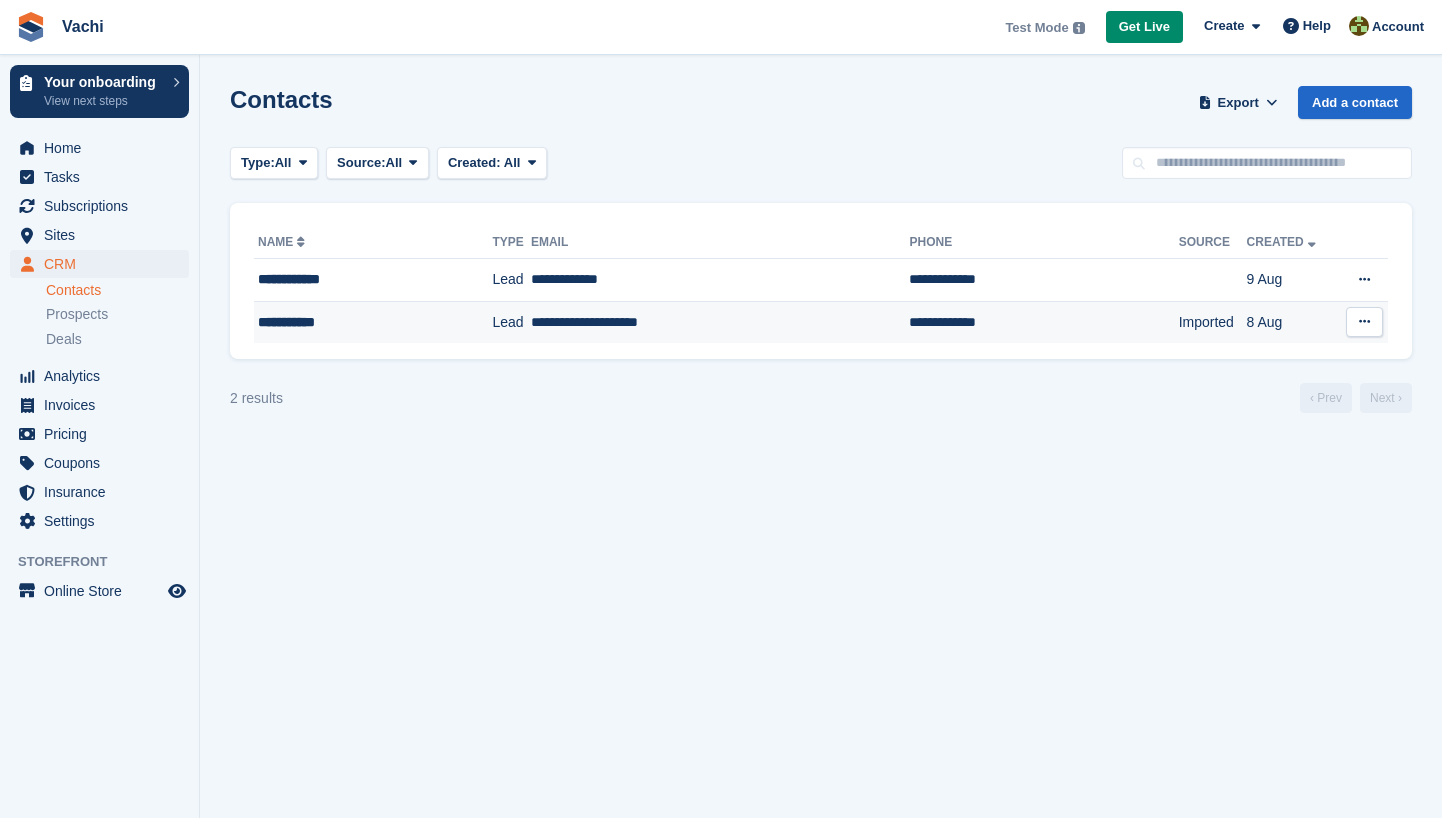 click at bounding box center (1364, 321) 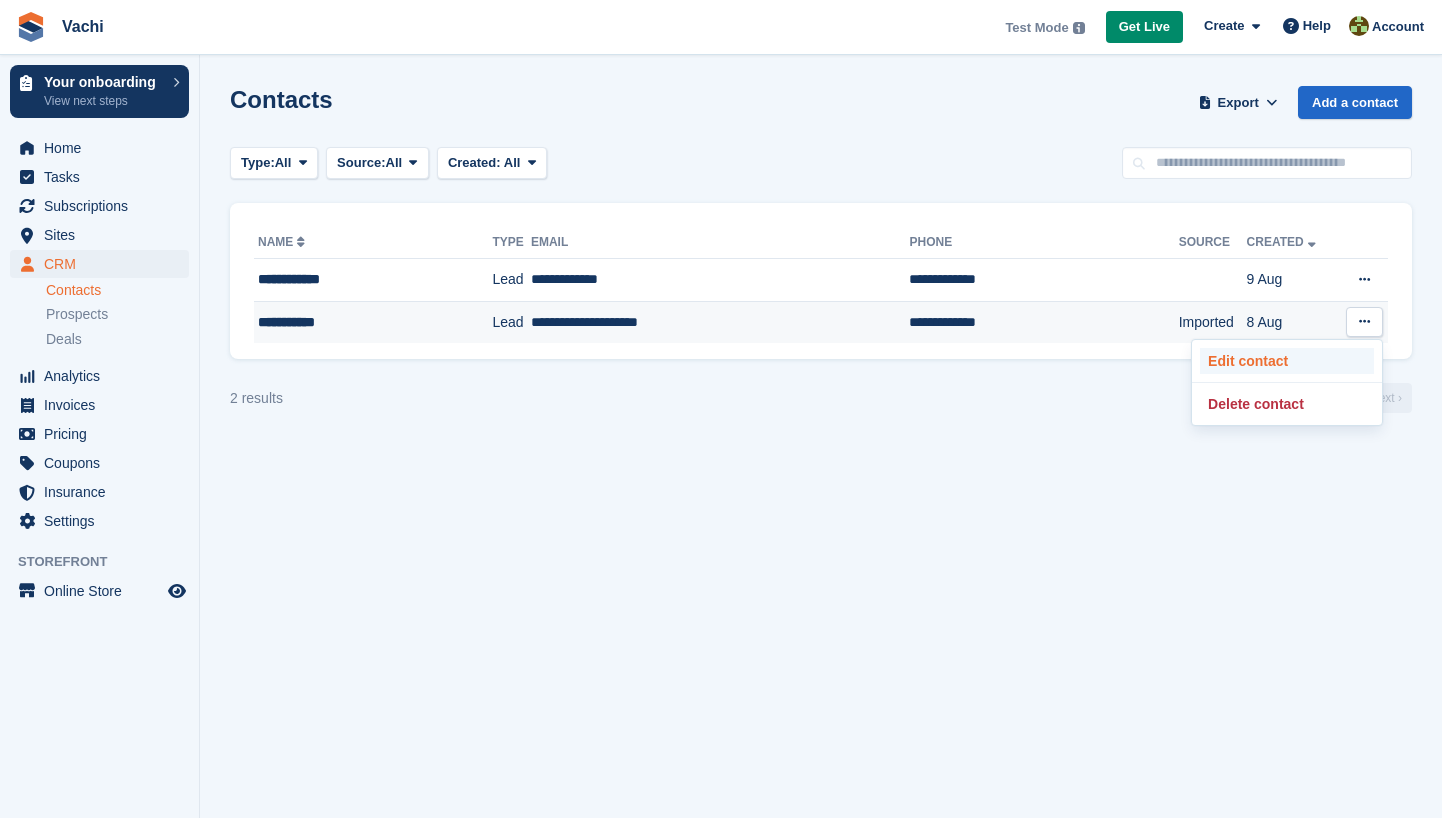 click on "Edit contact" at bounding box center [1287, 361] 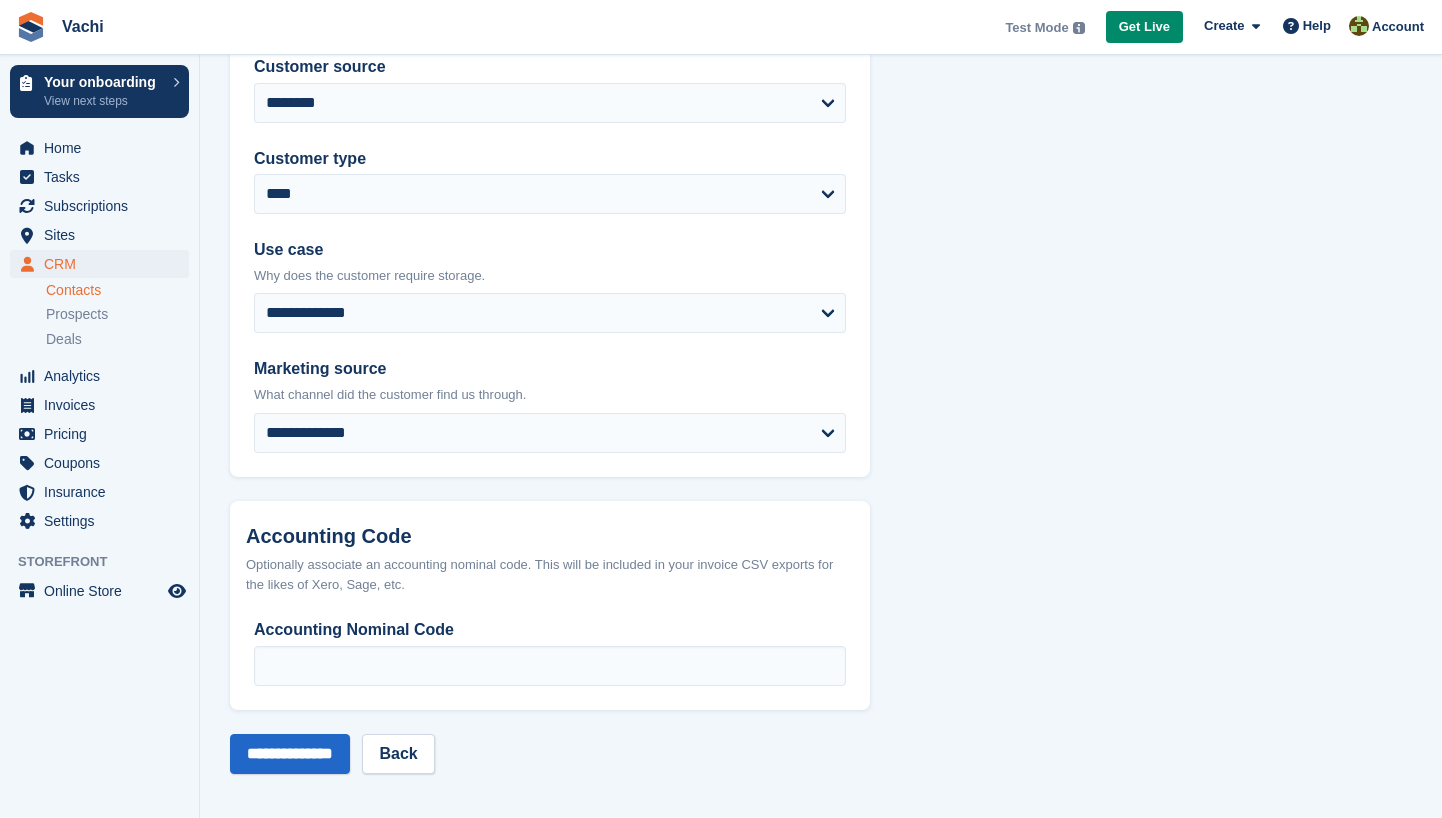 scroll, scrollTop: 883, scrollLeft: 0, axis: vertical 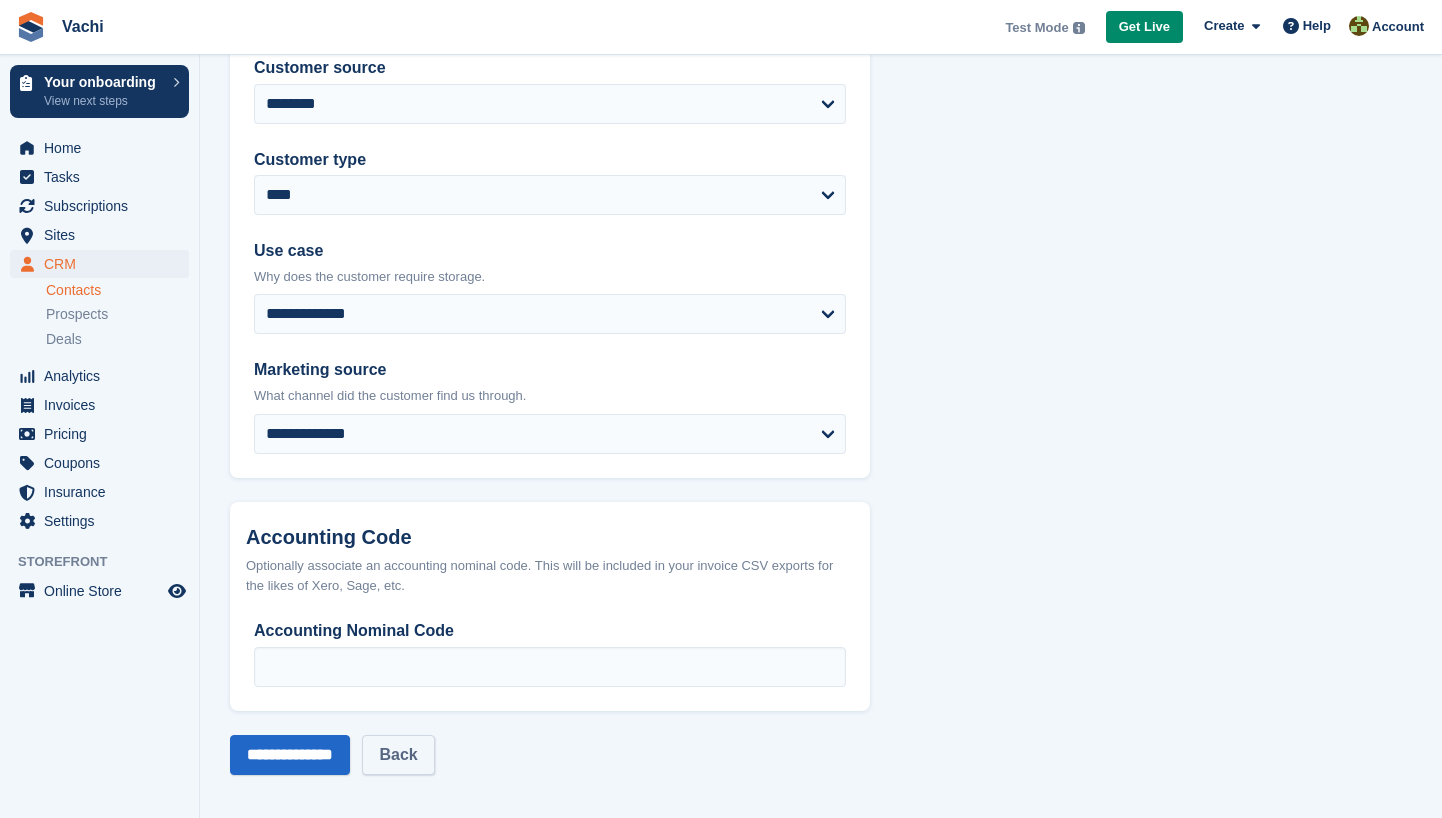 click on "Back" at bounding box center [398, 755] 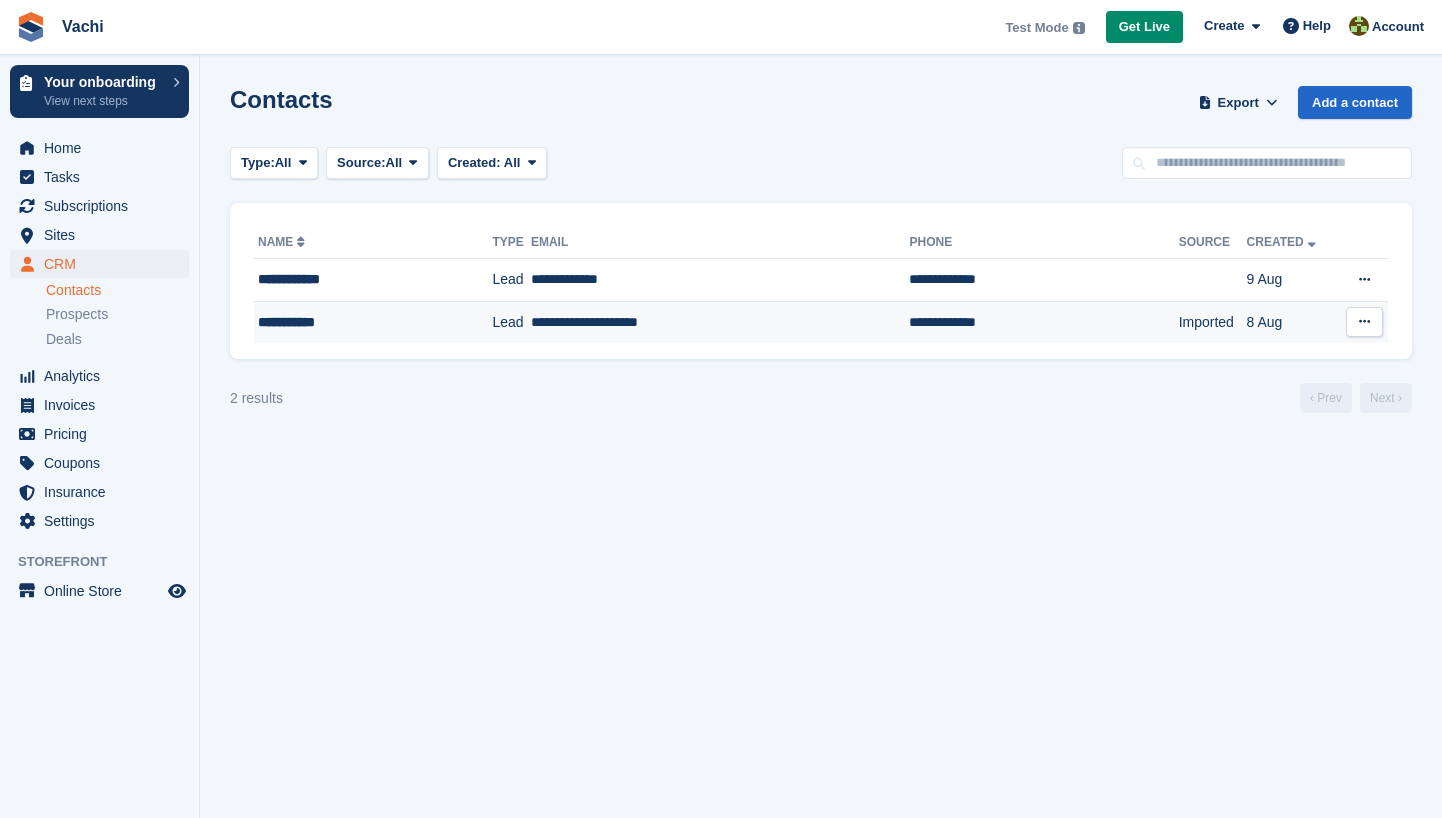 scroll, scrollTop: 0, scrollLeft: 0, axis: both 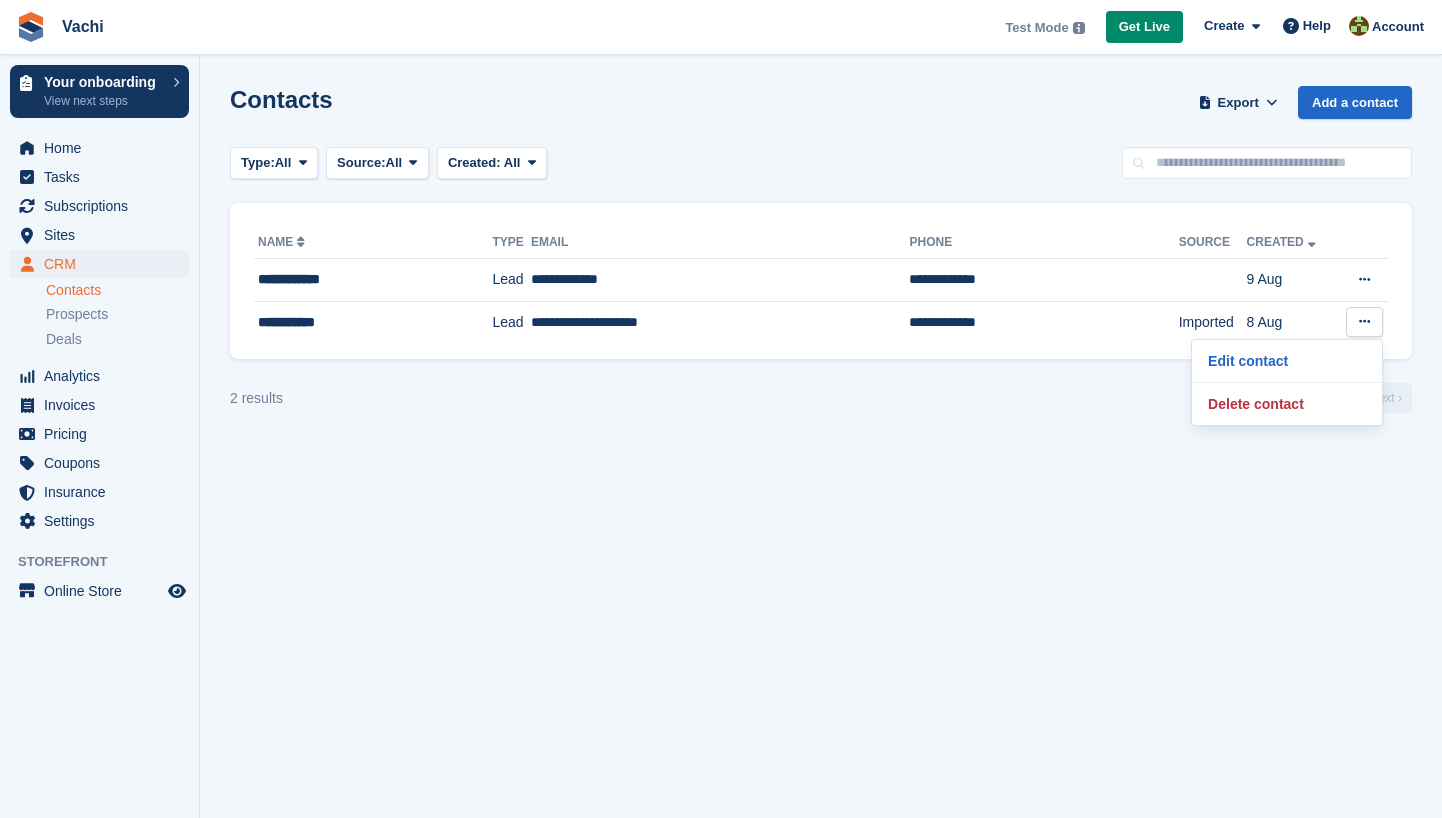 click on "**********" at bounding box center [821, 281] 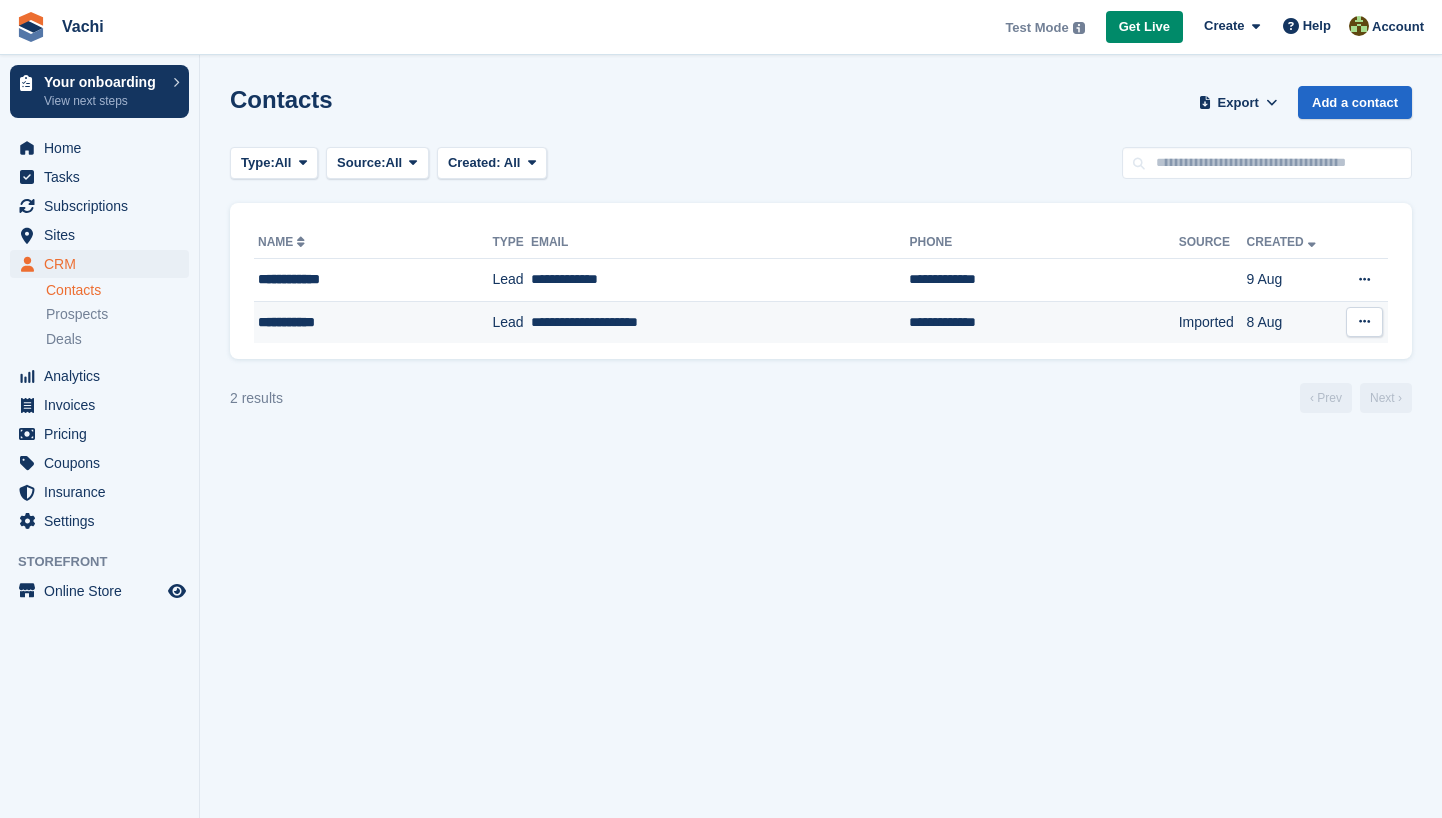 click on "Imported" at bounding box center [1213, 322] 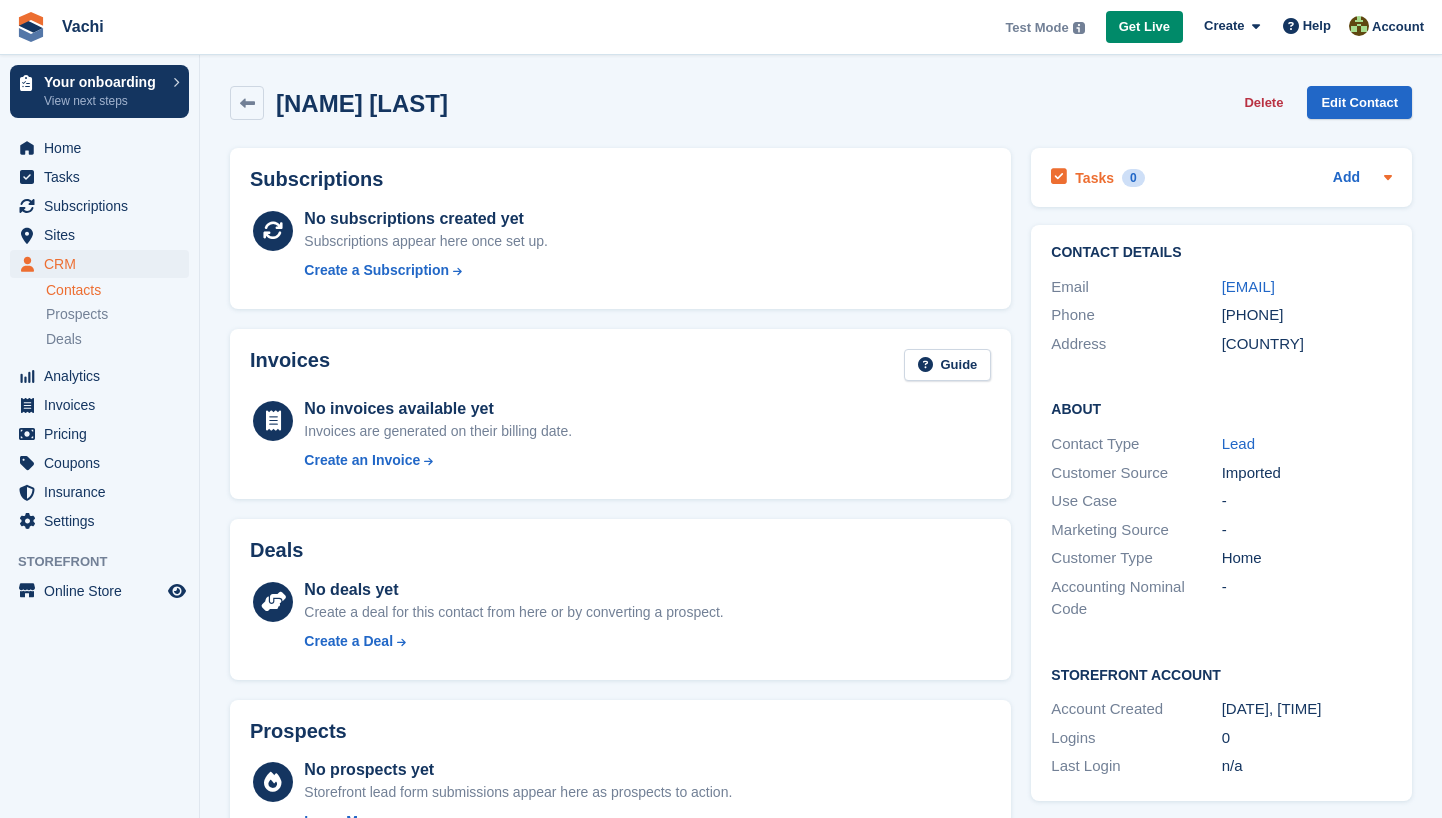 scroll, scrollTop: 0, scrollLeft: 0, axis: both 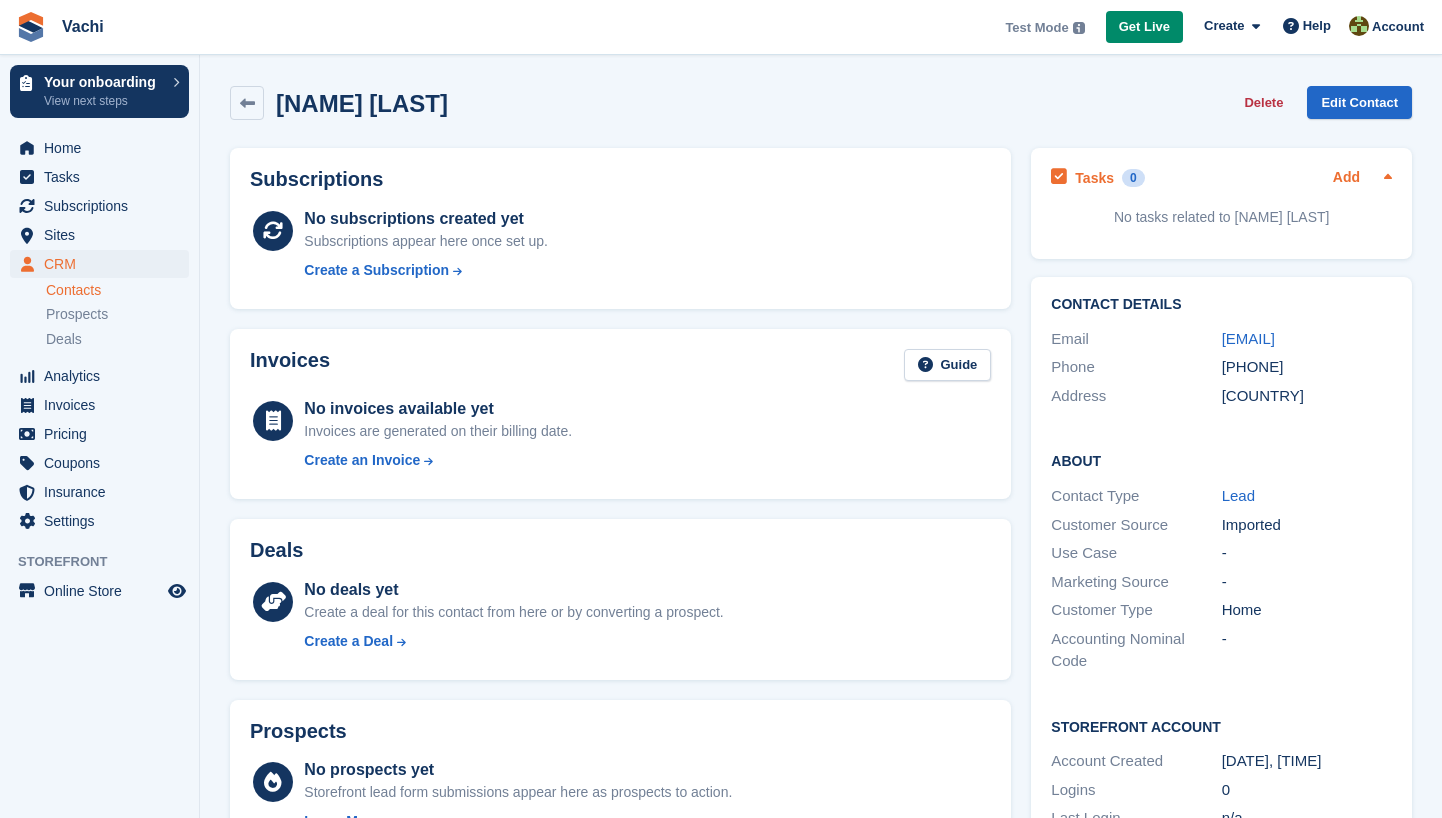 click on "Add" at bounding box center (1346, 178) 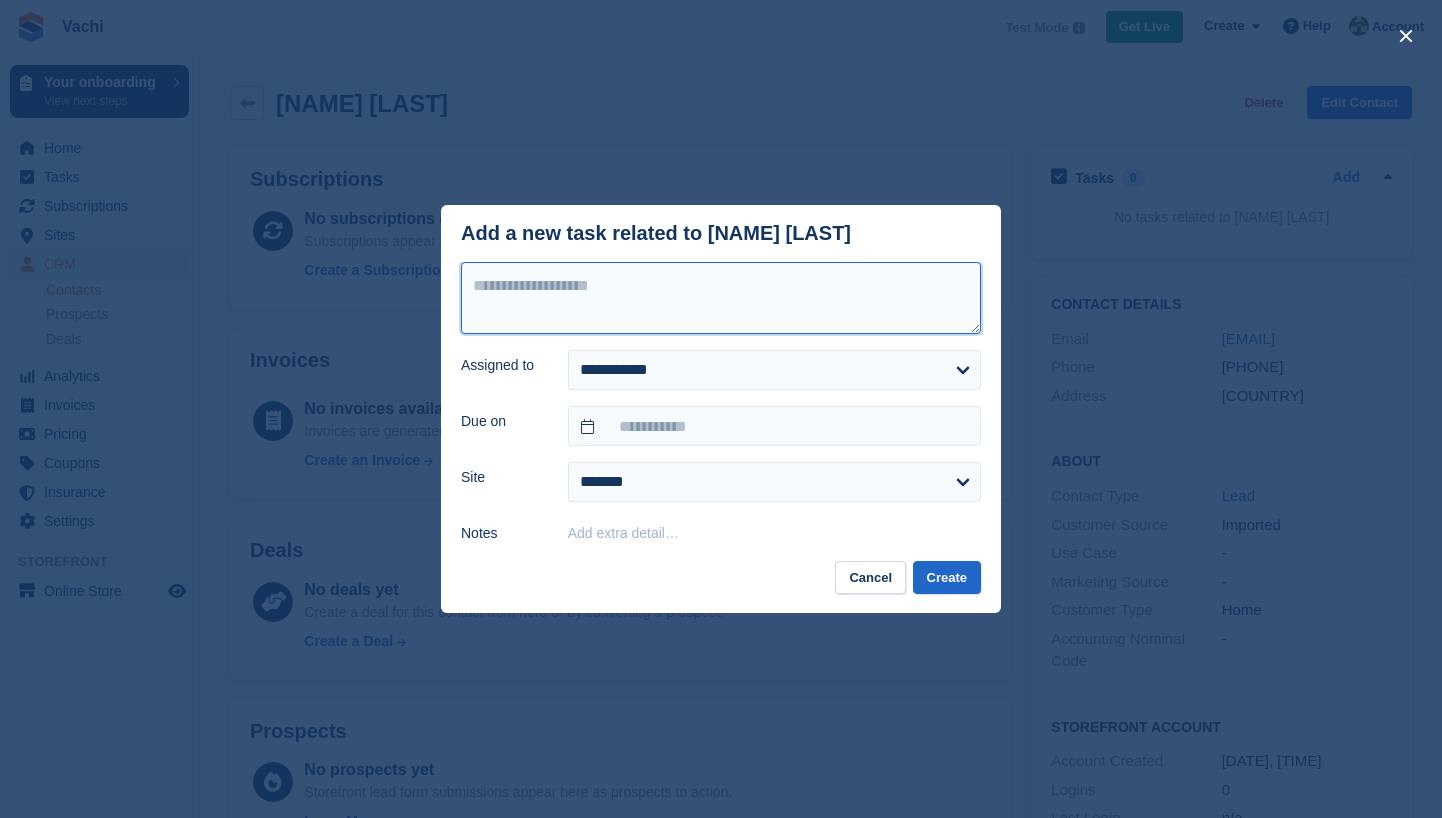 click at bounding box center [721, 298] 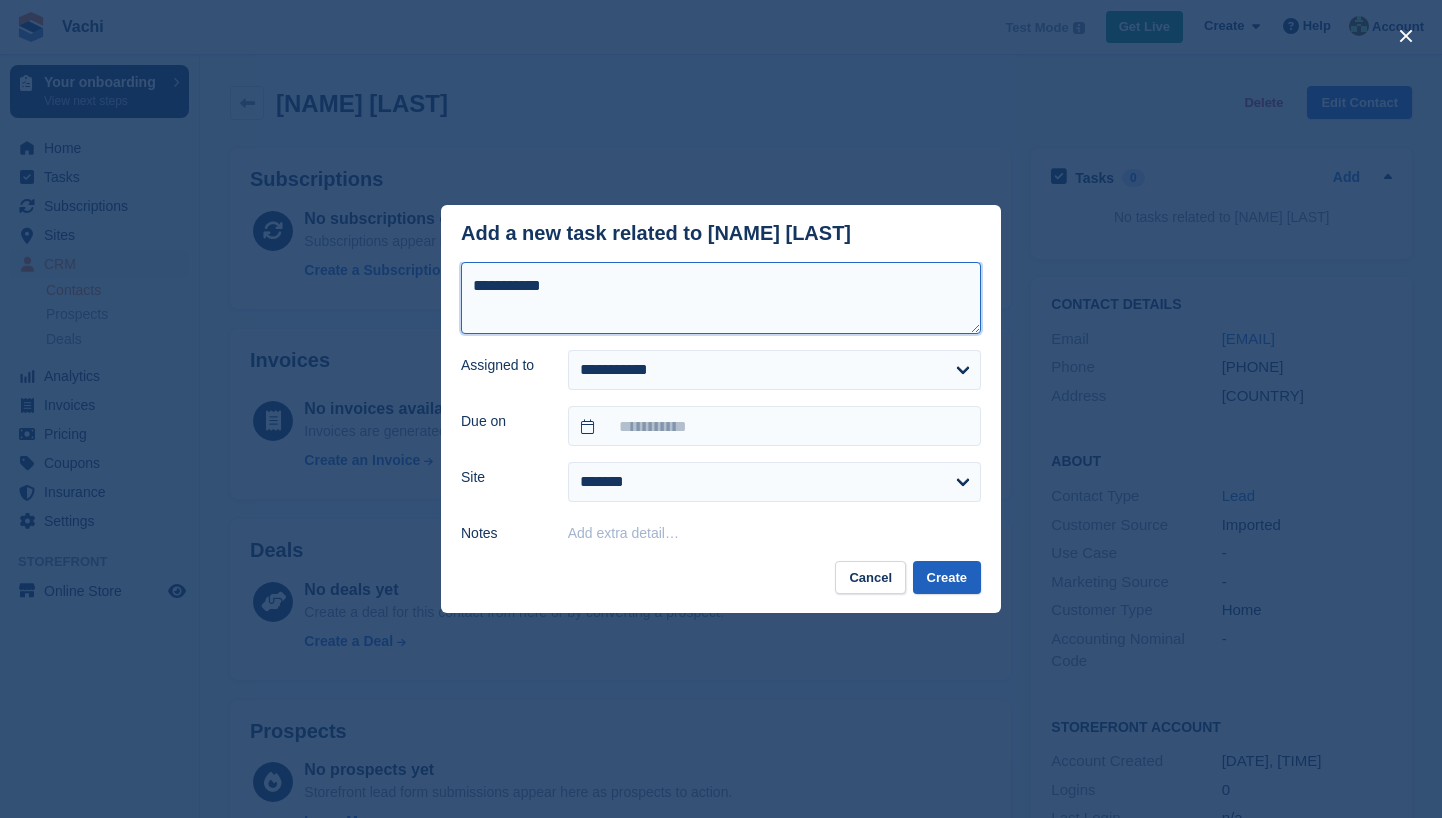 type on "**********" 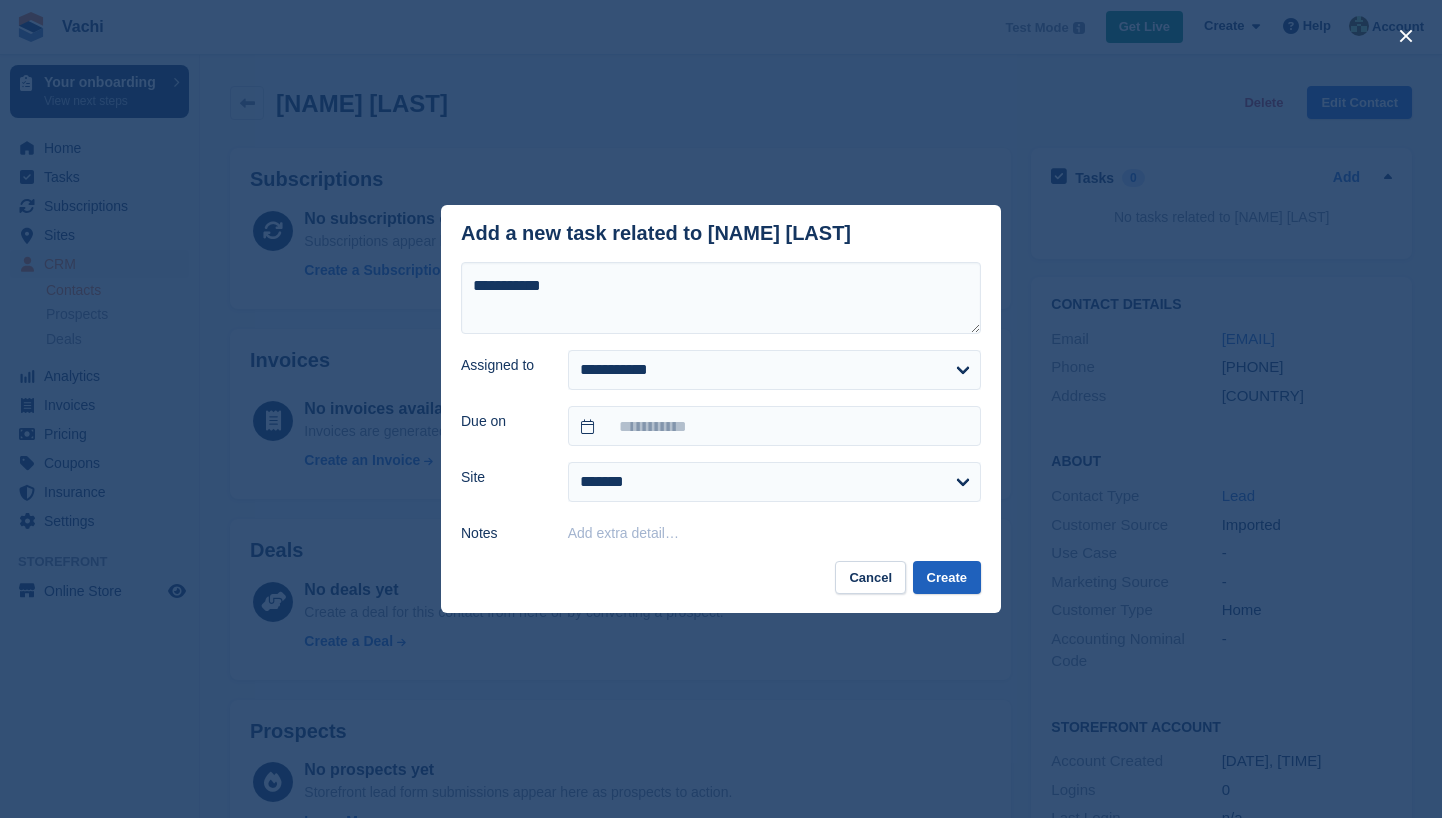 click on "Create" at bounding box center (947, 577) 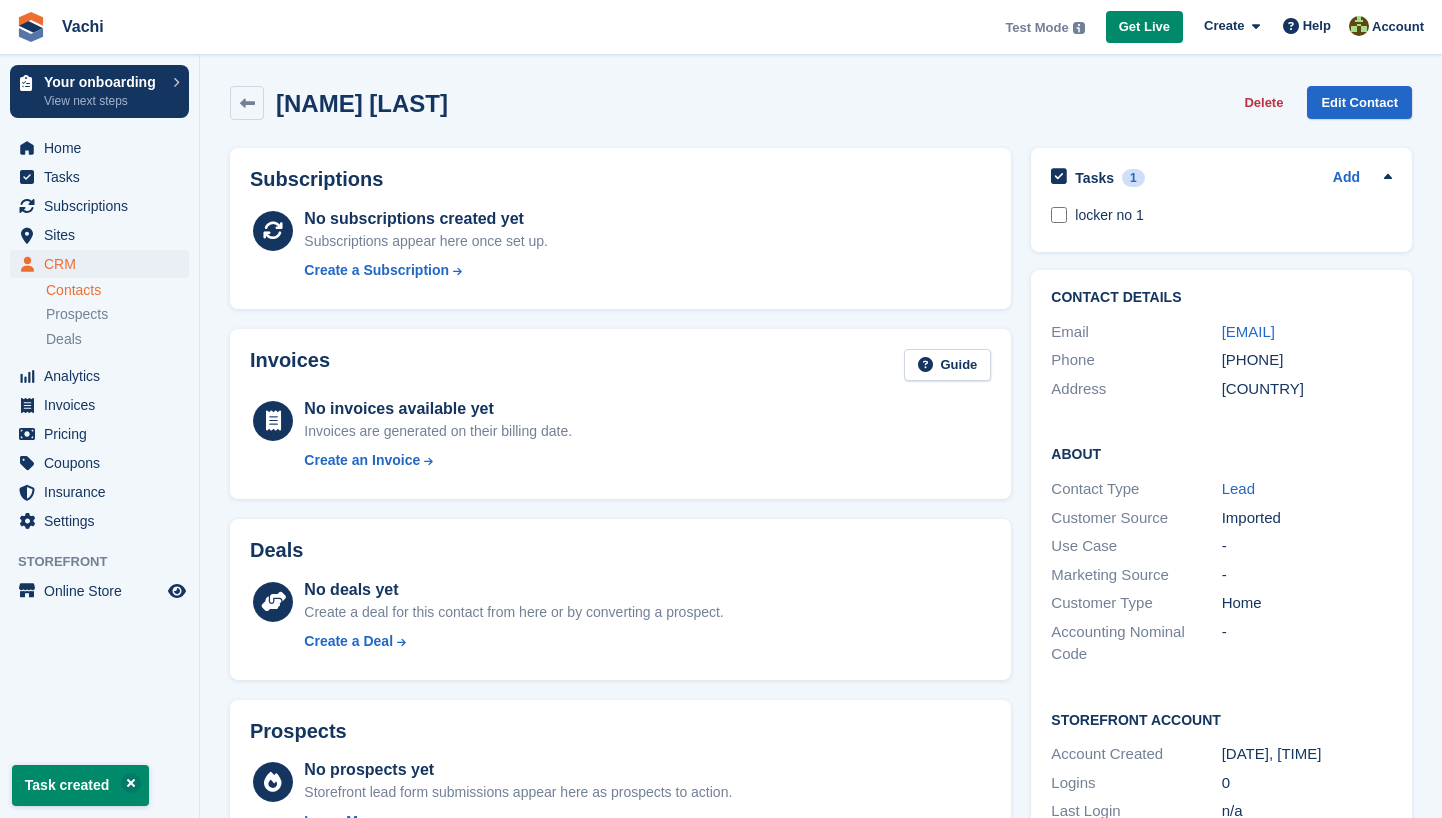 scroll, scrollTop: 0, scrollLeft: 0, axis: both 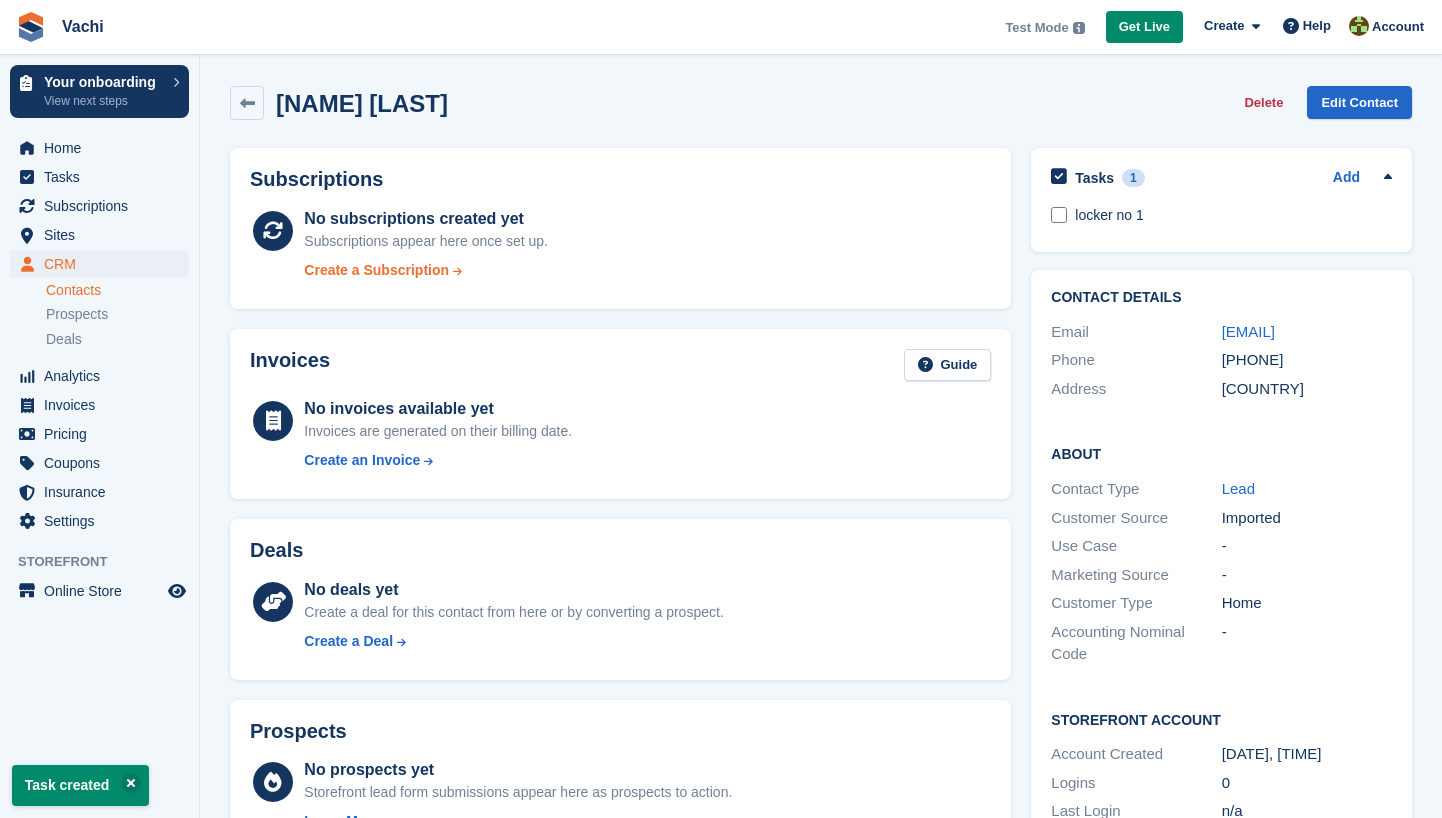 click on "Create a Subscription" at bounding box center [376, 270] 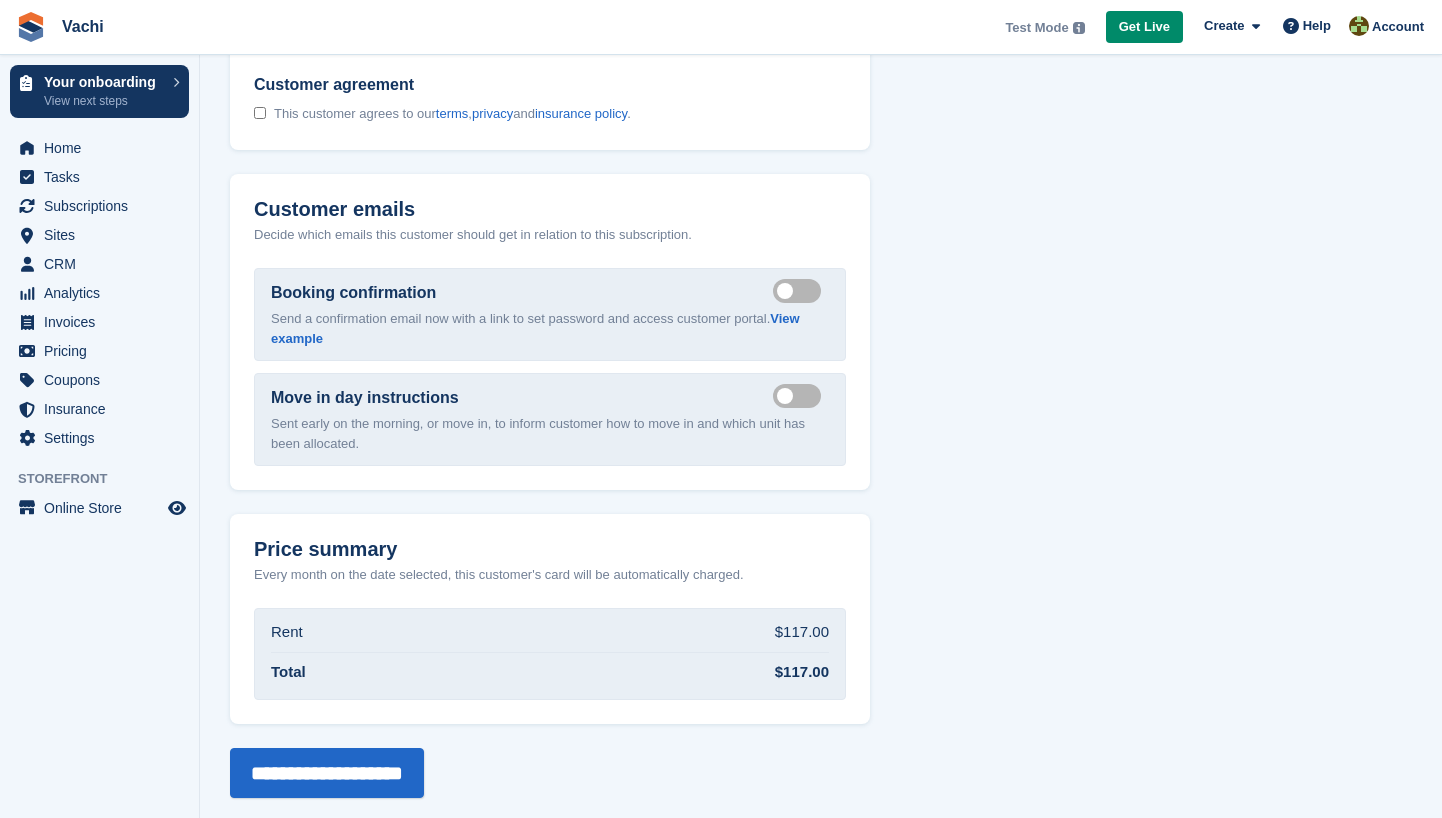 scroll, scrollTop: 2190, scrollLeft: 0, axis: vertical 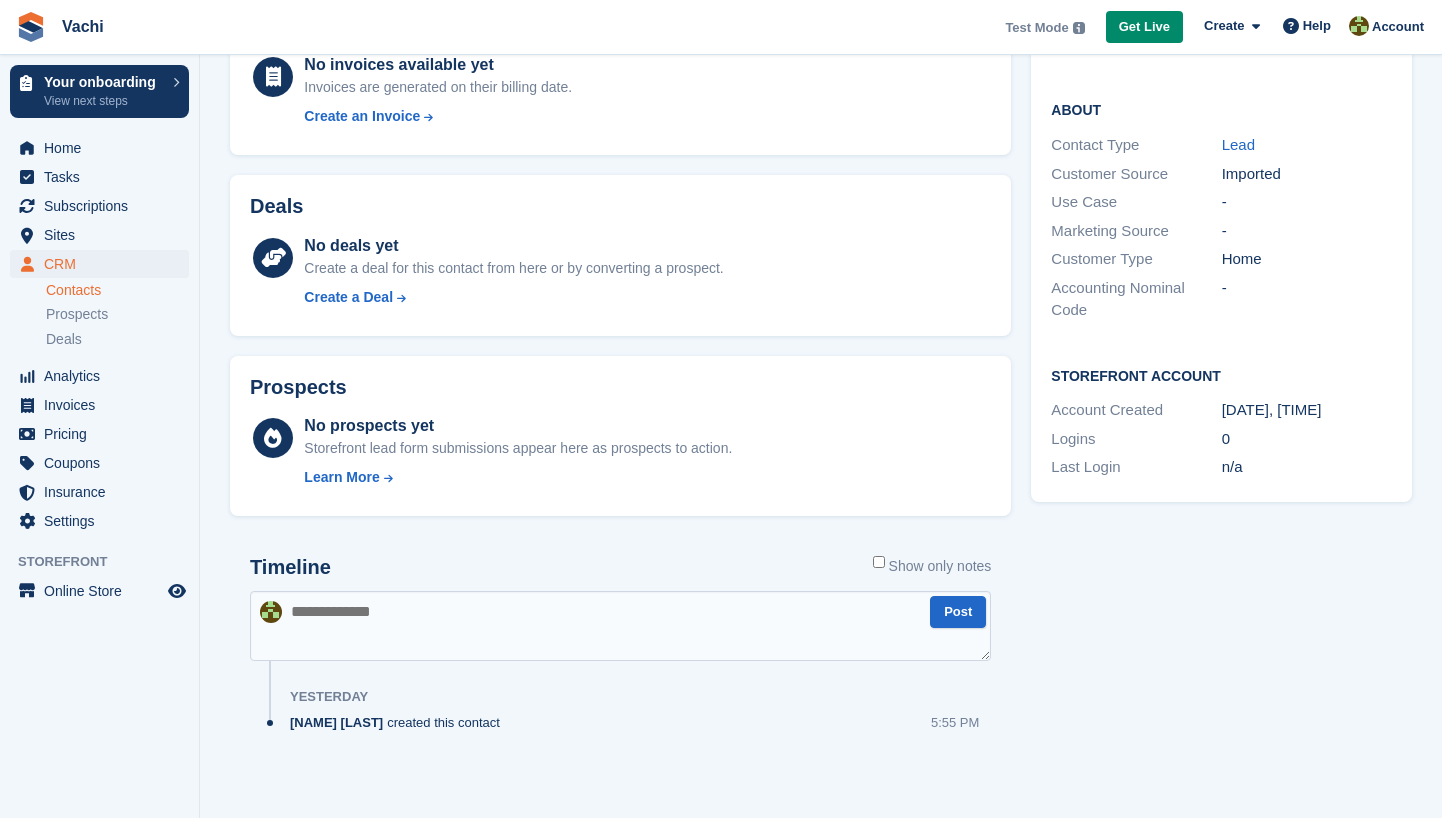 click at bounding box center [620, 626] 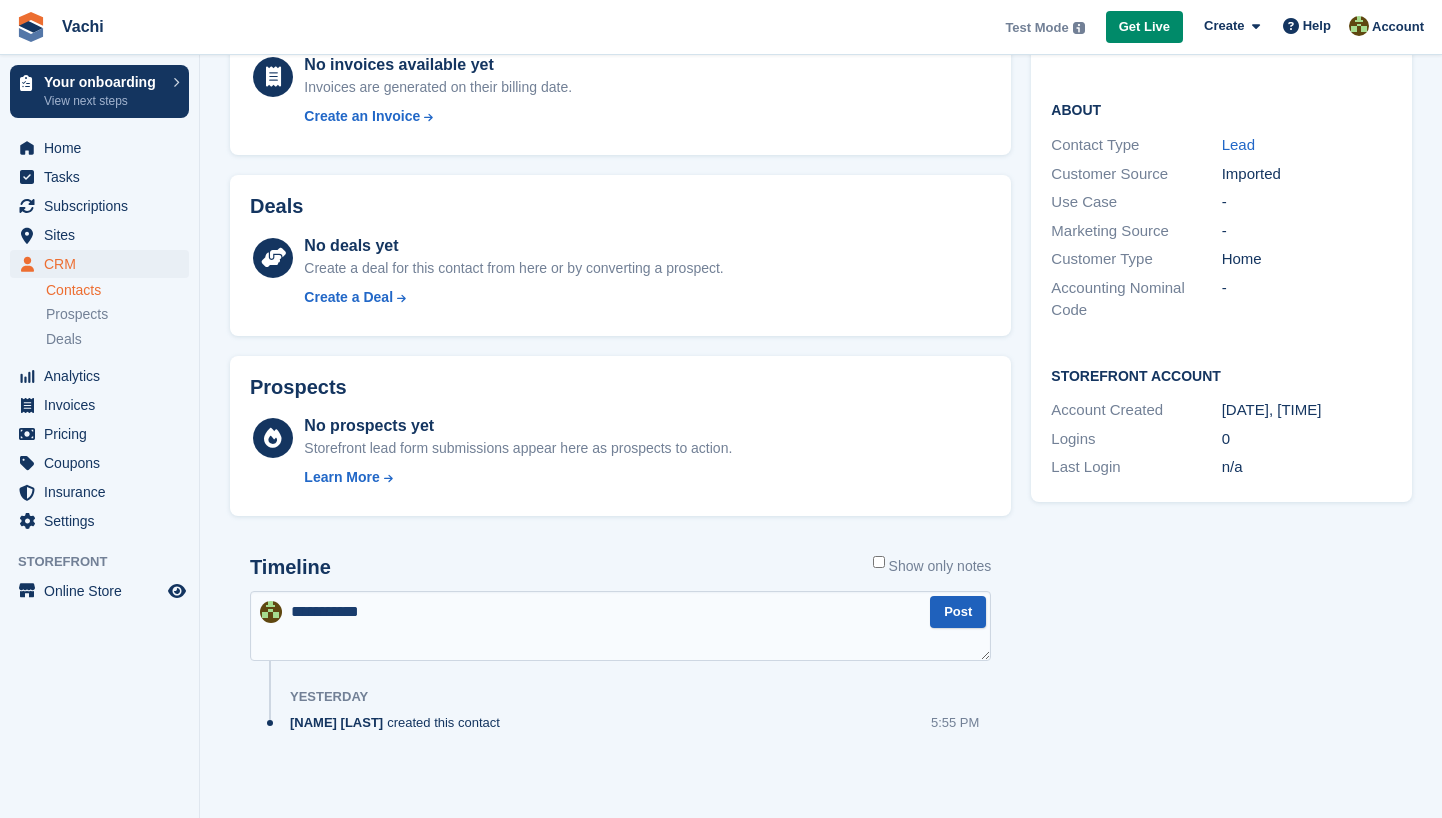 type on "**********" 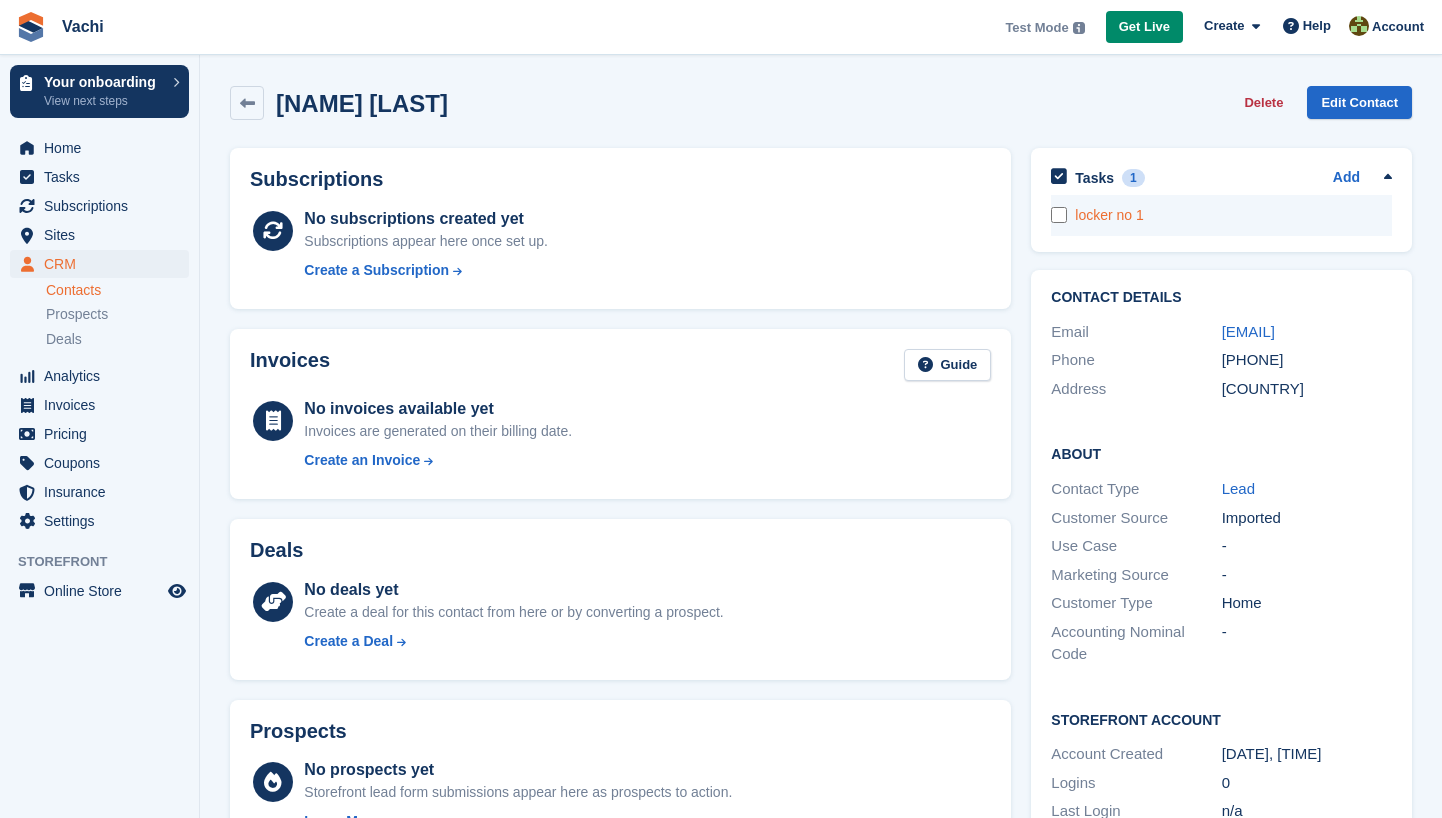 scroll, scrollTop: 0, scrollLeft: 0, axis: both 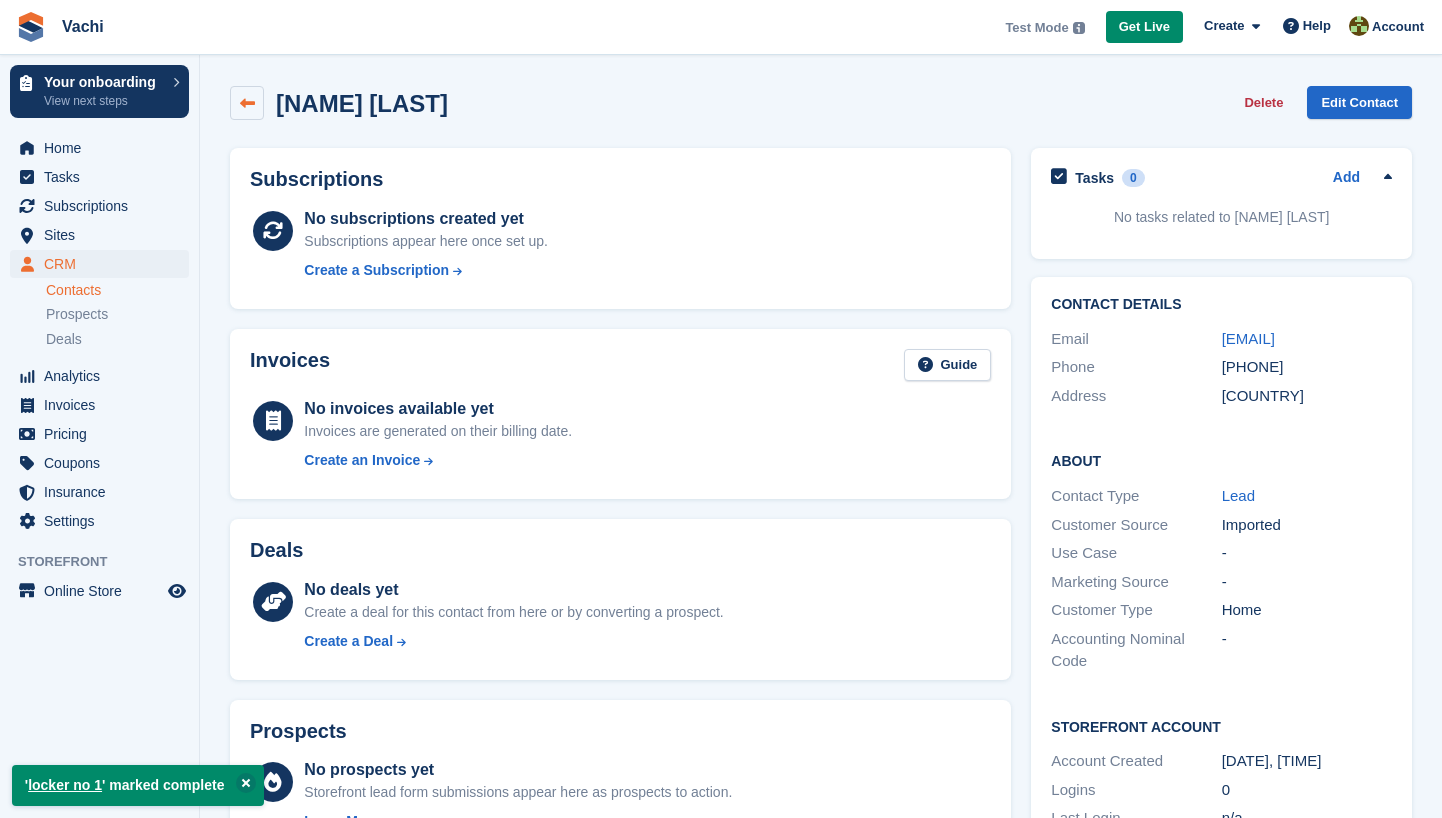 click at bounding box center [247, 103] 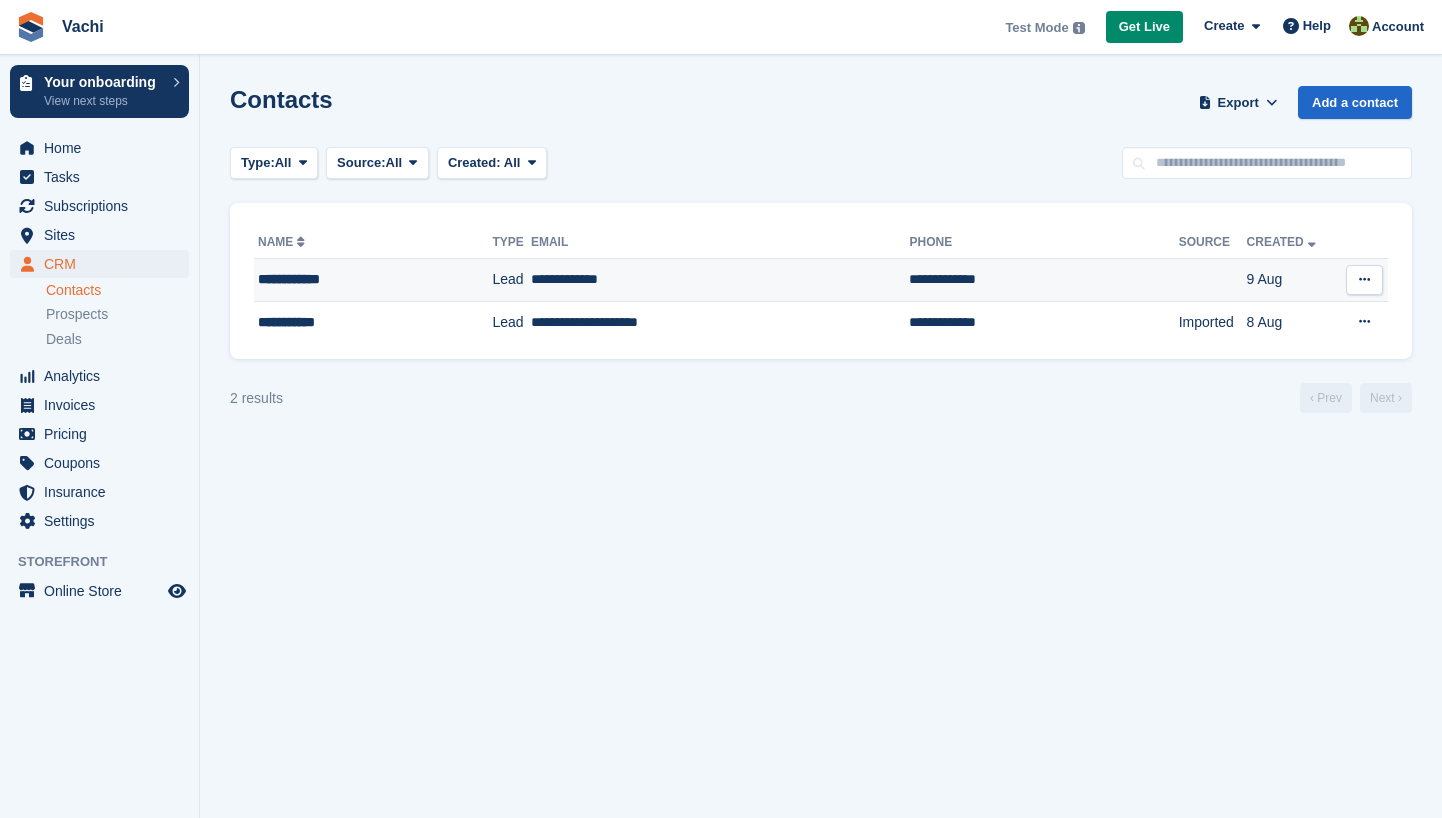 click on "**********" at bounding box center [353, 279] 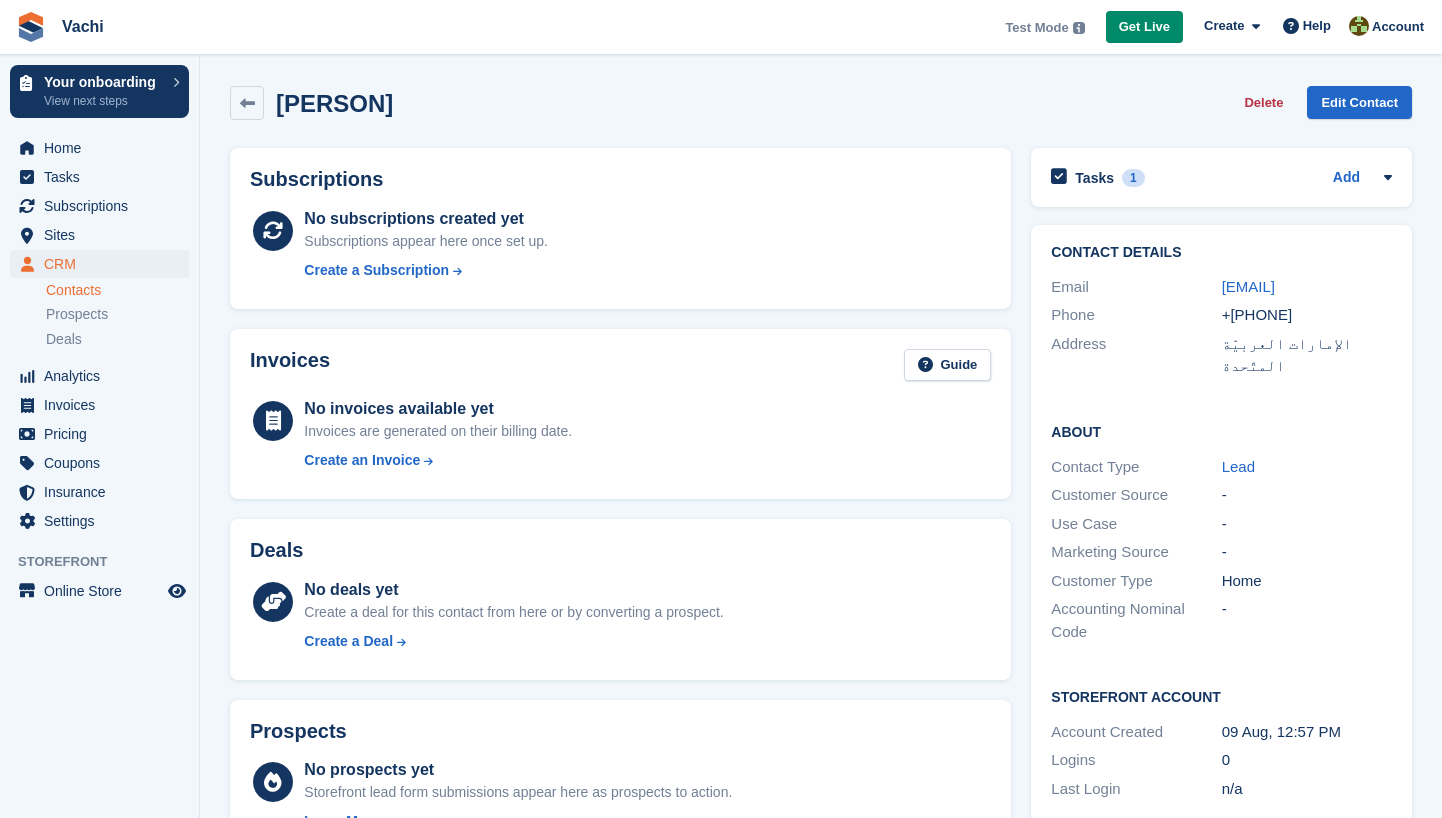 scroll, scrollTop: 0, scrollLeft: 0, axis: both 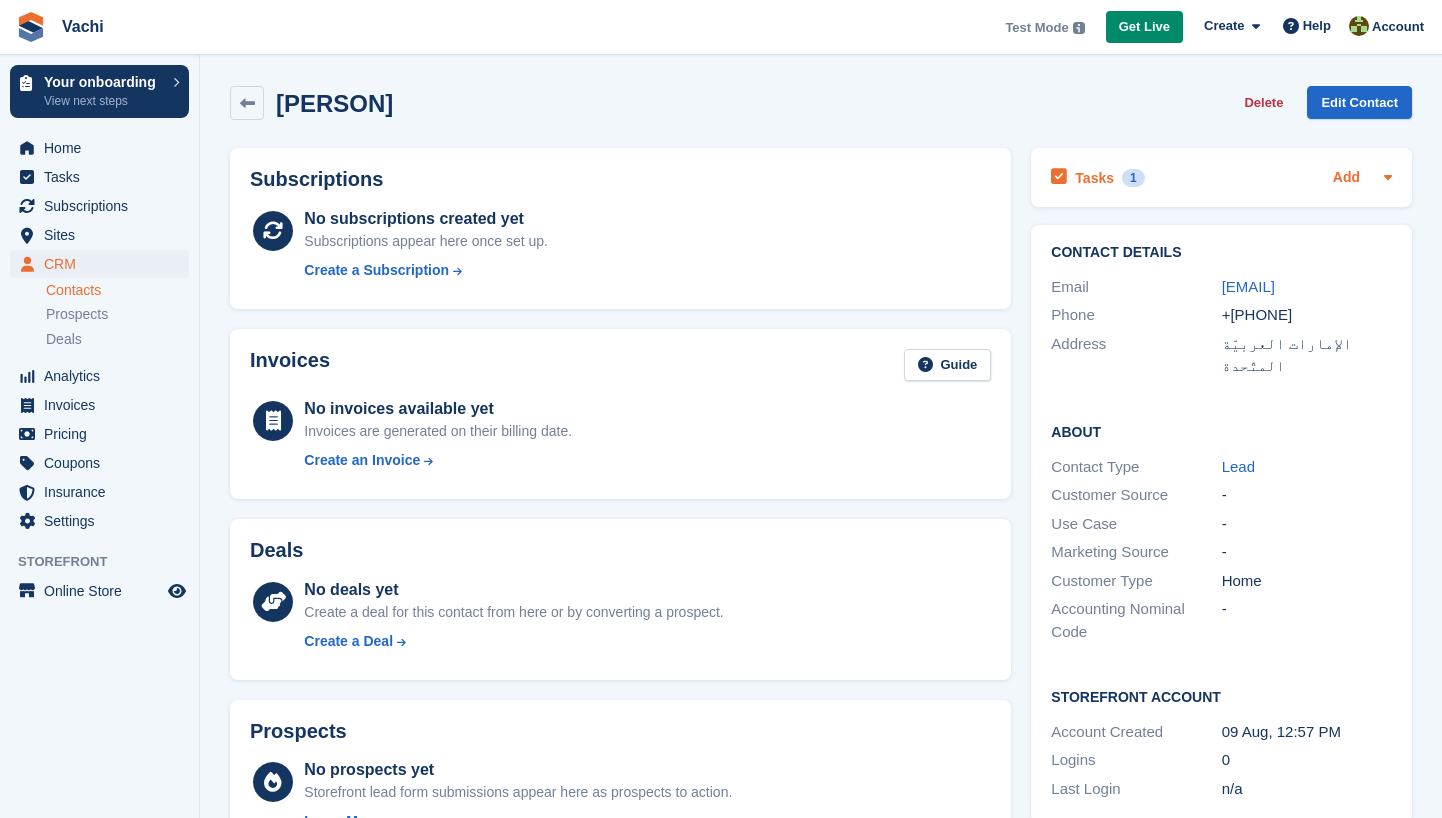 click on "Add" at bounding box center (1346, 178) 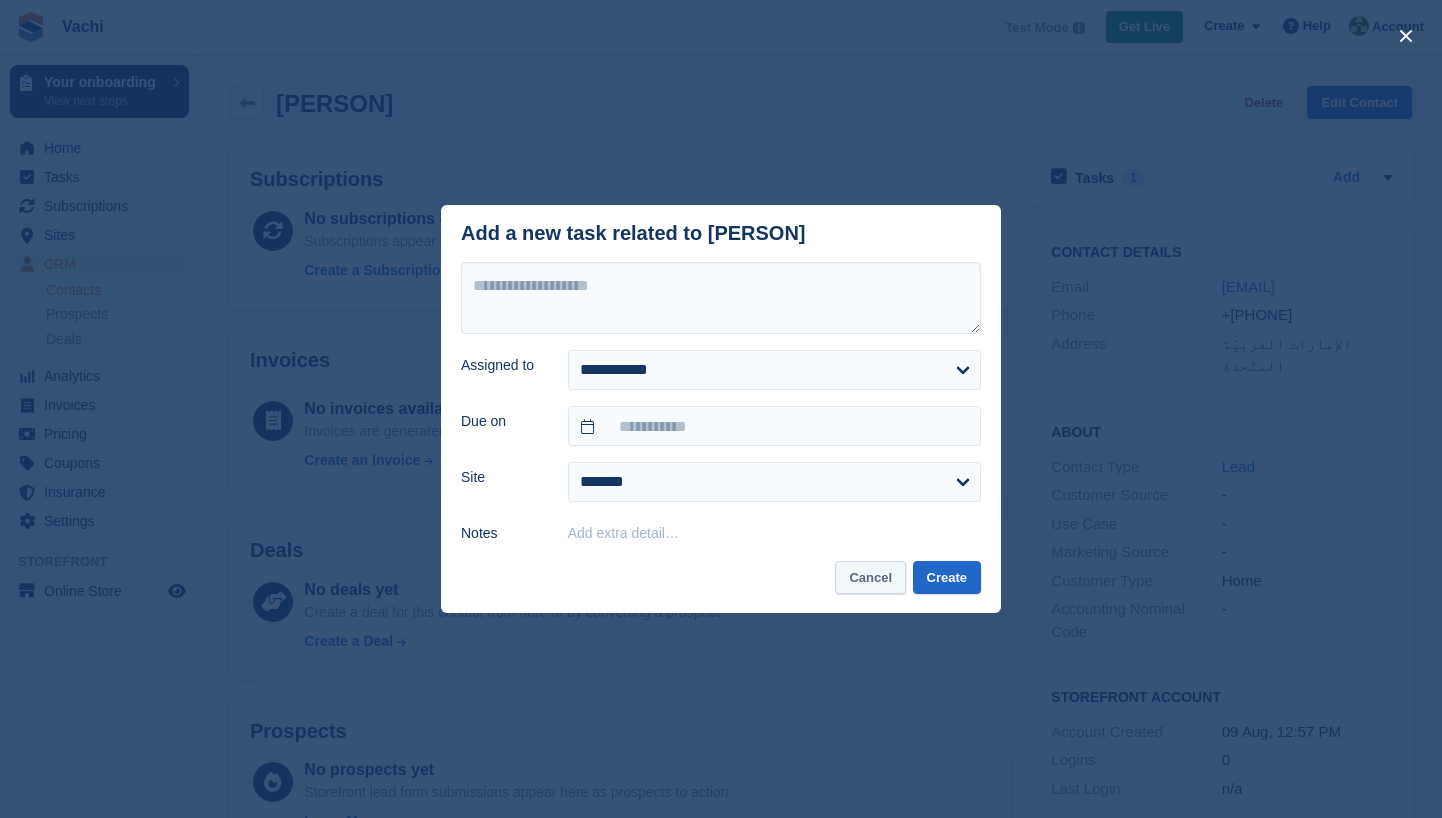 click on "Cancel" at bounding box center (870, 577) 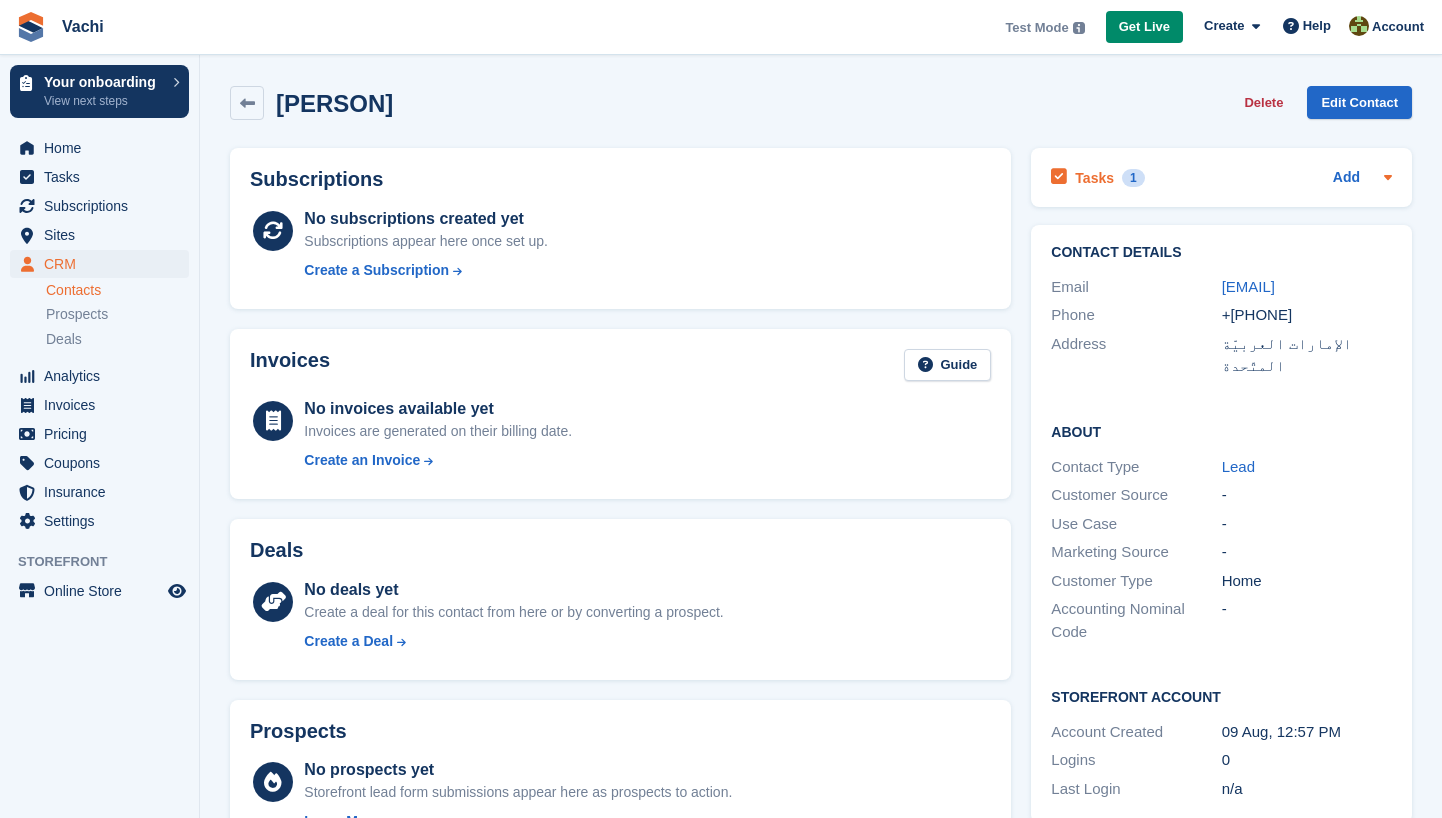 click on "1" at bounding box center (1133, 178) 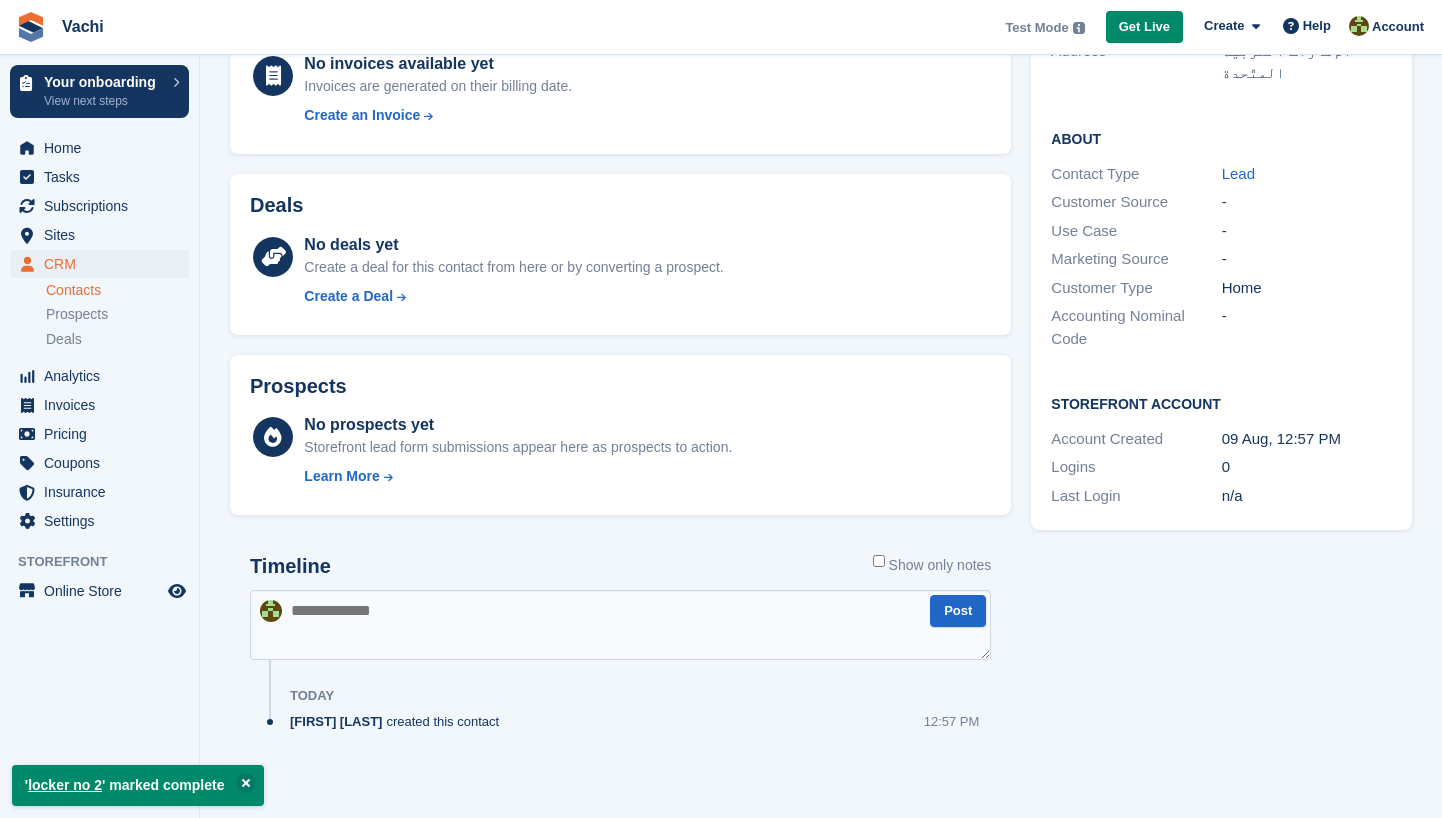 scroll, scrollTop: 344, scrollLeft: 0, axis: vertical 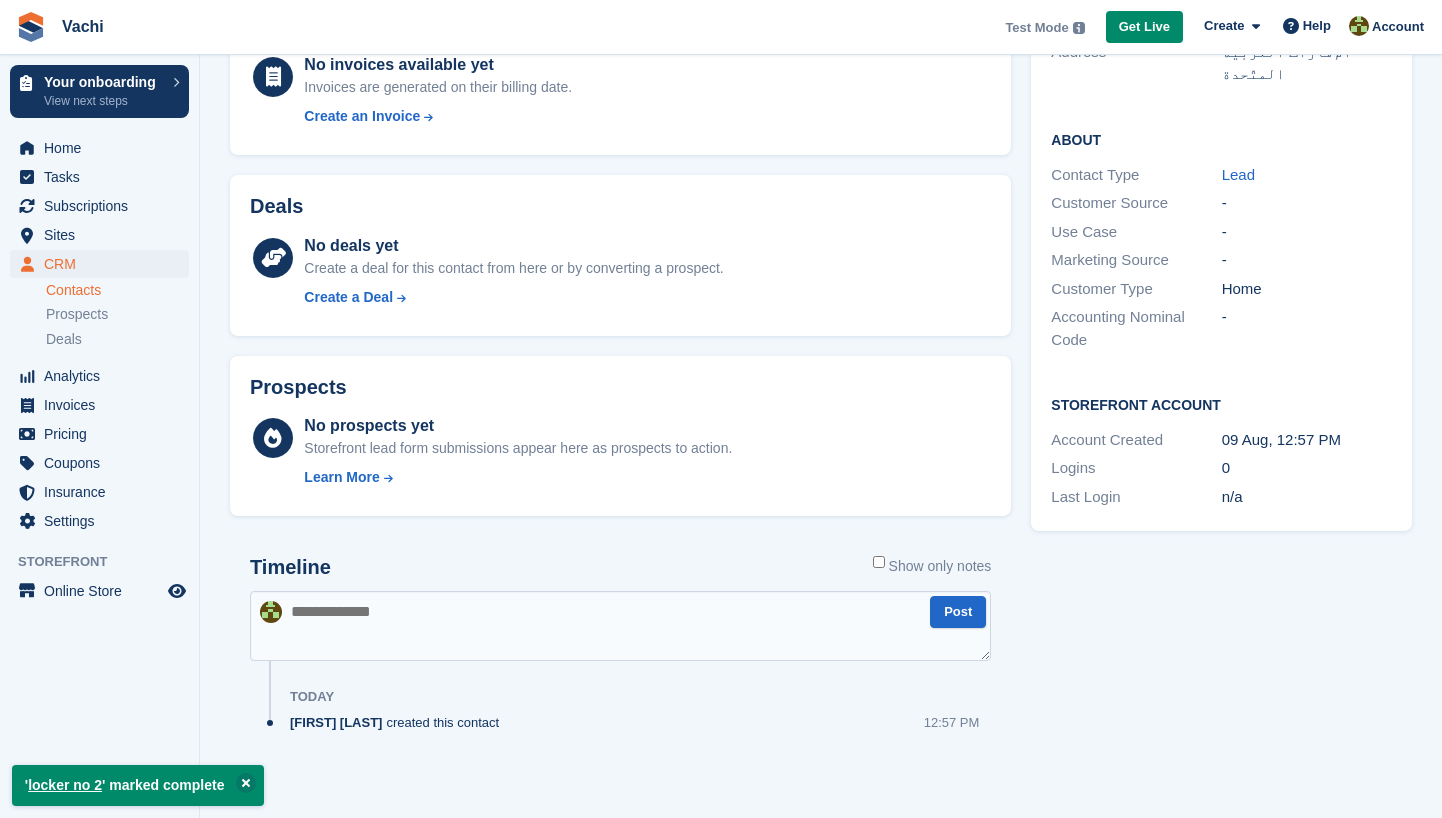 click at bounding box center (620, 626) 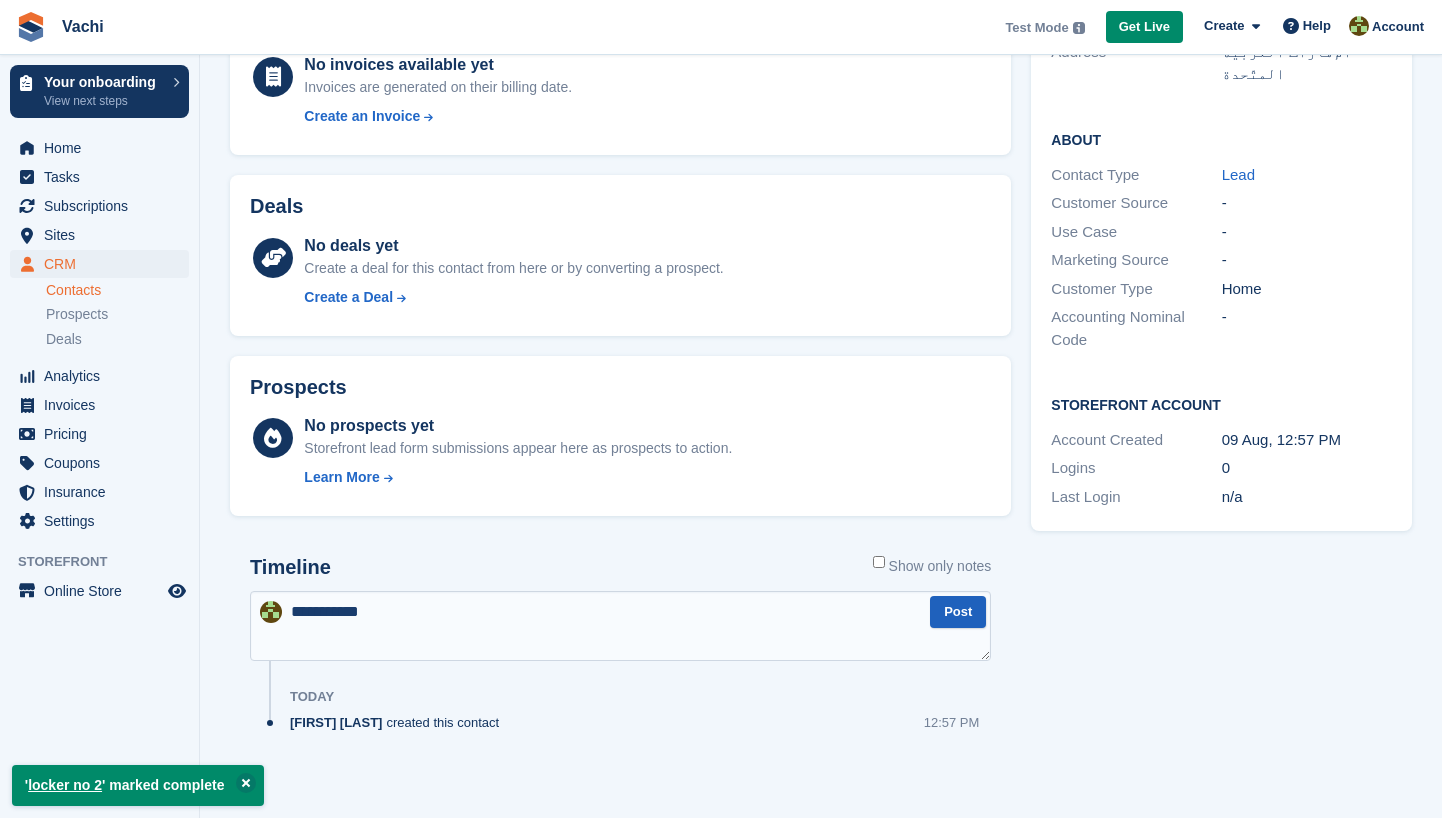 type on "**********" 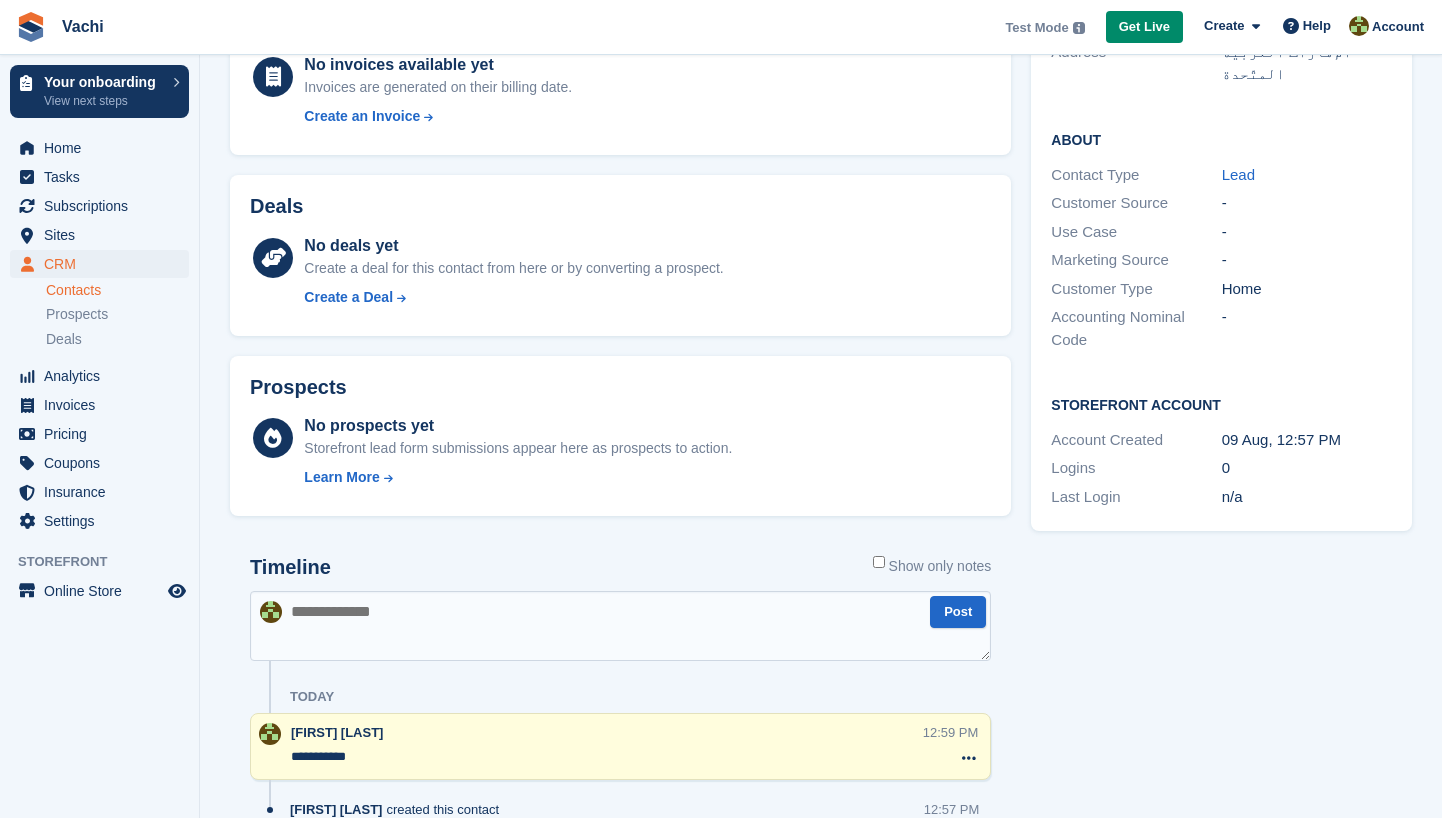 click at bounding box center (620, 626) 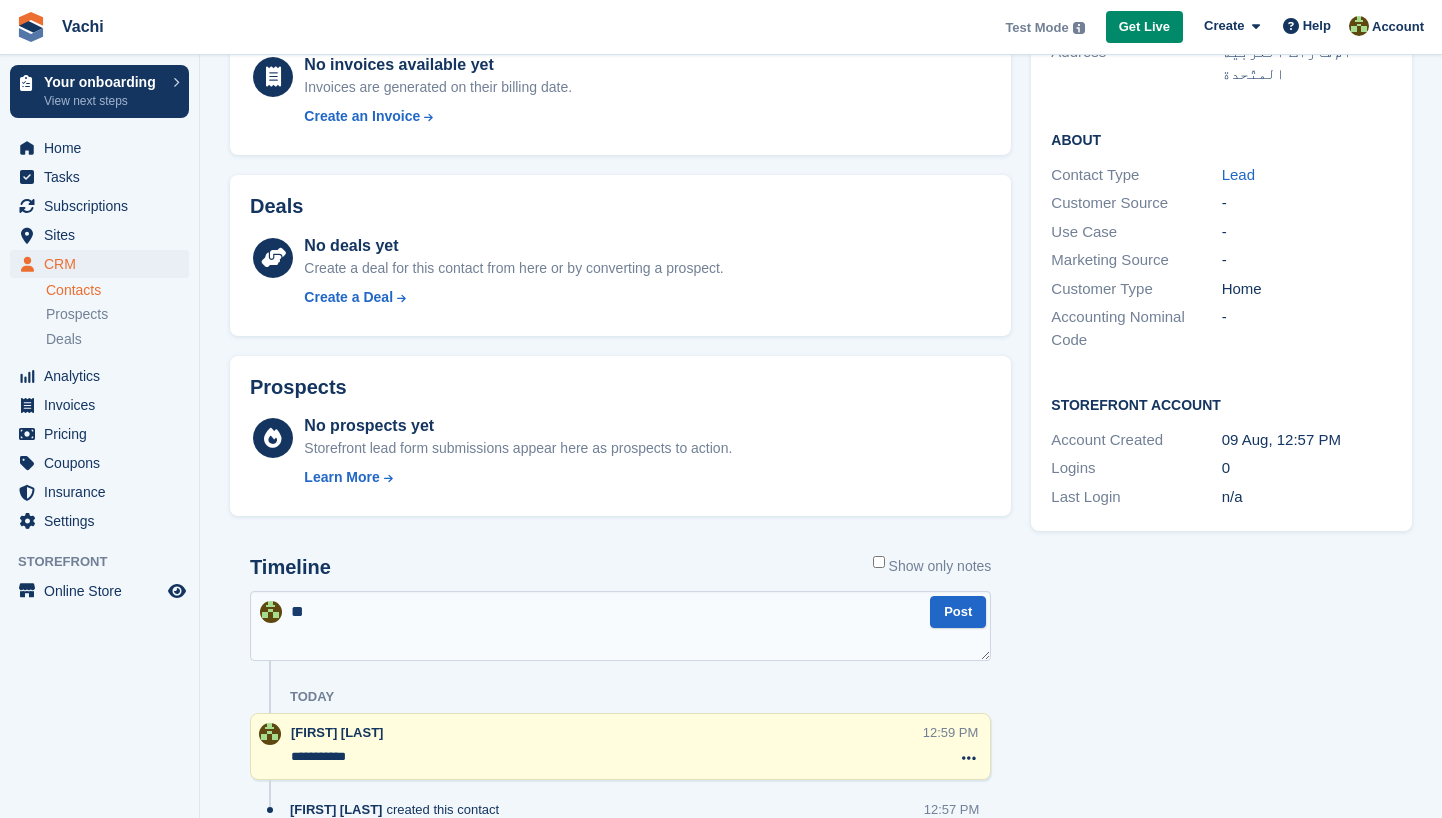 type on "*" 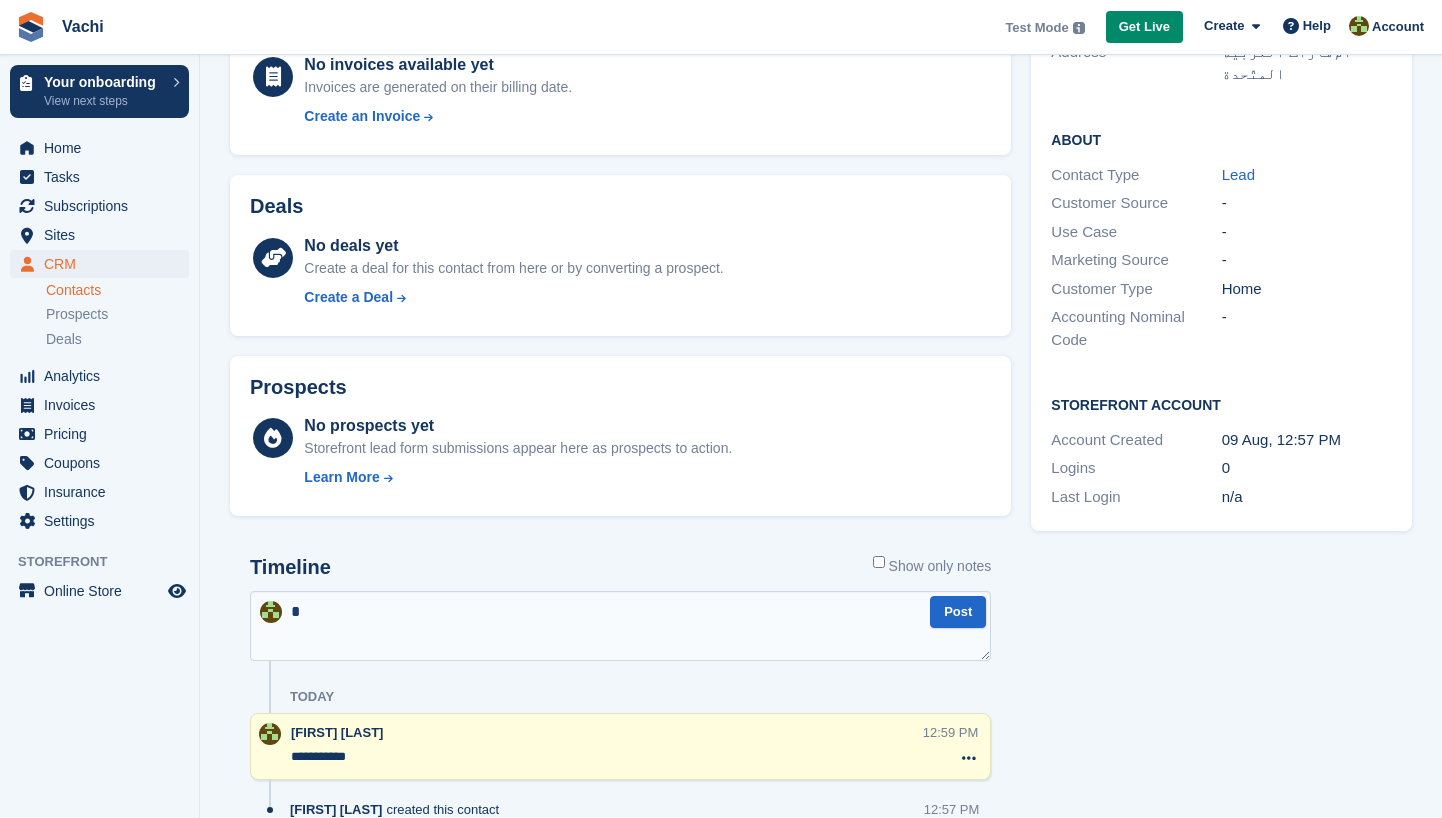 type 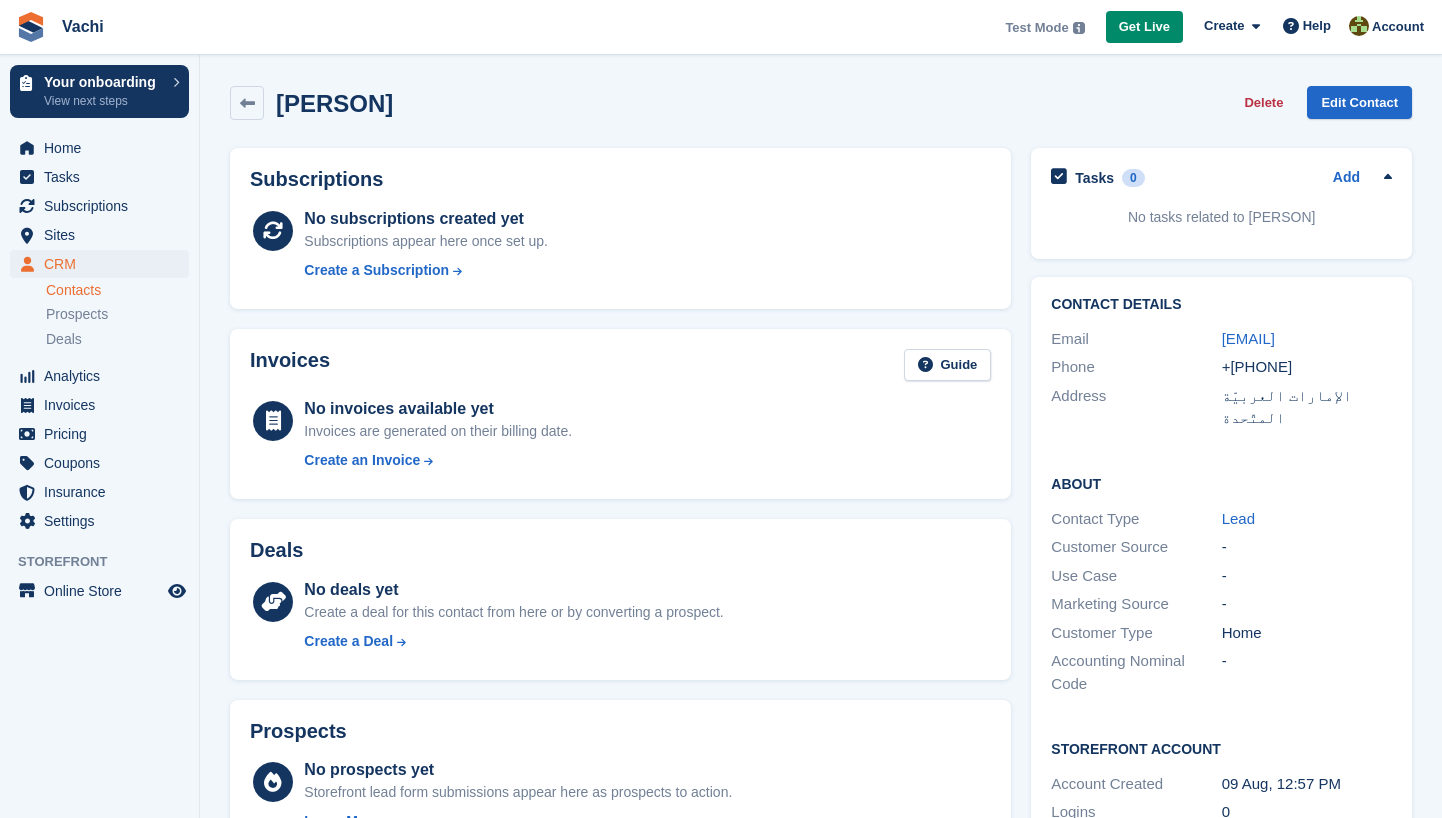 scroll, scrollTop: 0, scrollLeft: 0, axis: both 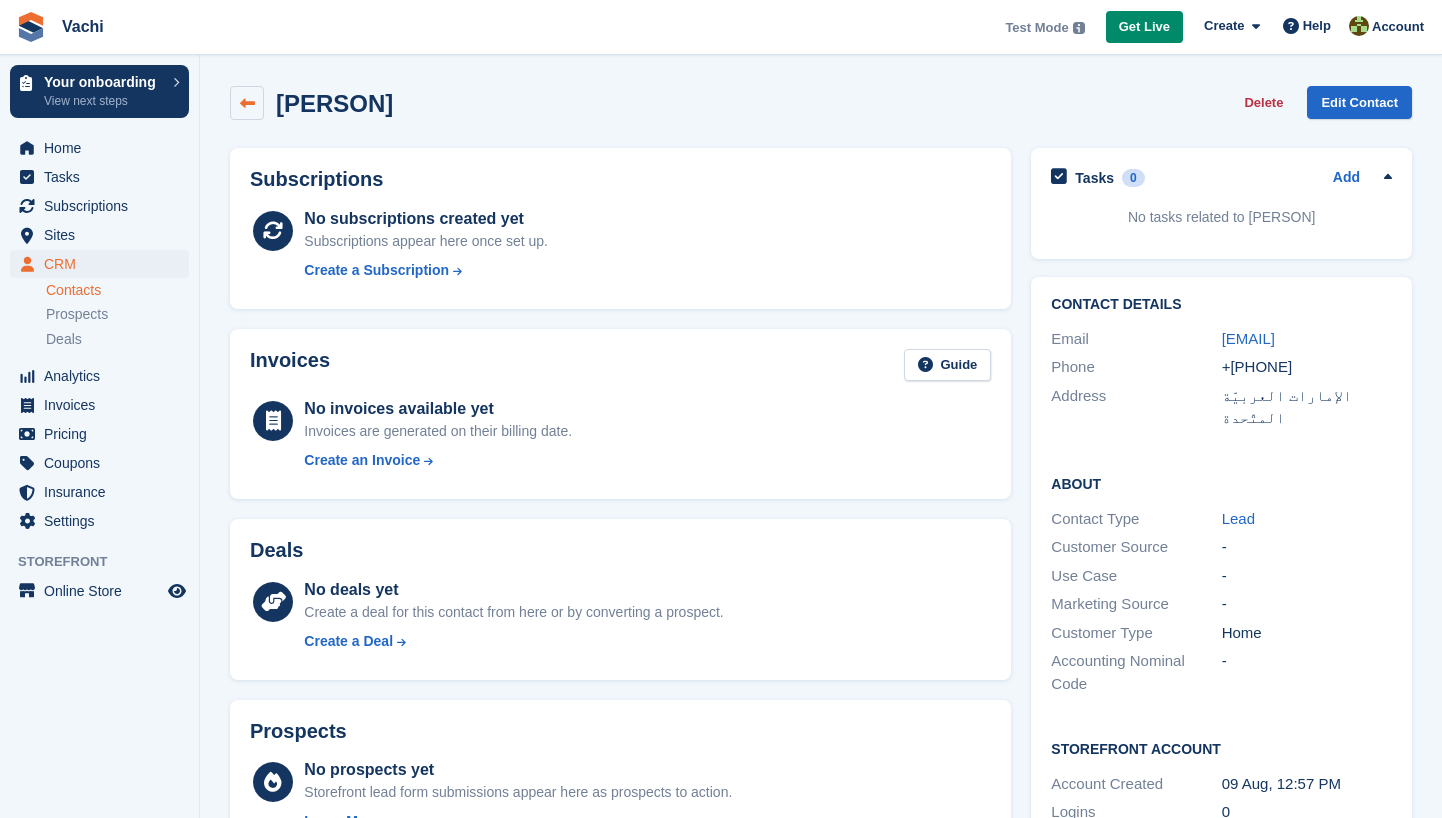 click at bounding box center (247, 103) 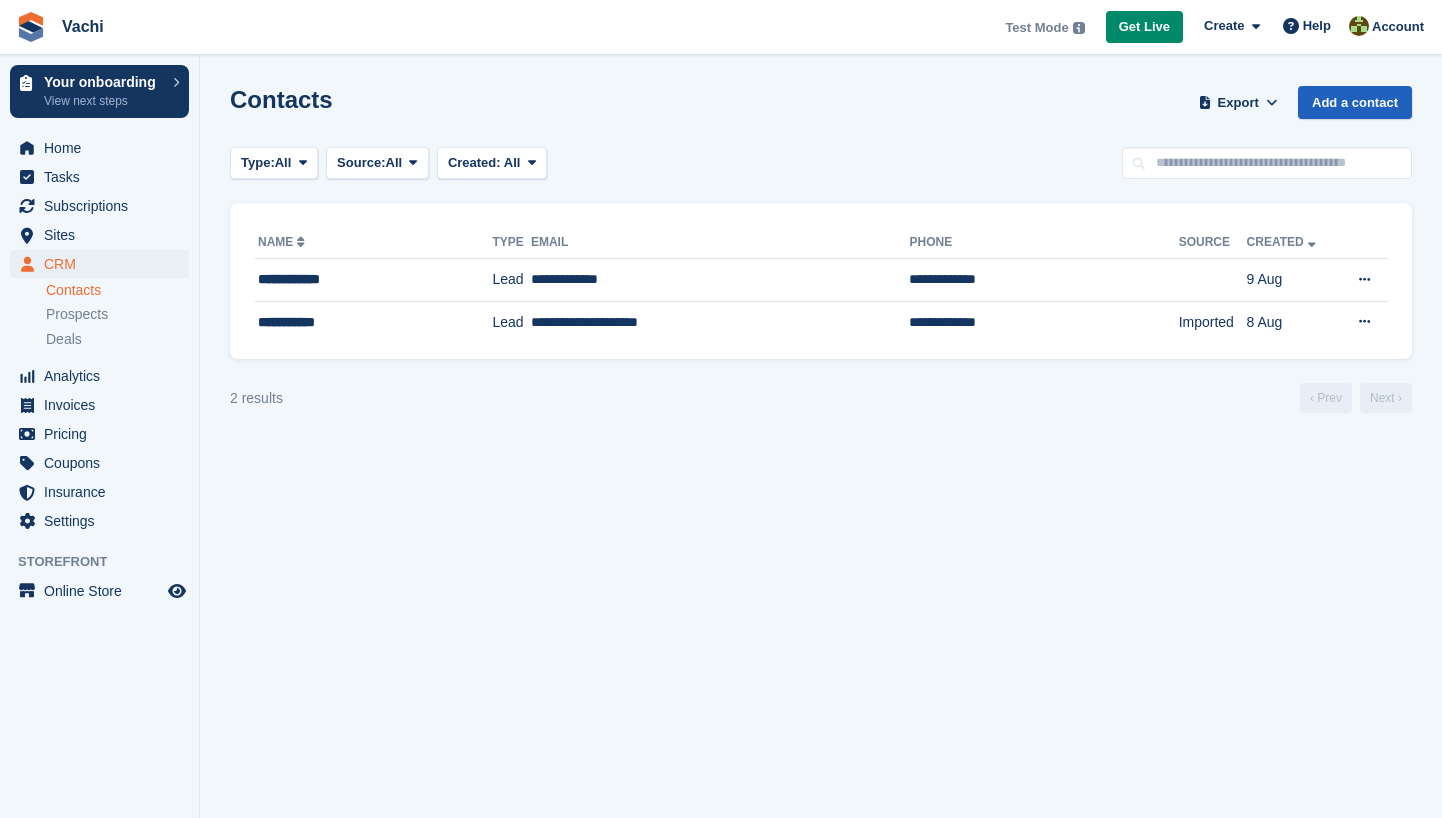 click on "Add a contact" at bounding box center [1355, 102] 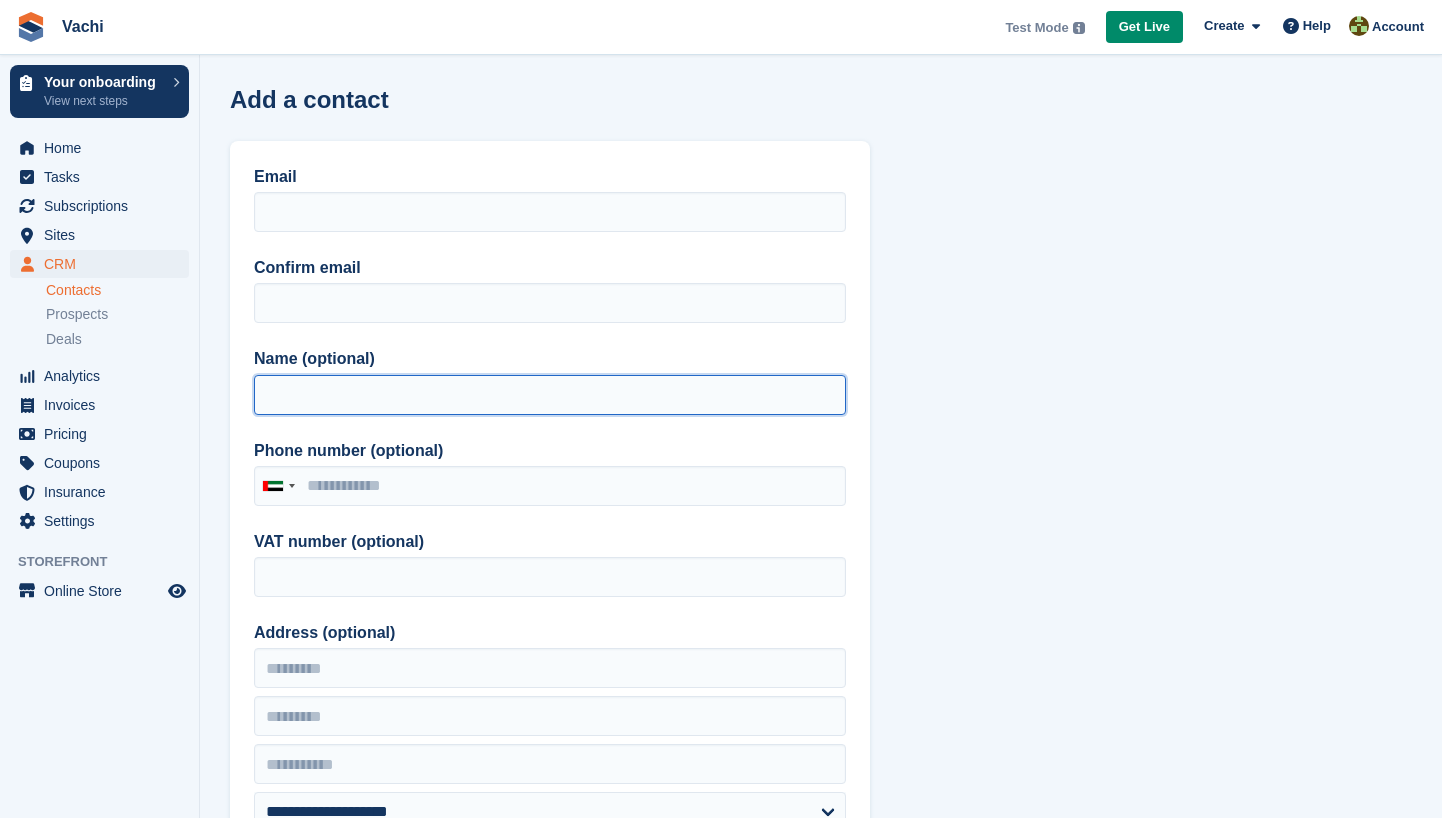 paste on "**********" 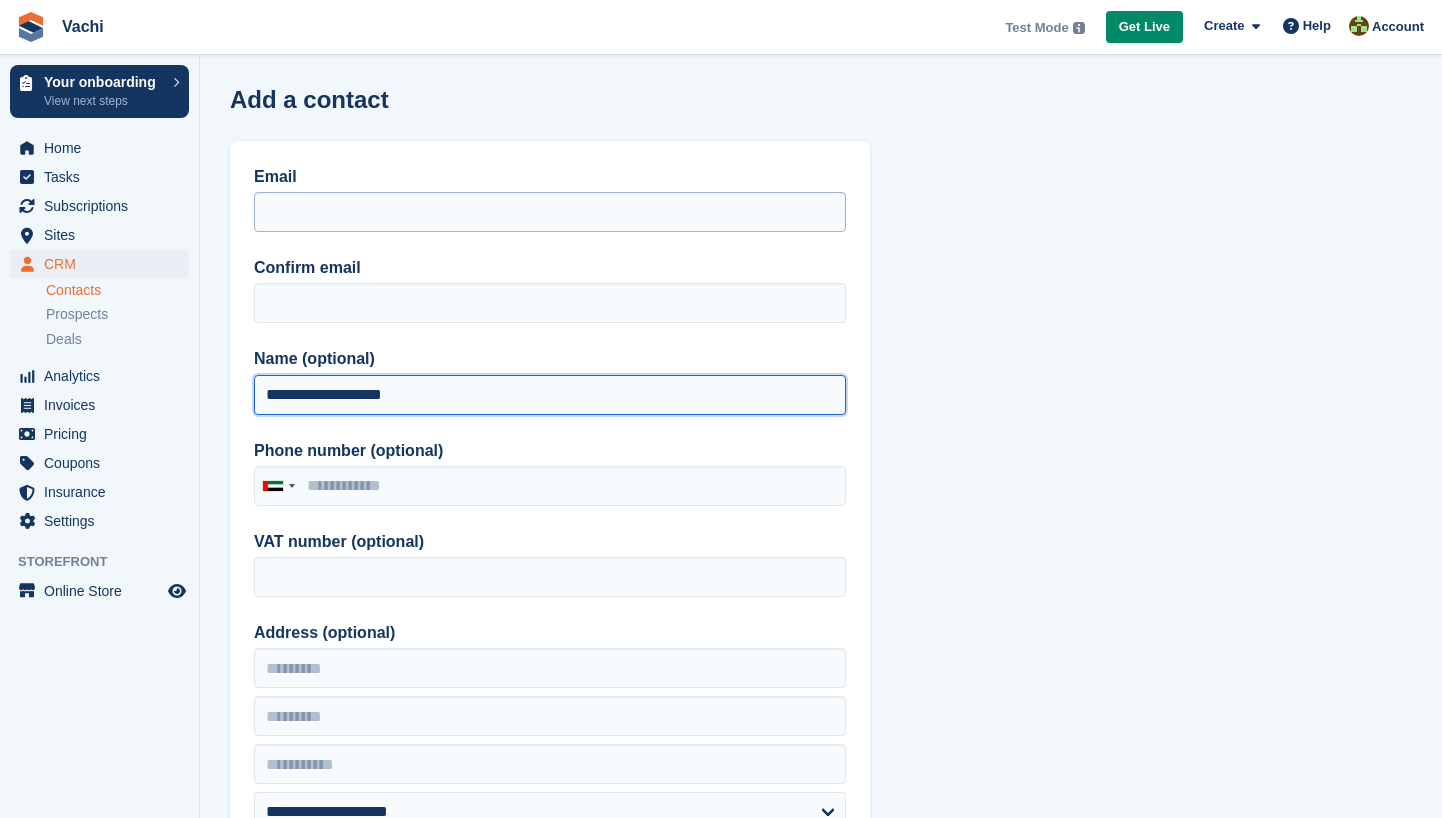 type on "**********" 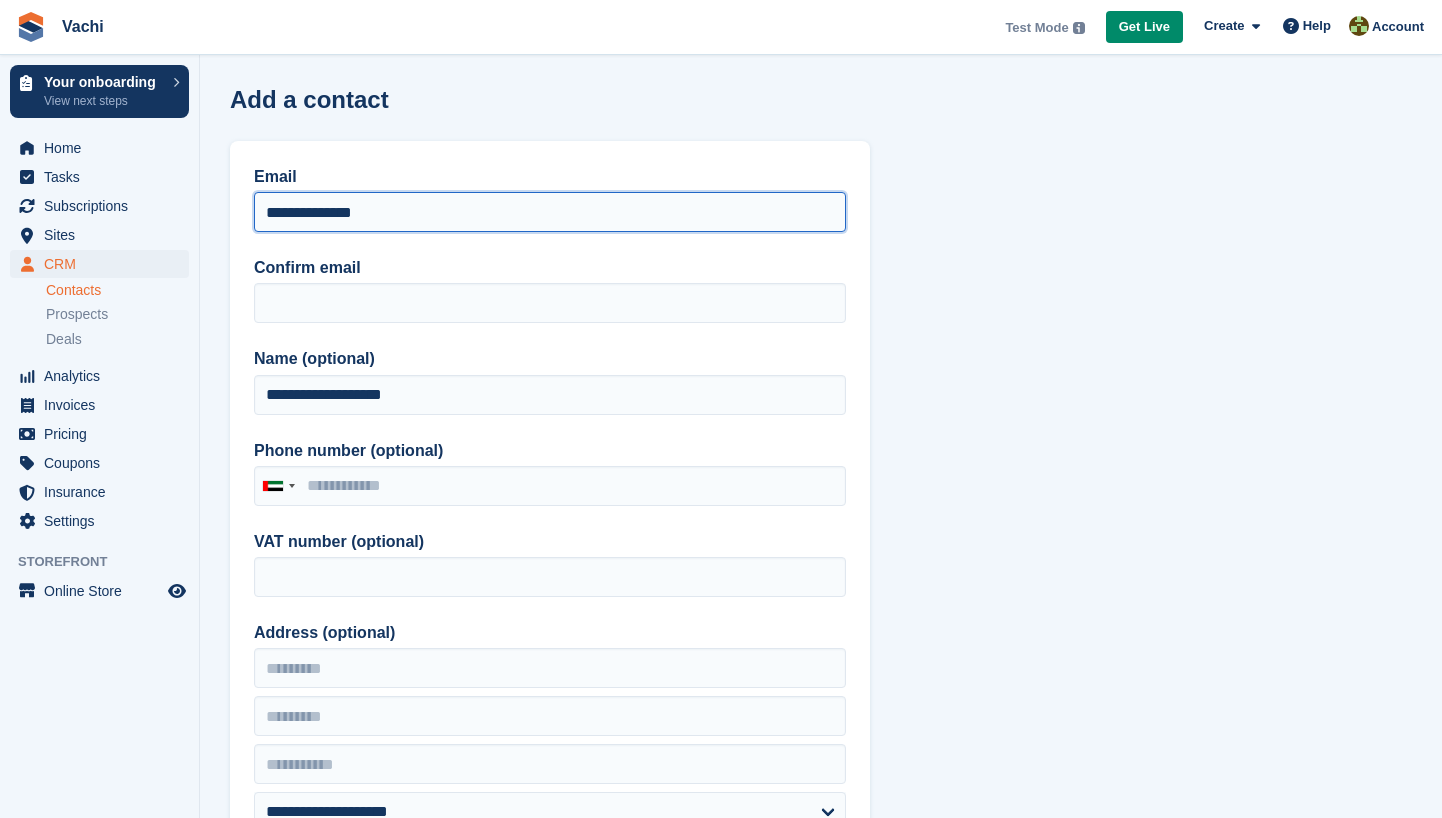 type on "**********" 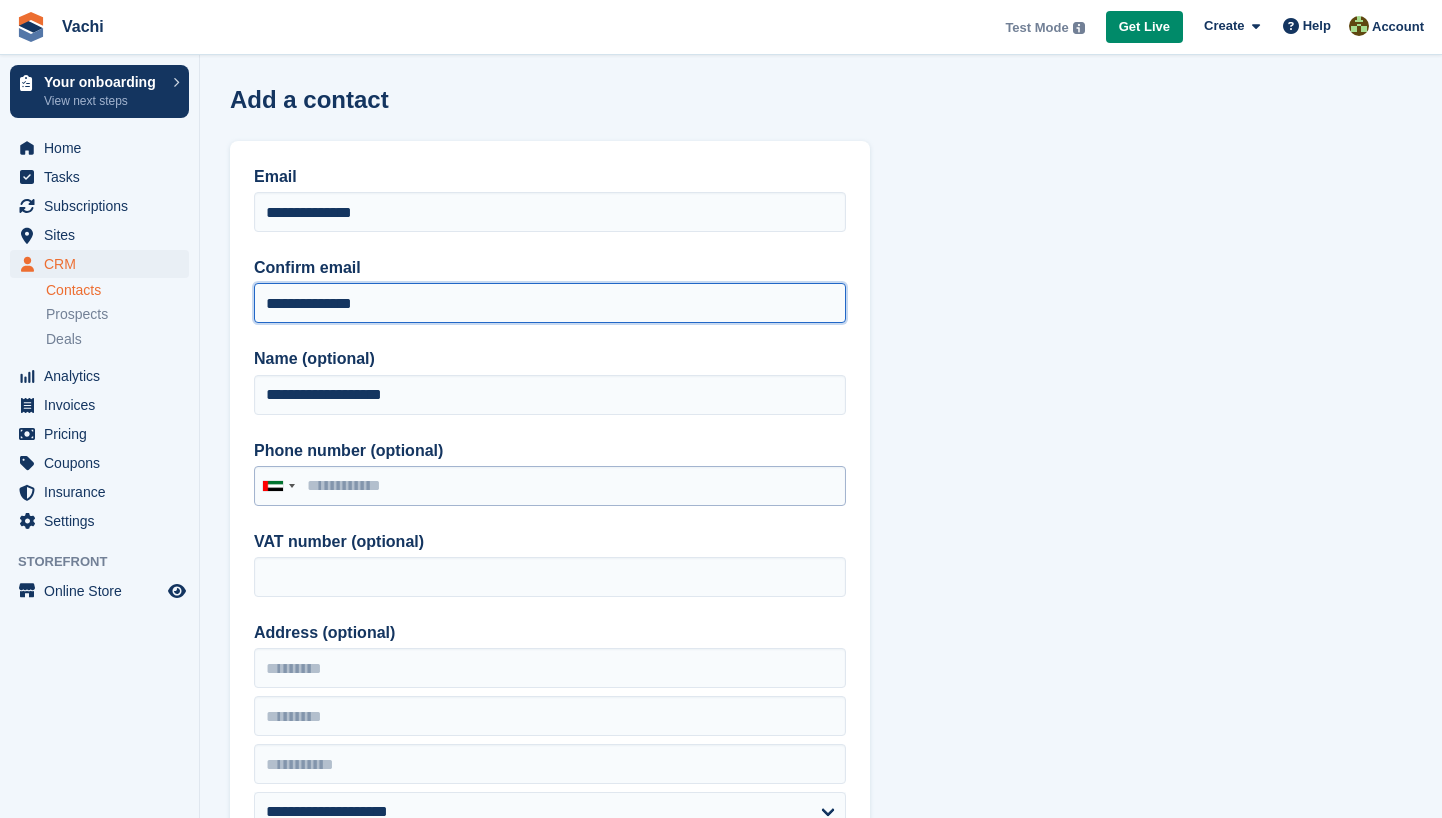 type on "**********" 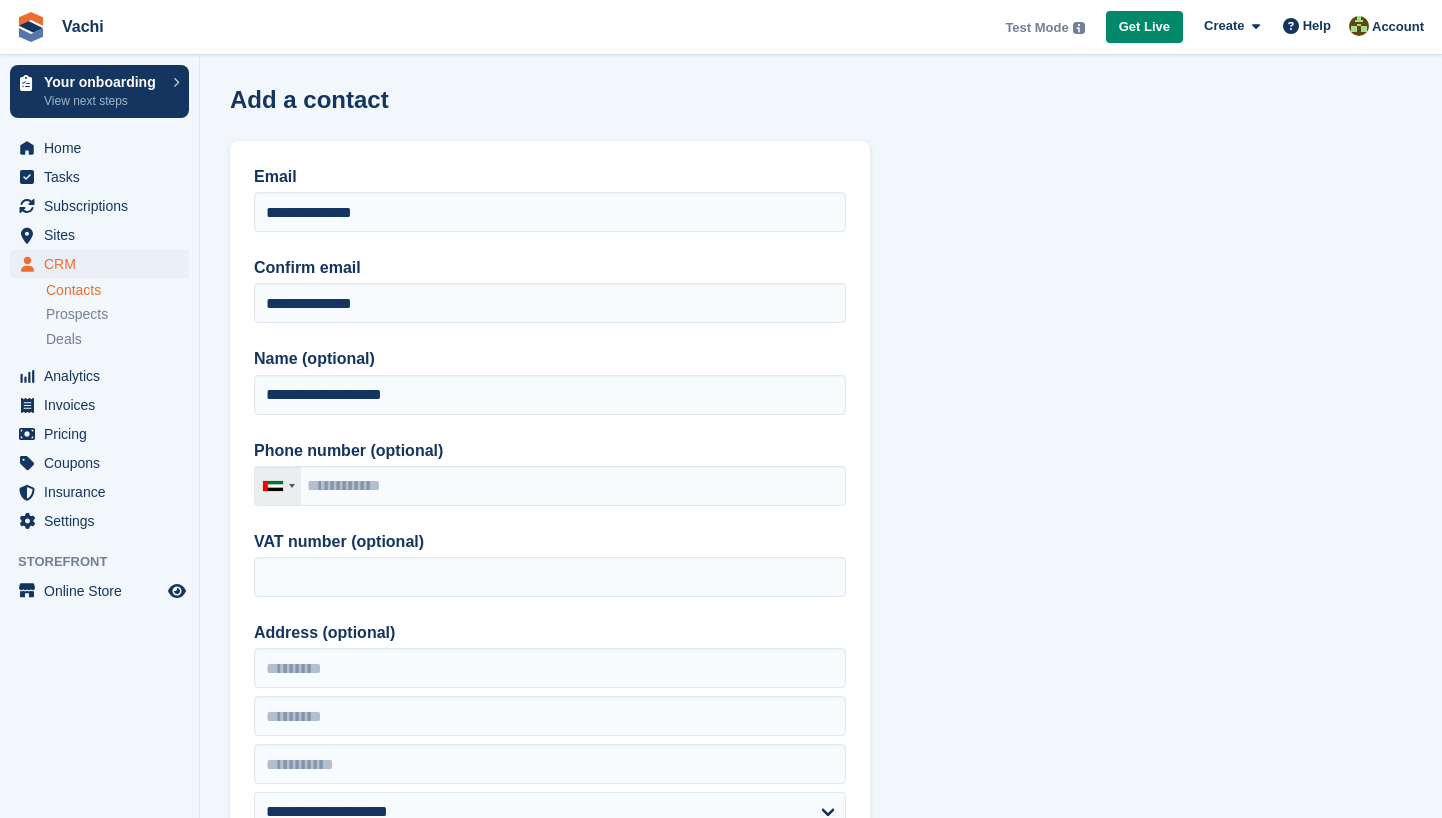 click at bounding box center [292, 486] 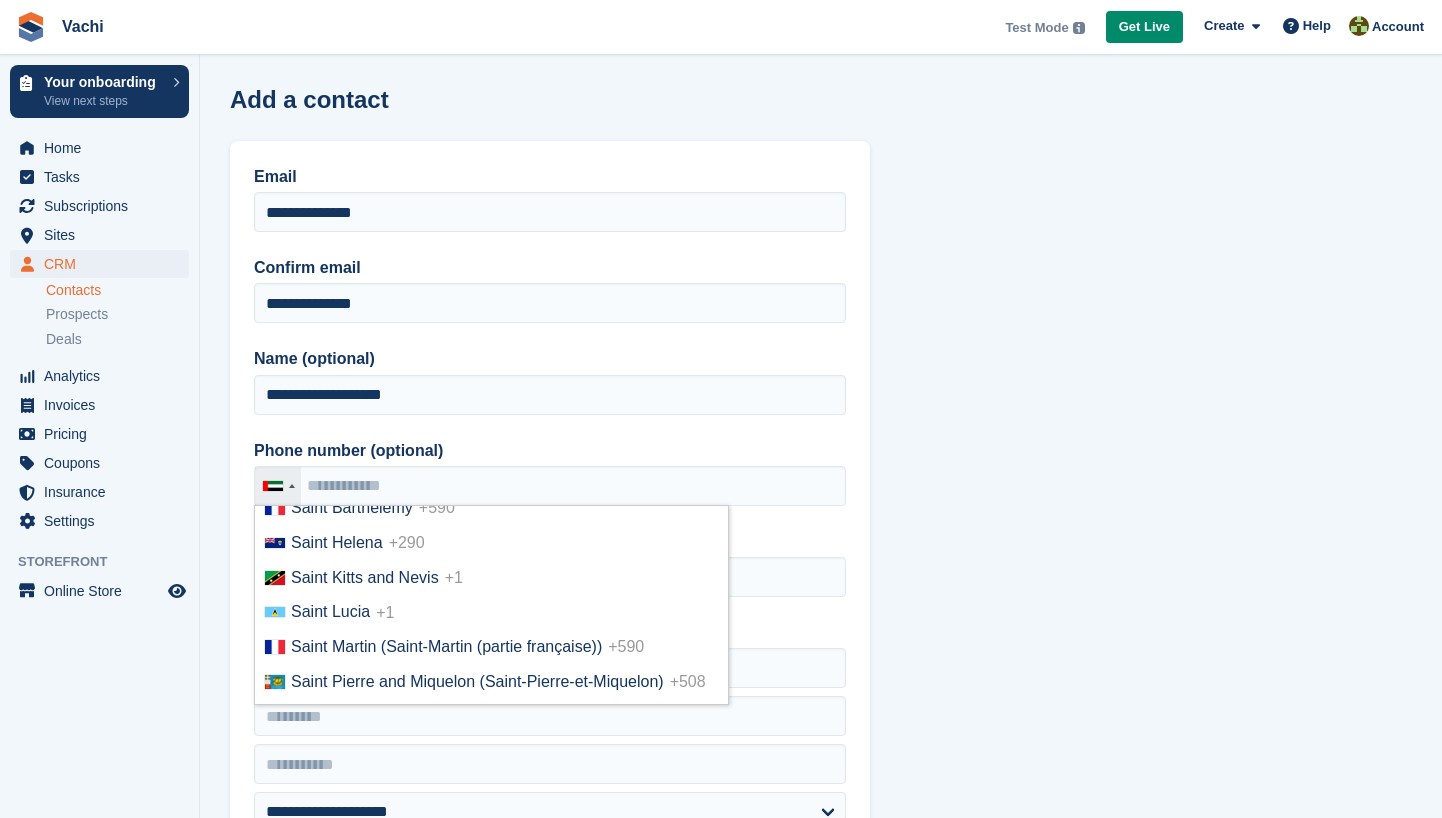 scroll, scrollTop: 6322, scrollLeft: 0, axis: vertical 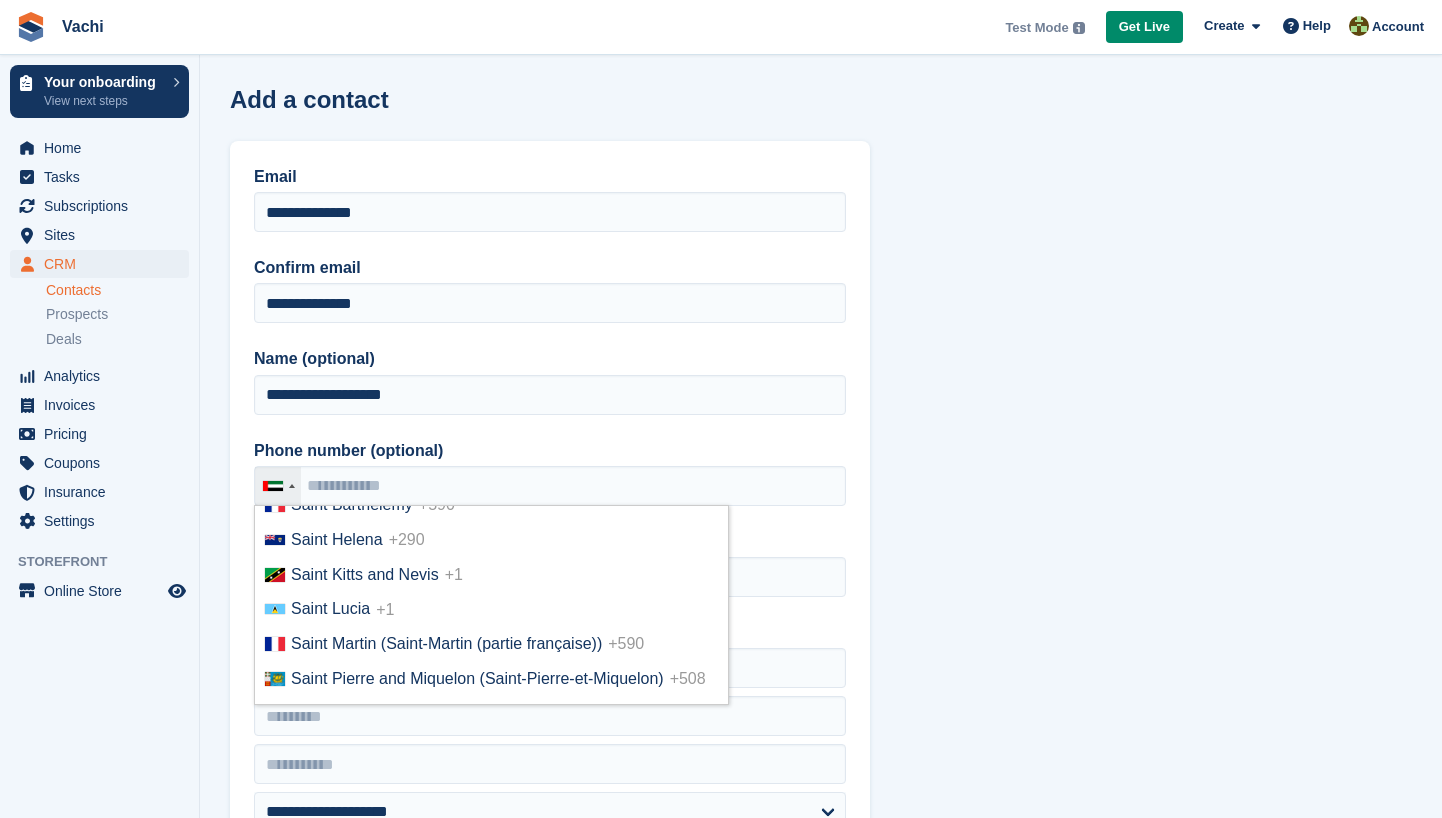 click on "Russia (Россия)" at bounding box center [349, 435] 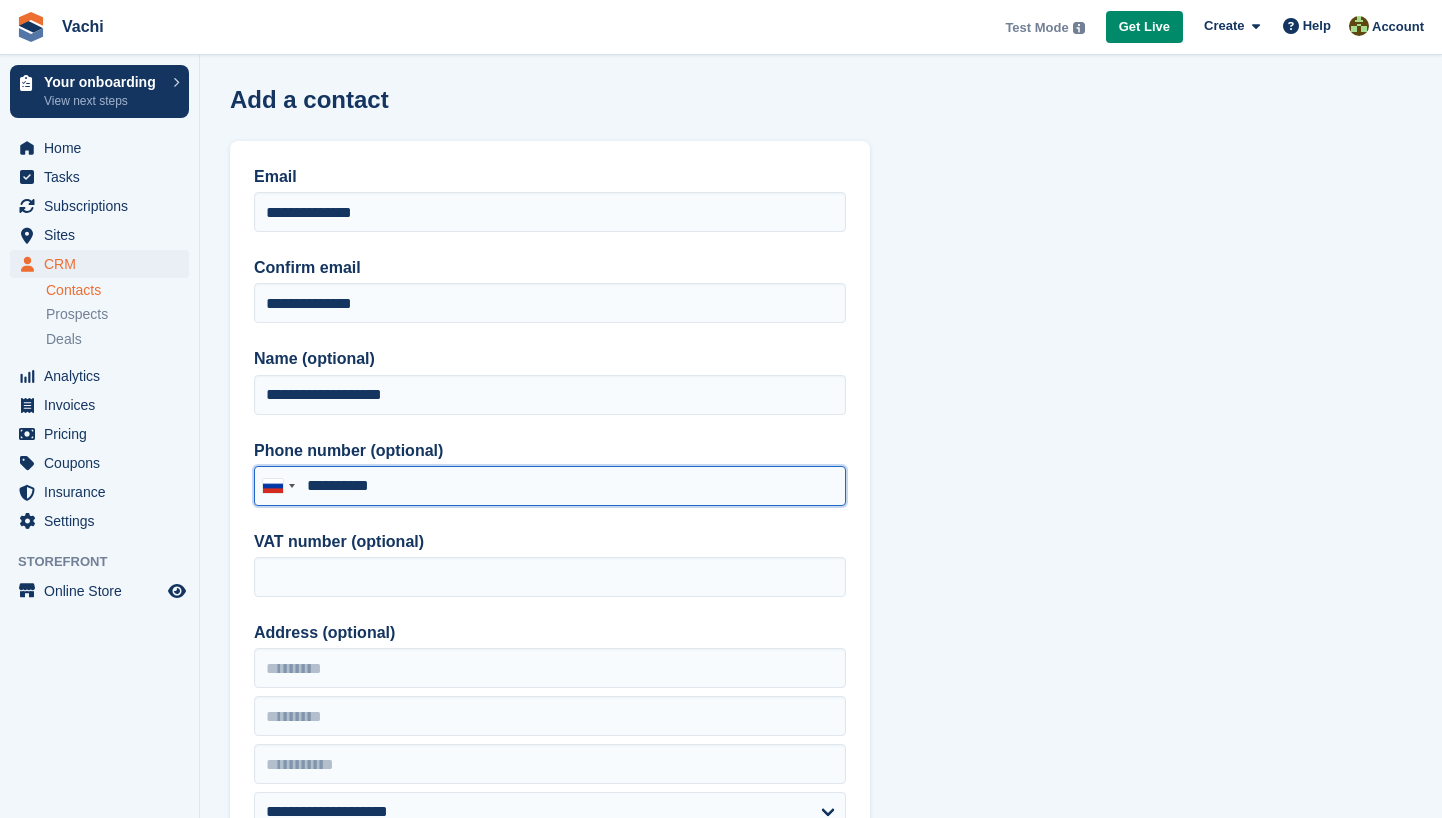 type on "**********" 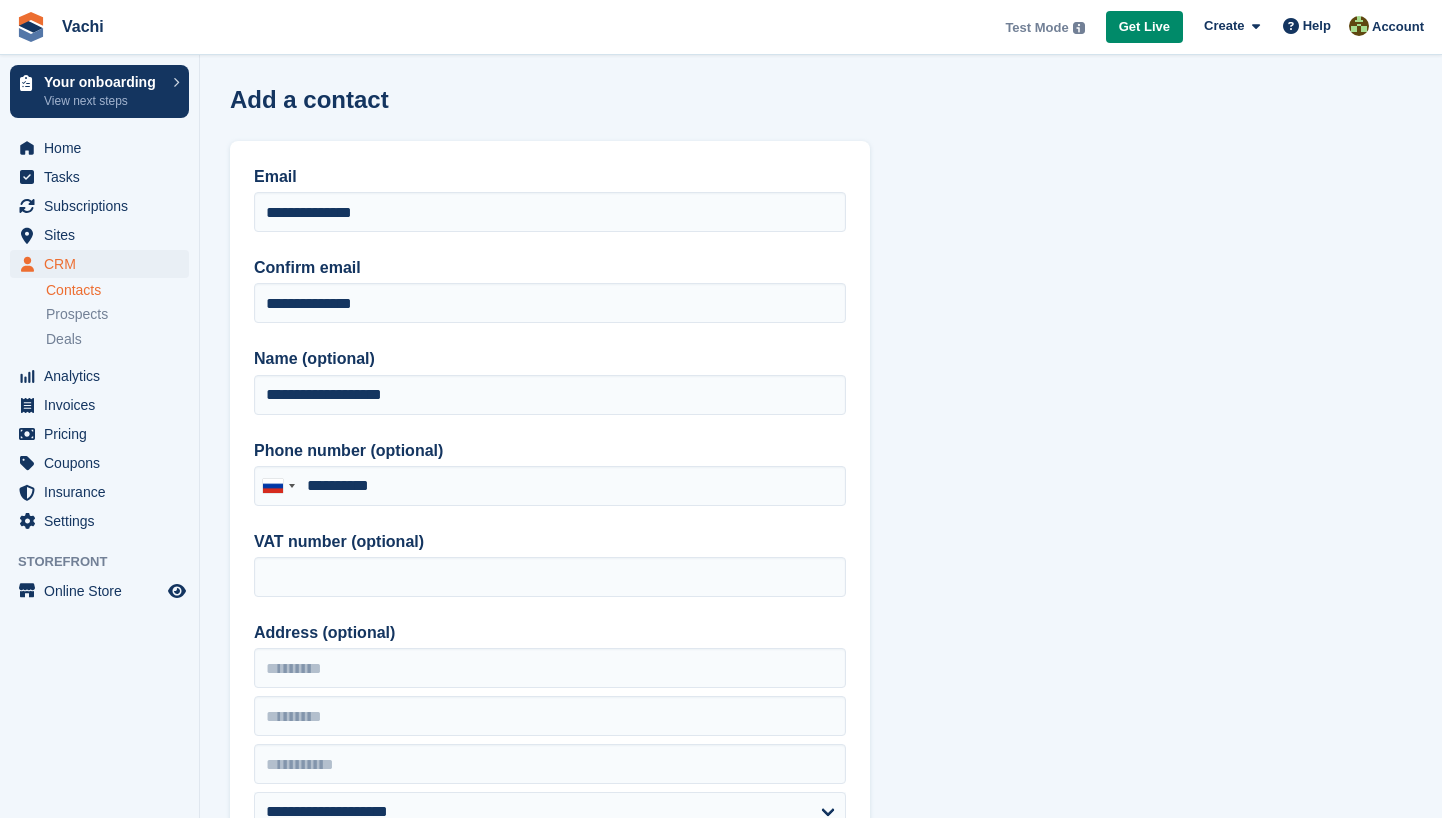 click on "**********" at bounding box center [821, 881] 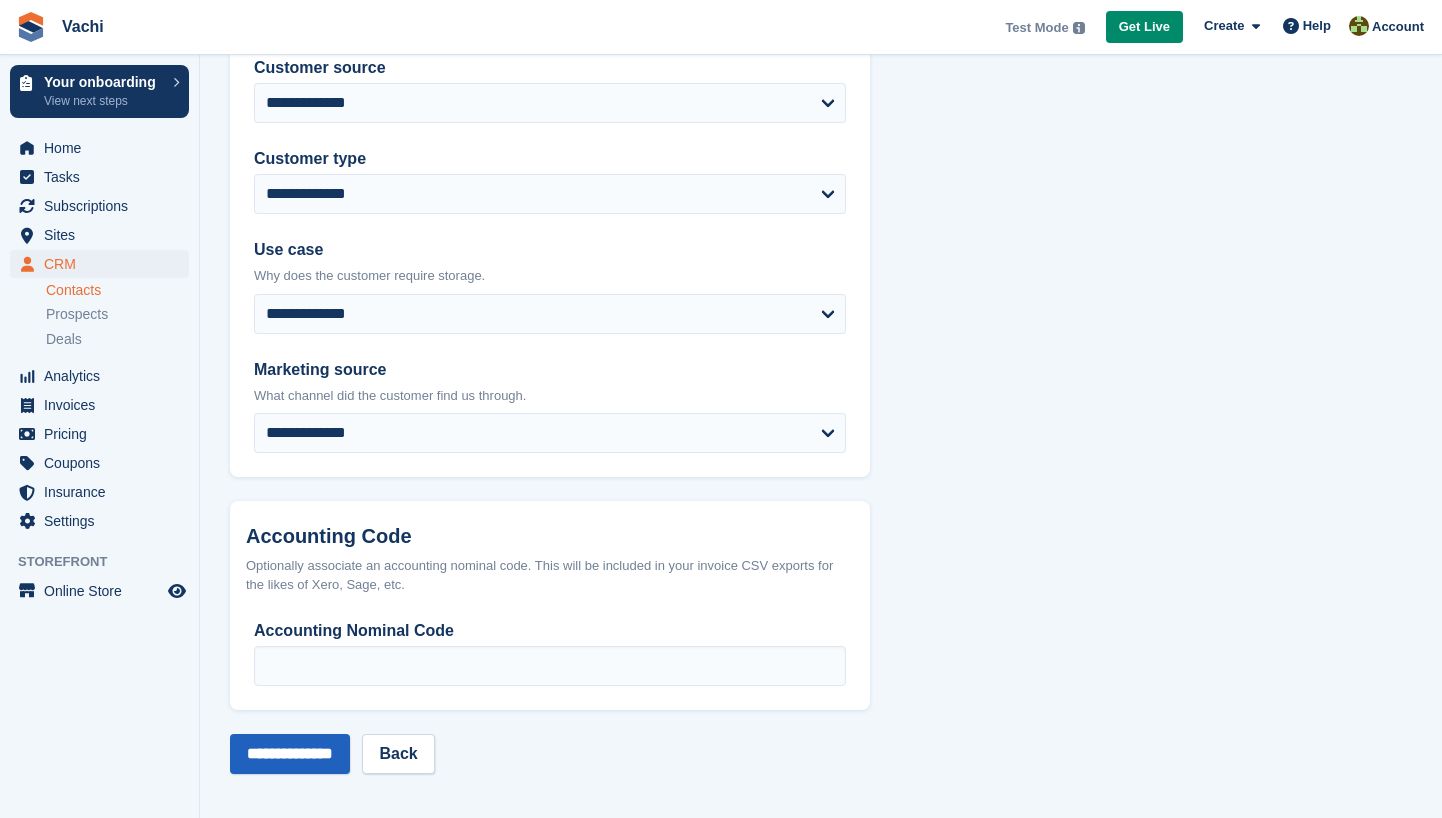 scroll, scrollTop: 942, scrollLeft: 0, axis: vertical 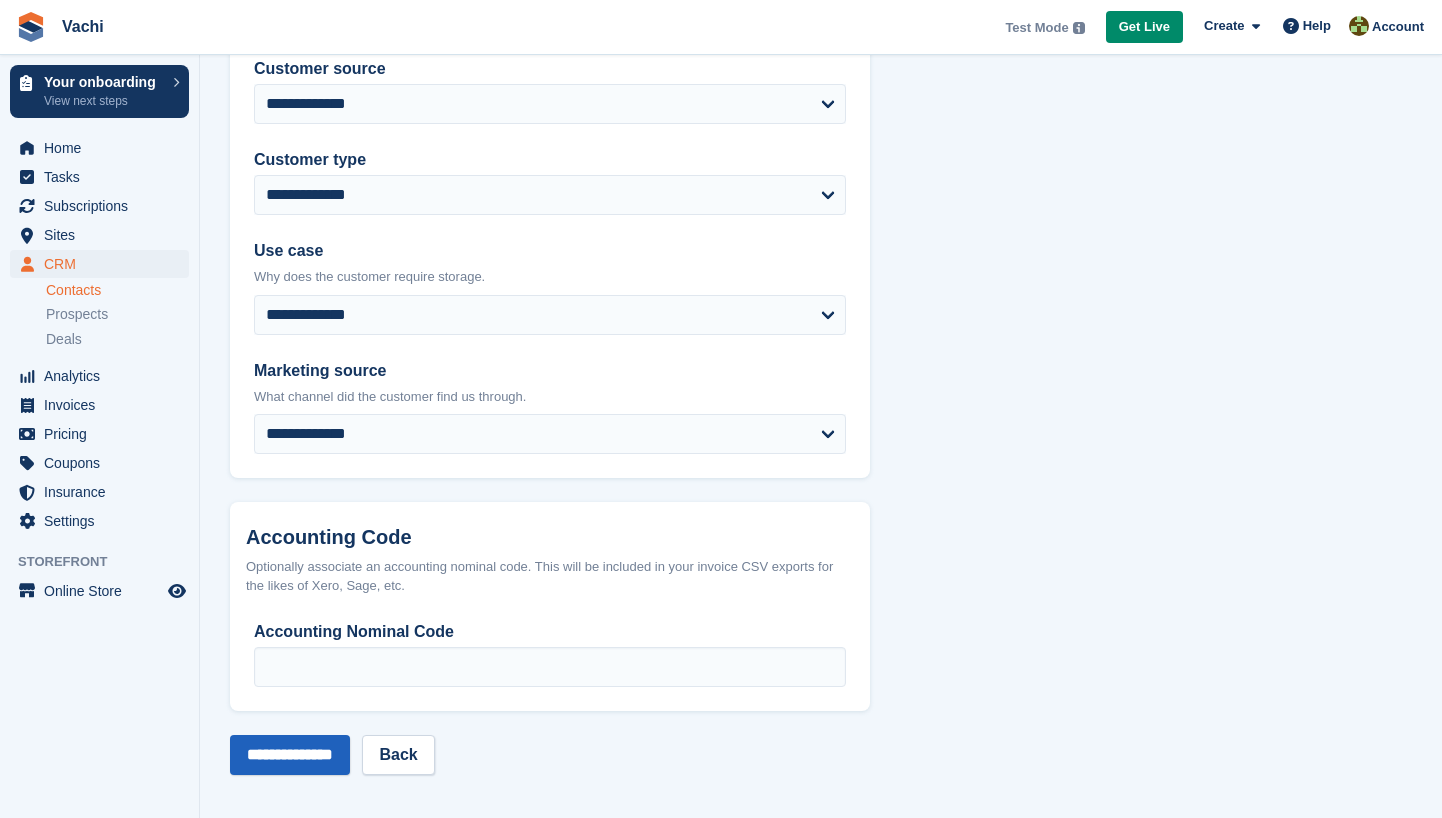 click on "**********" at bounding box center (290, 755) 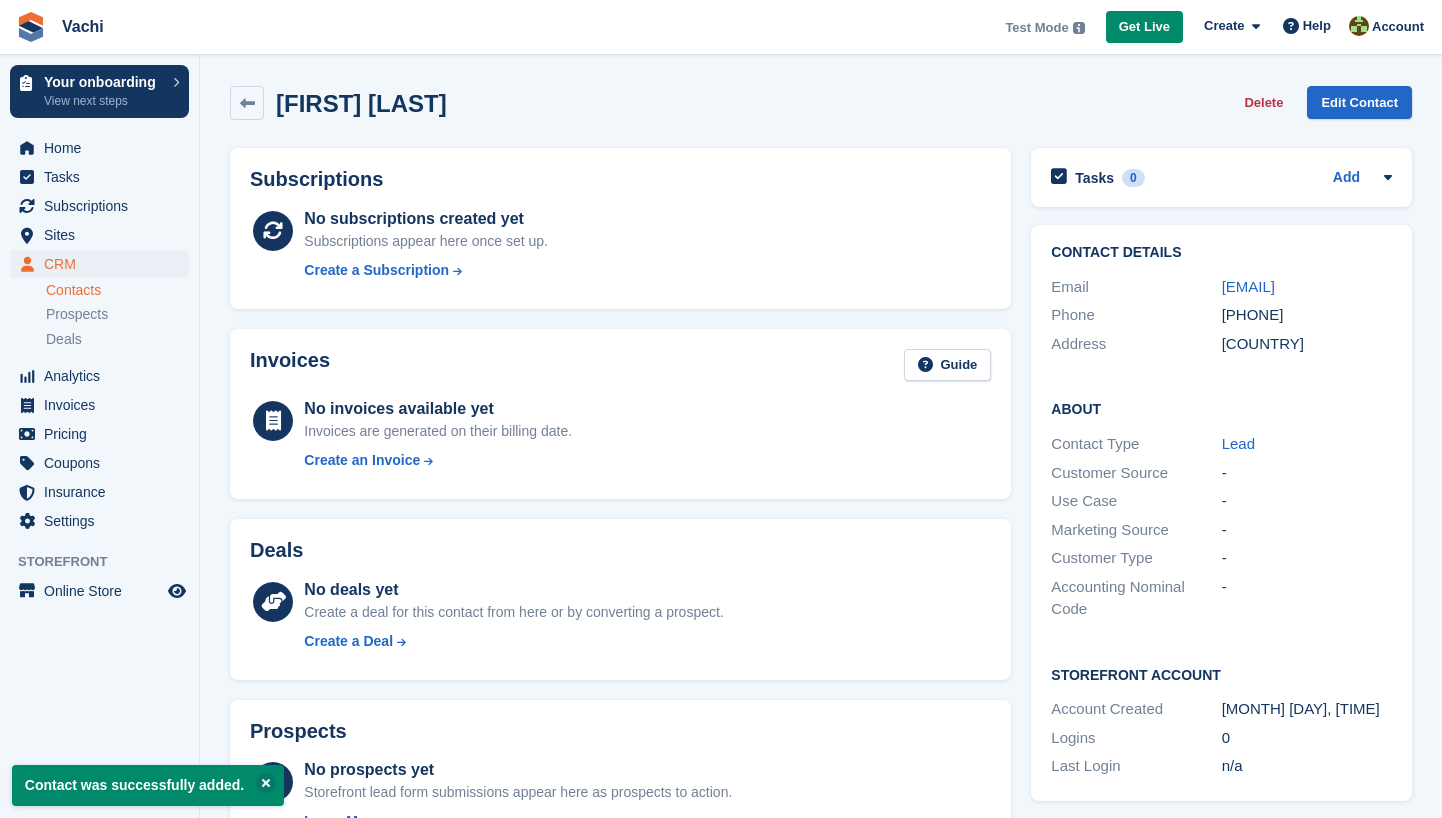 scroll, scrollTop: 0, scrollLeft: 0, axis: both 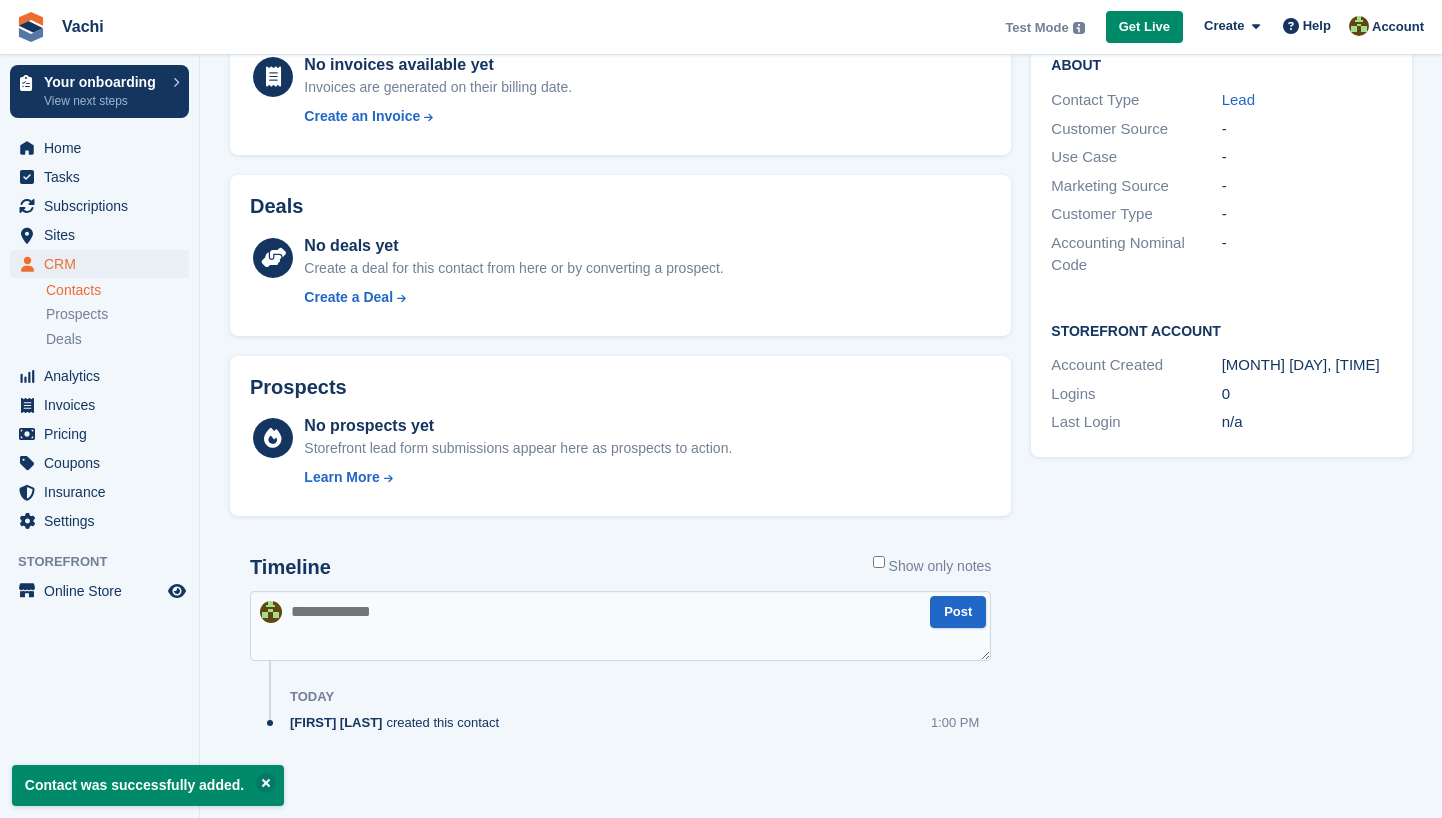 click at bounding box center [620, 626] 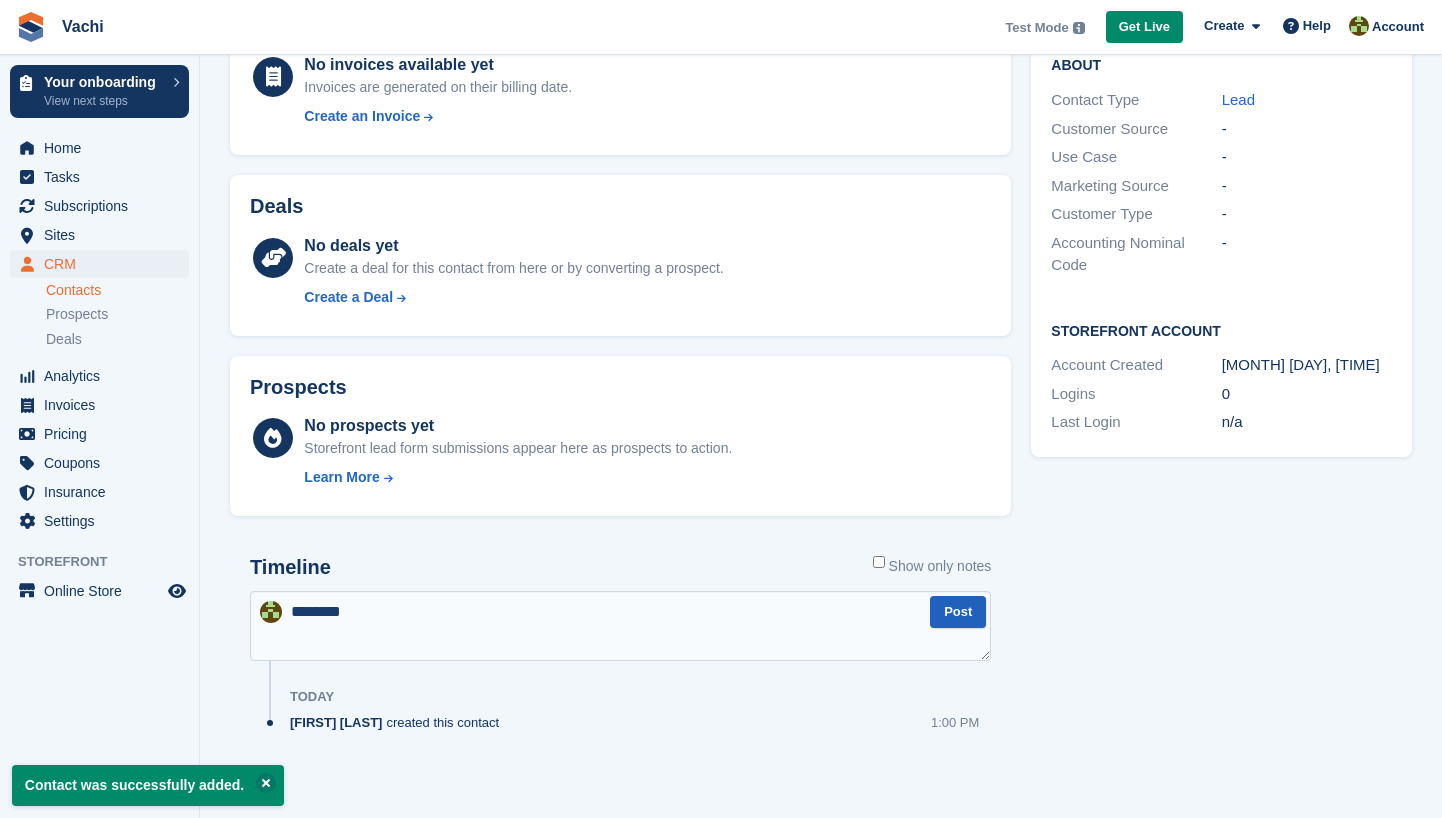 type on "********" 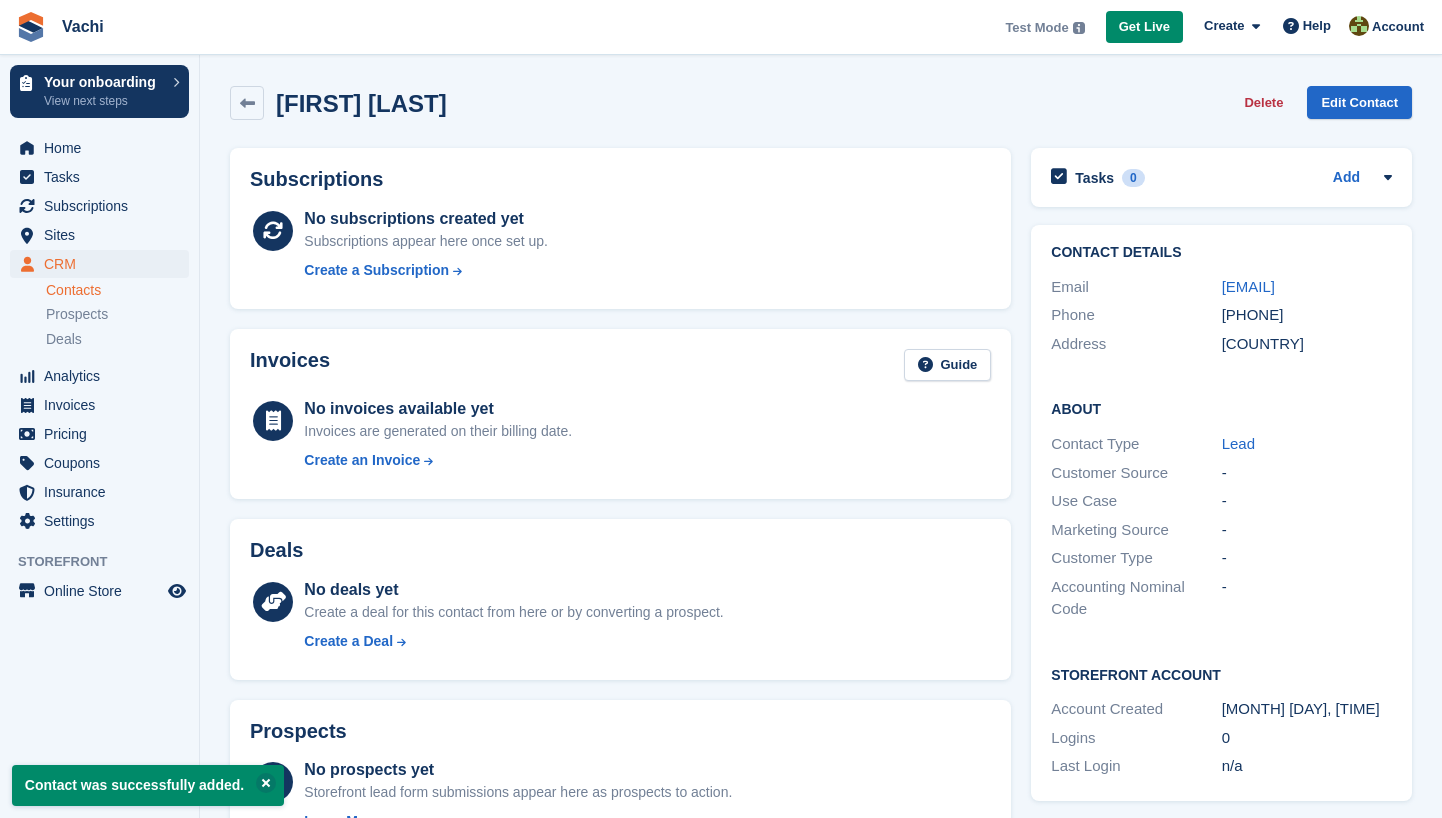 scroll, scrollTop: 0, scrollLeft: 0, axis: both 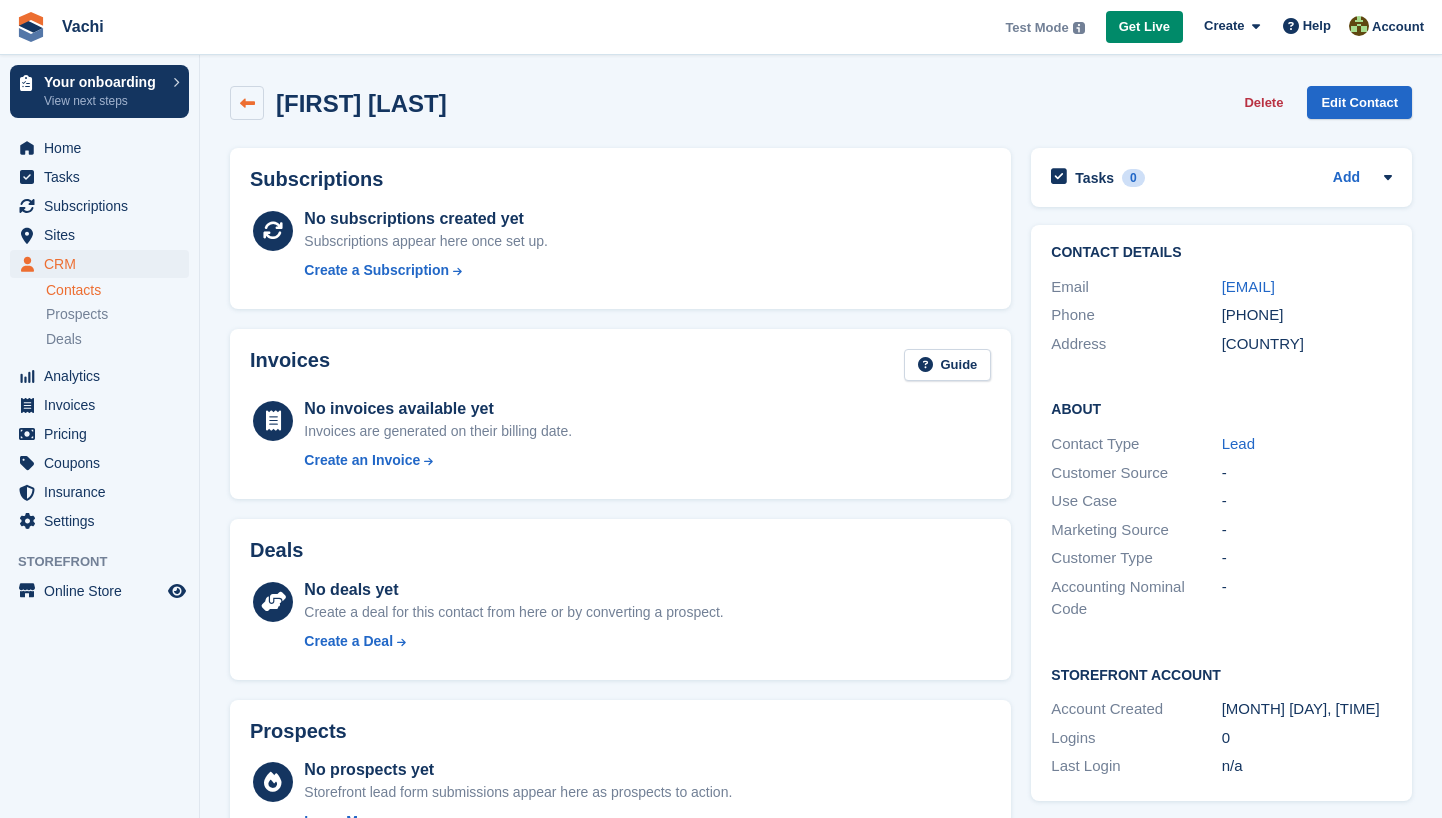 click at bounding box center (247, 103) 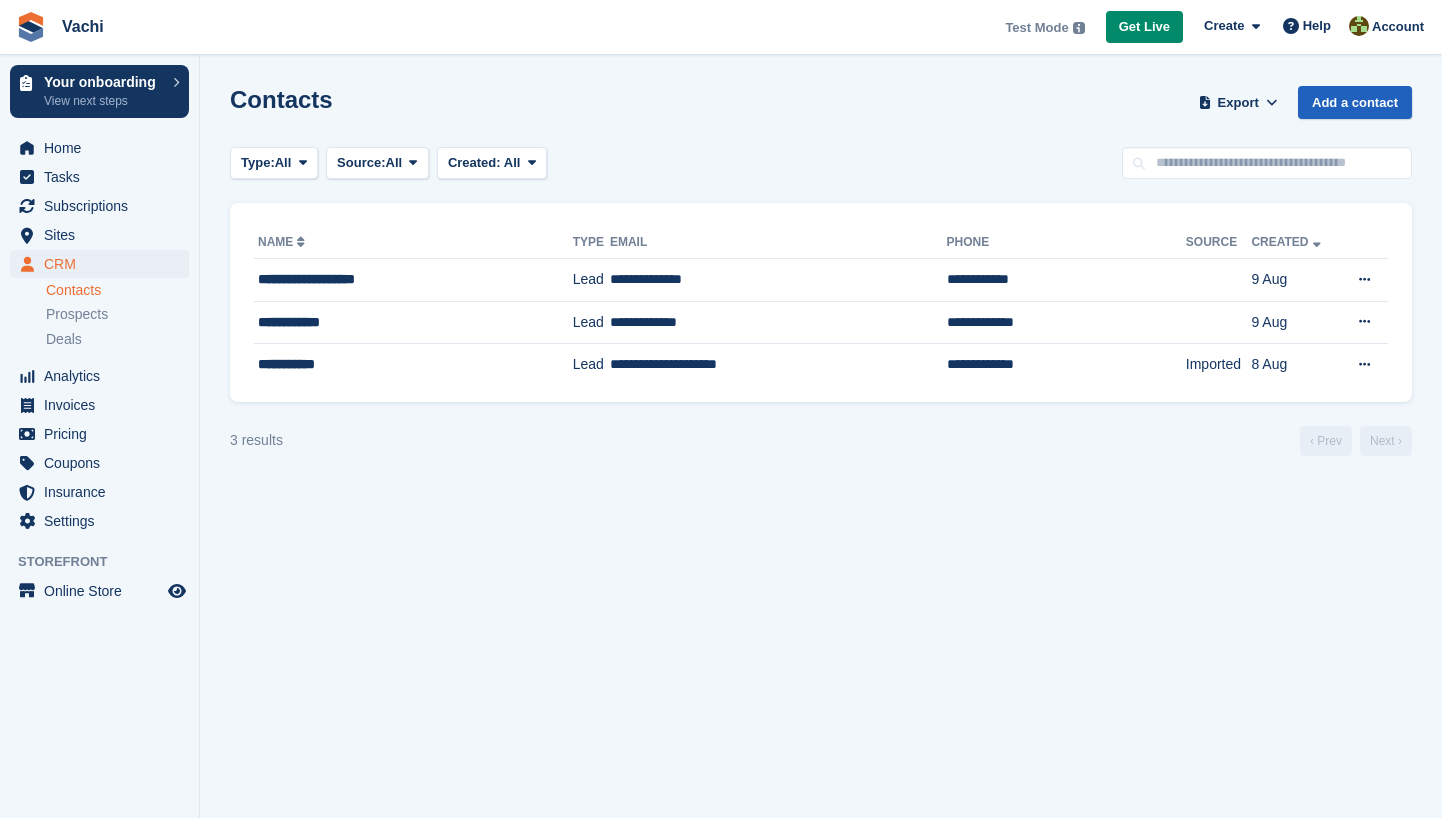 click on "Add a contact" at bounding box center [1355, 102] 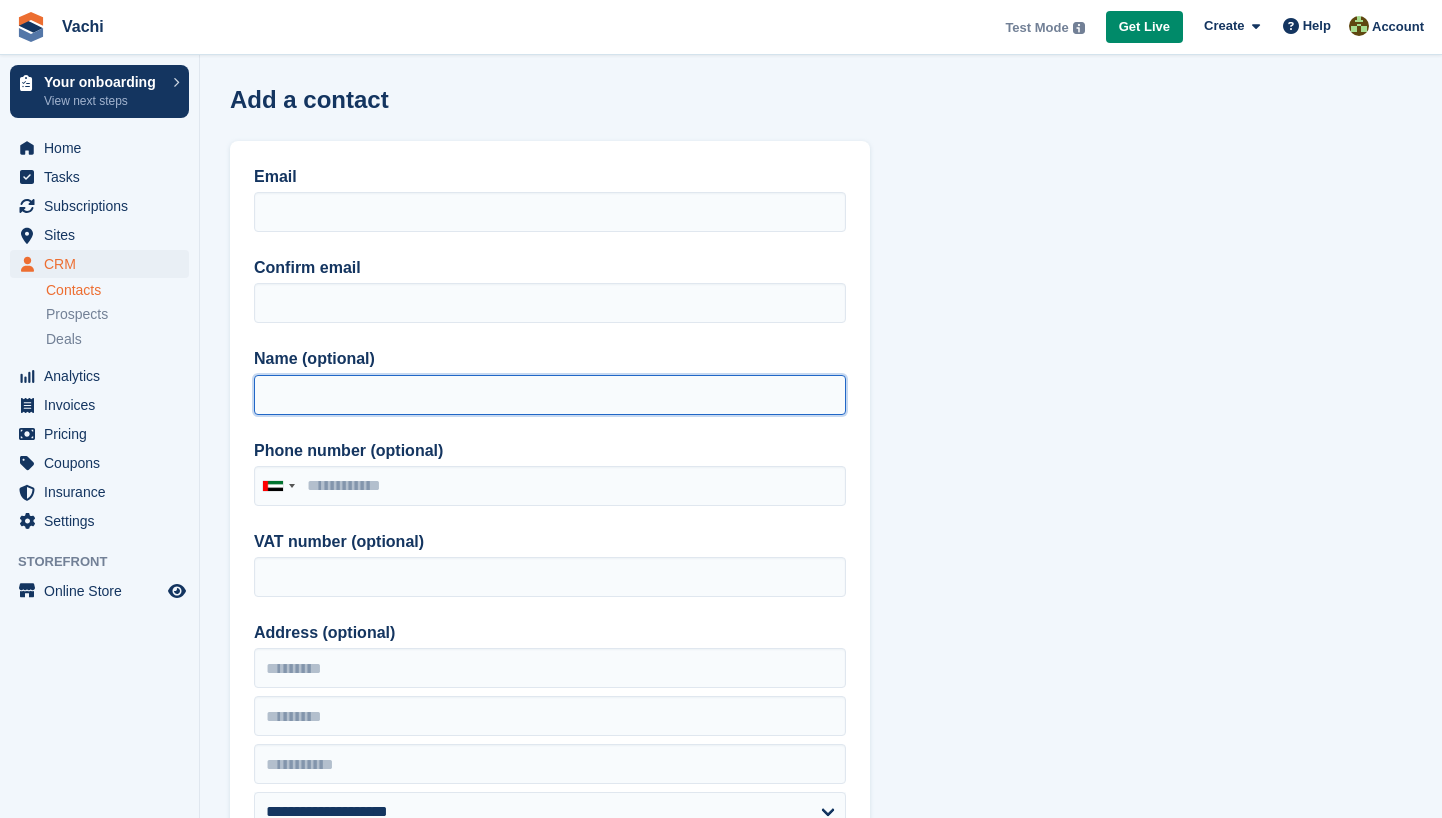 paste on "**********" 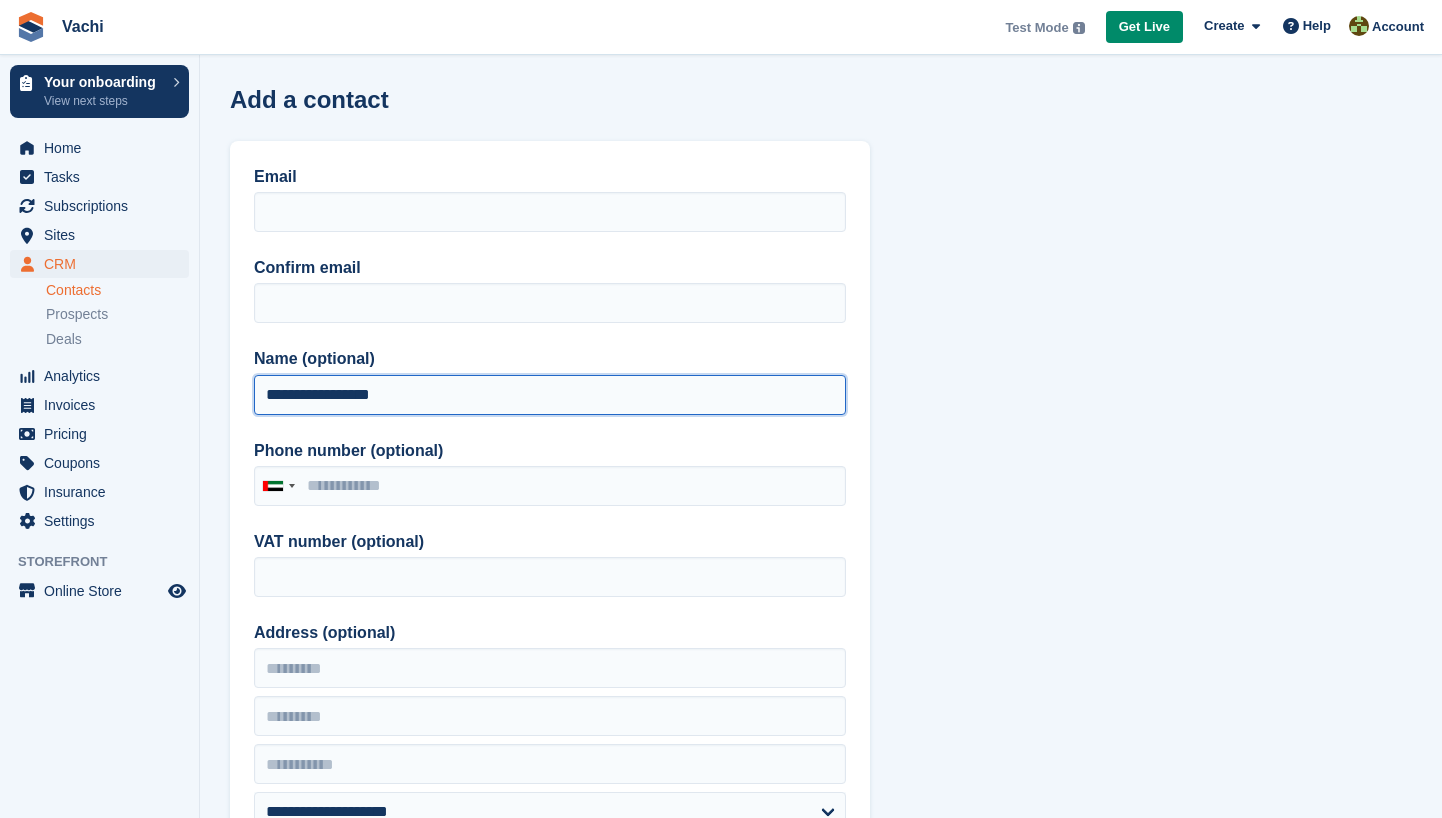 type on "**********" 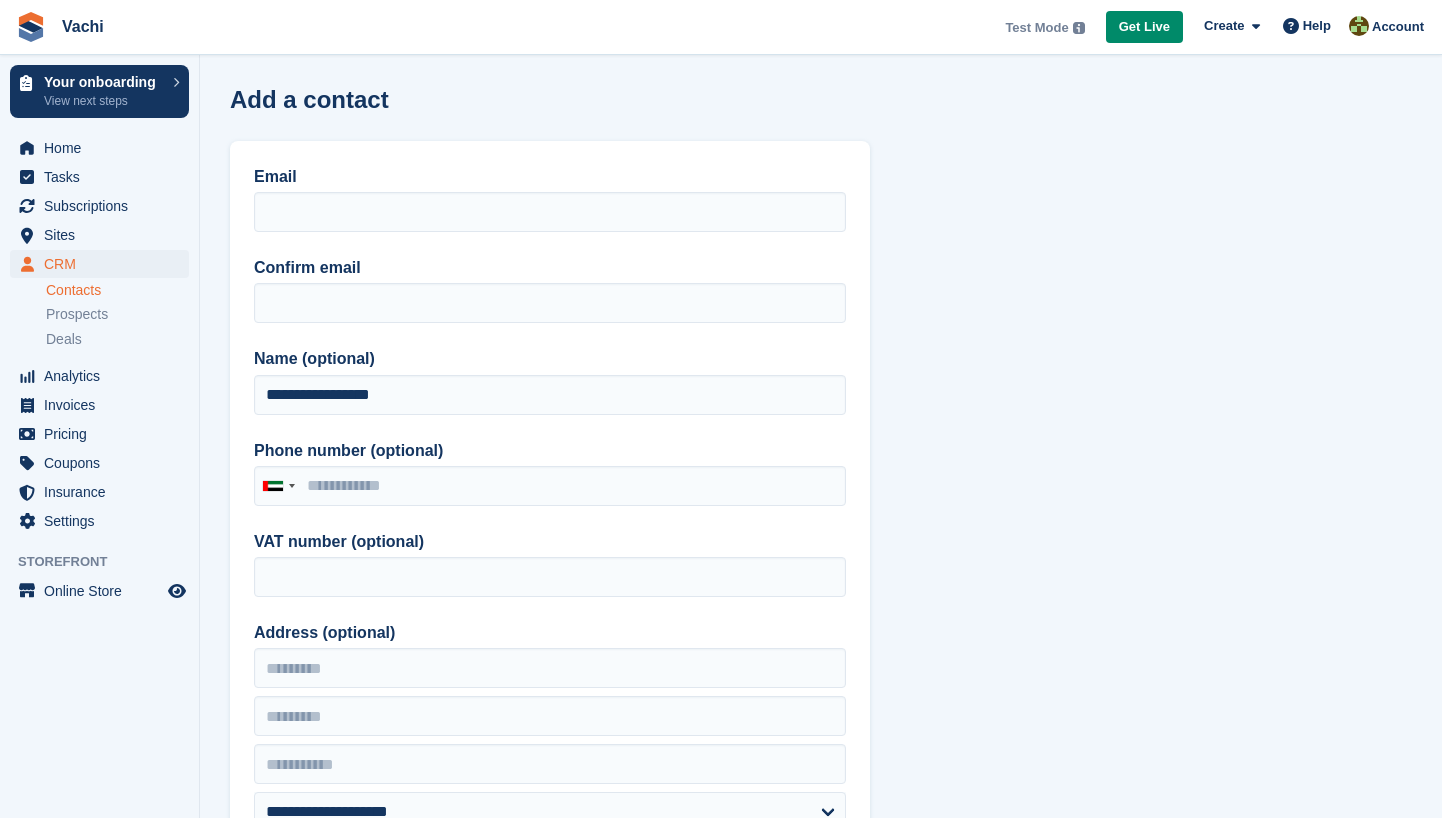click on "**********" at bounding box center (550, 522) 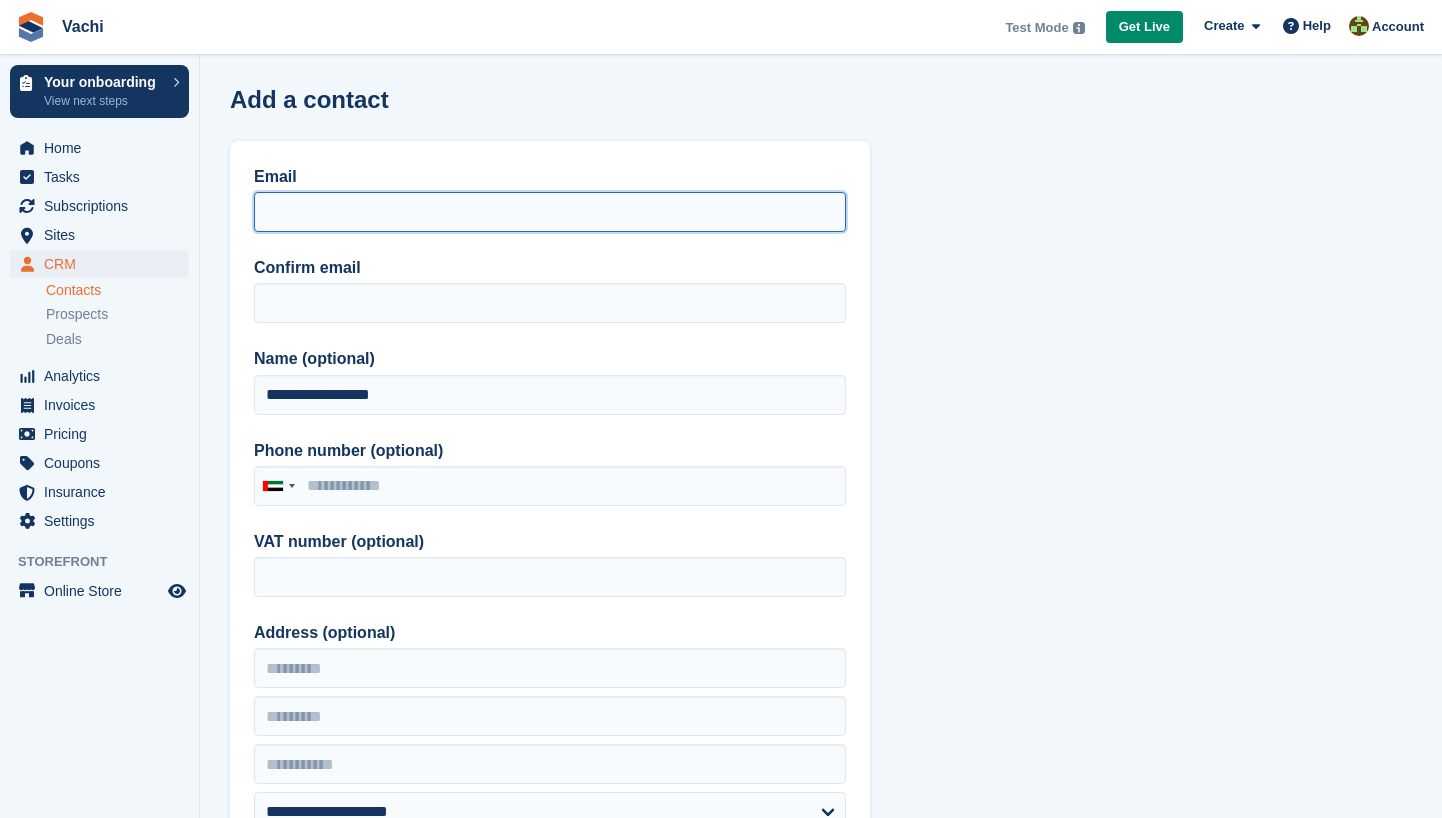 click on "Email" at bounding box center [550, 212] 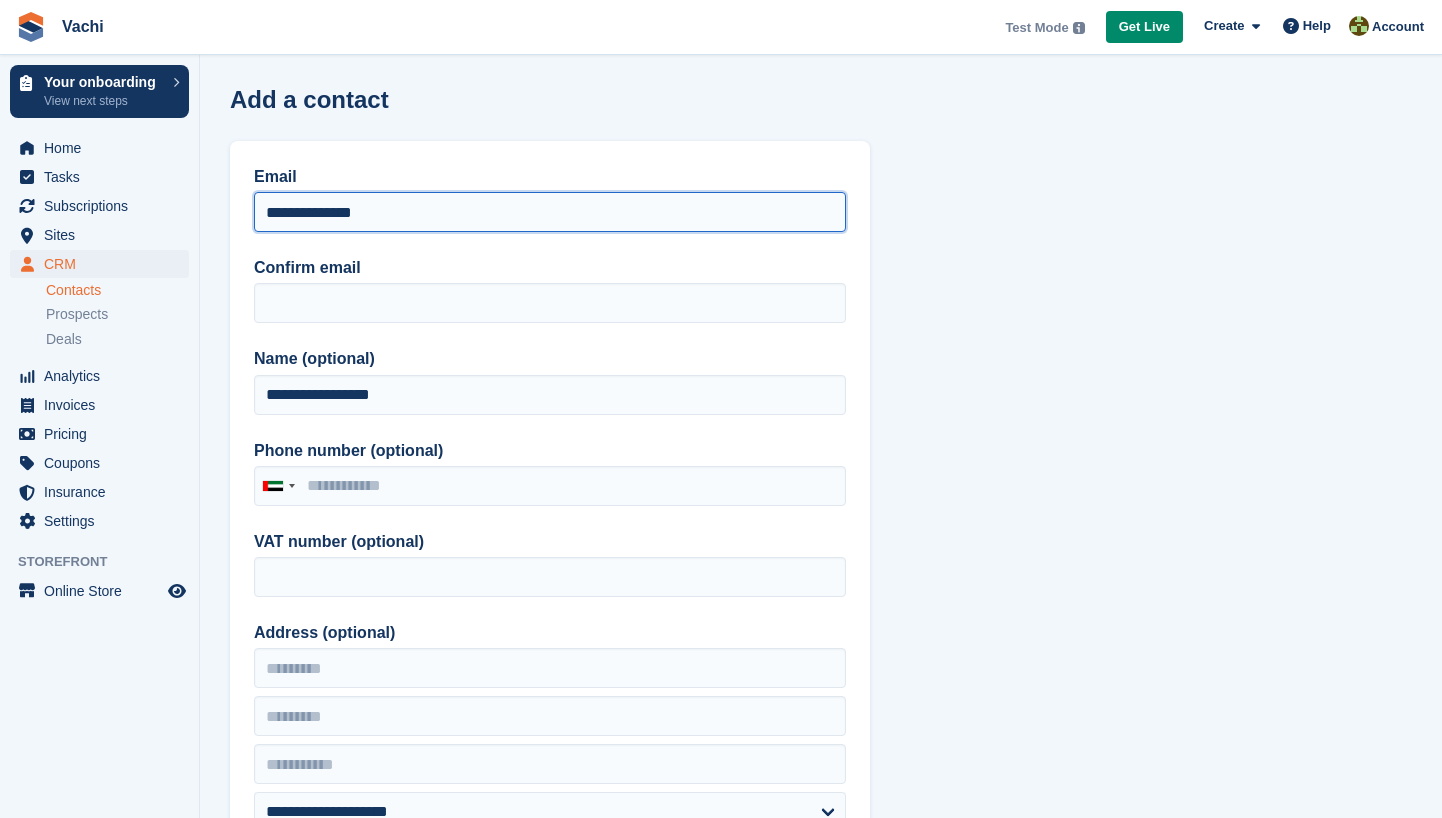 type on "**********" 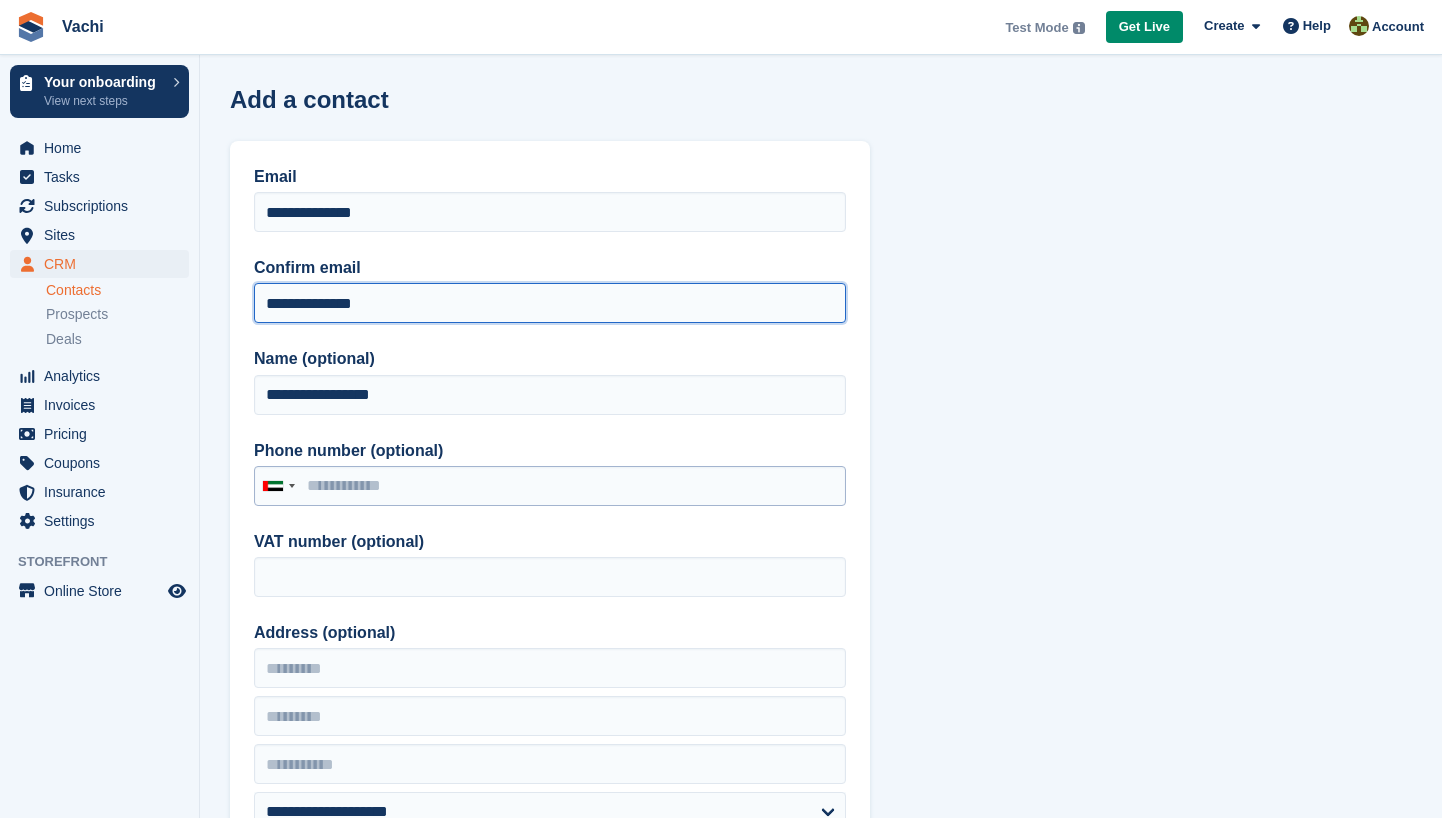 type on "**********" 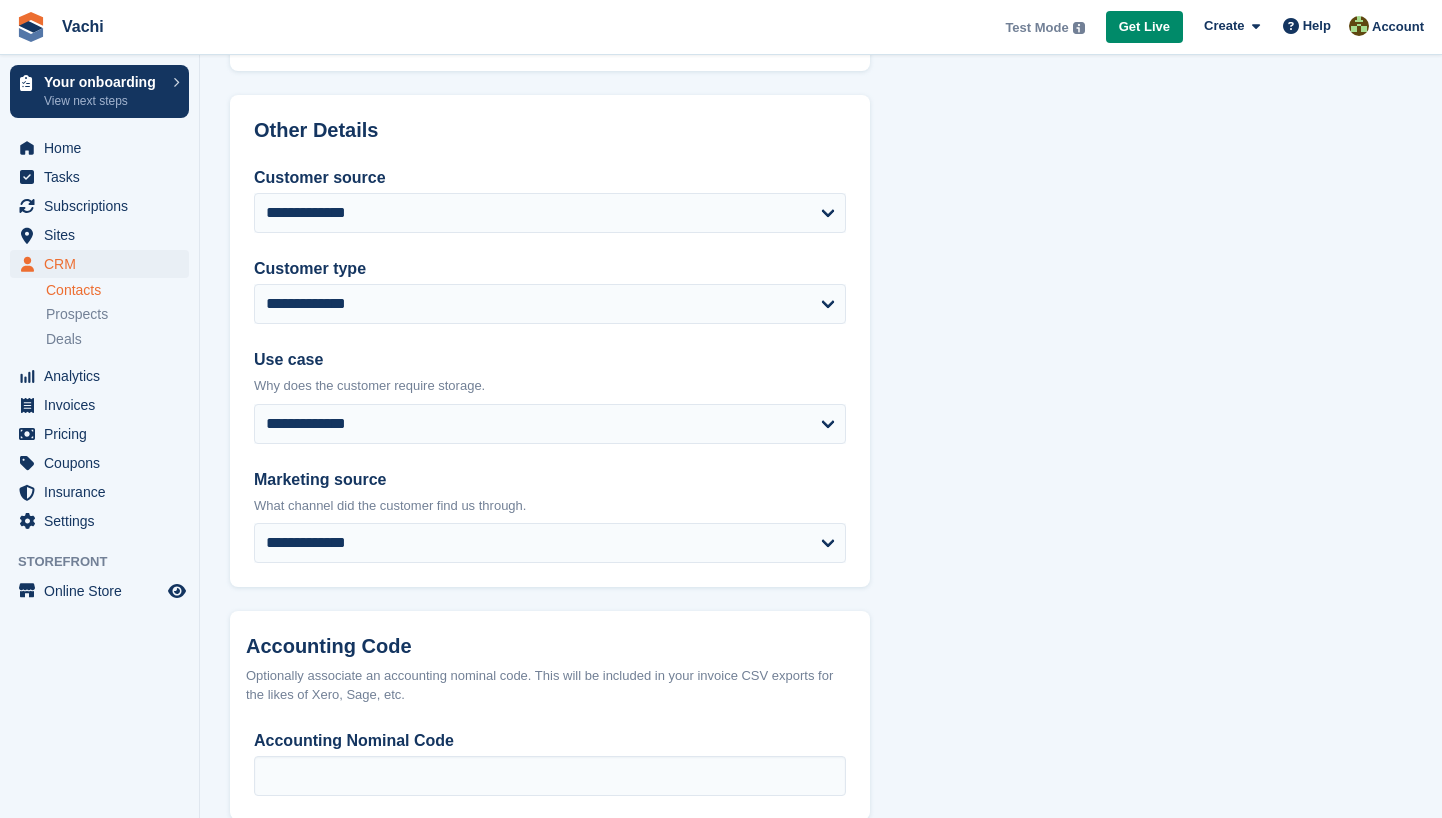 scroll, scrollTop: 942, scrollLeft: 0, axis: vertical 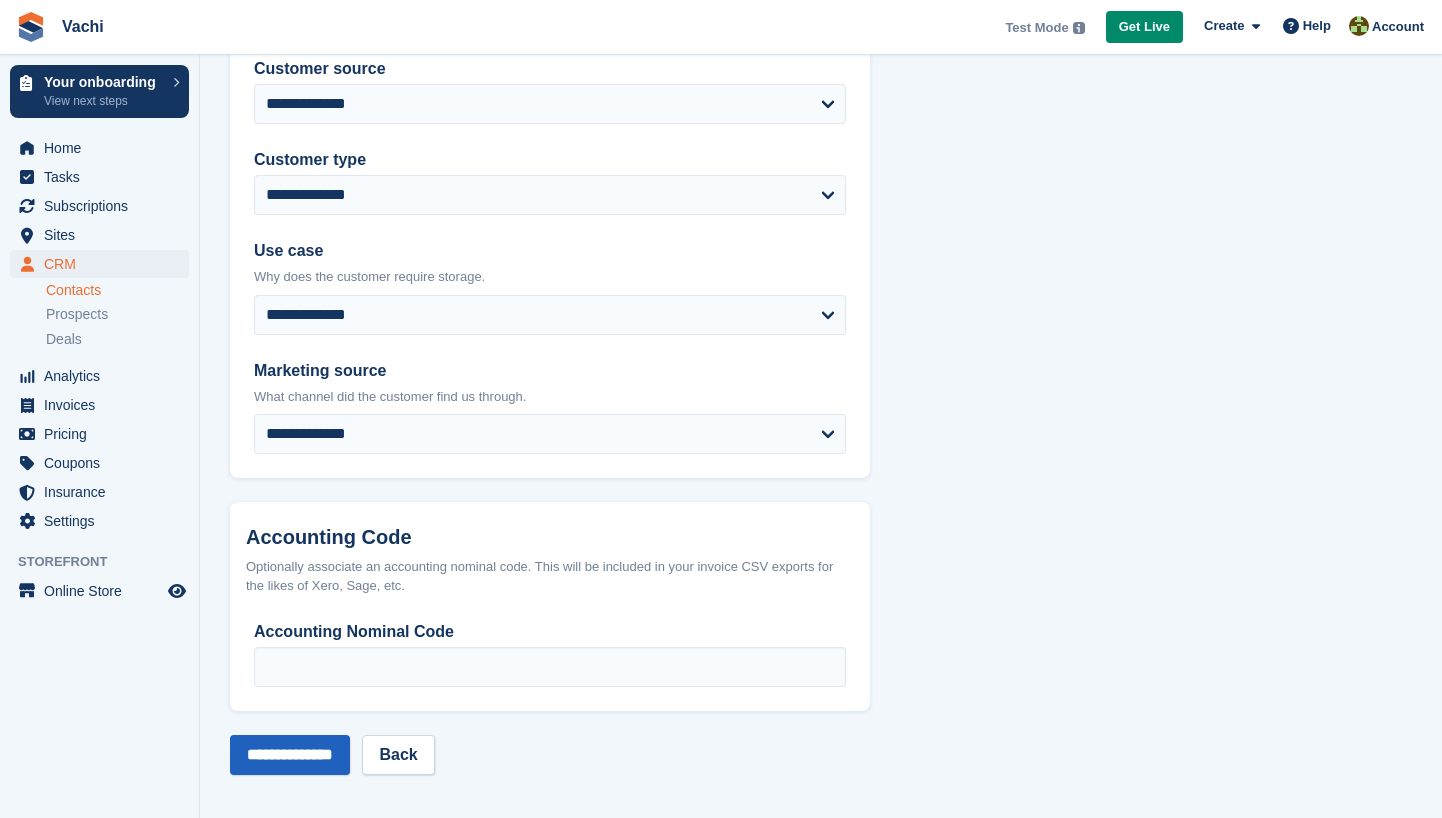 type on "*********" 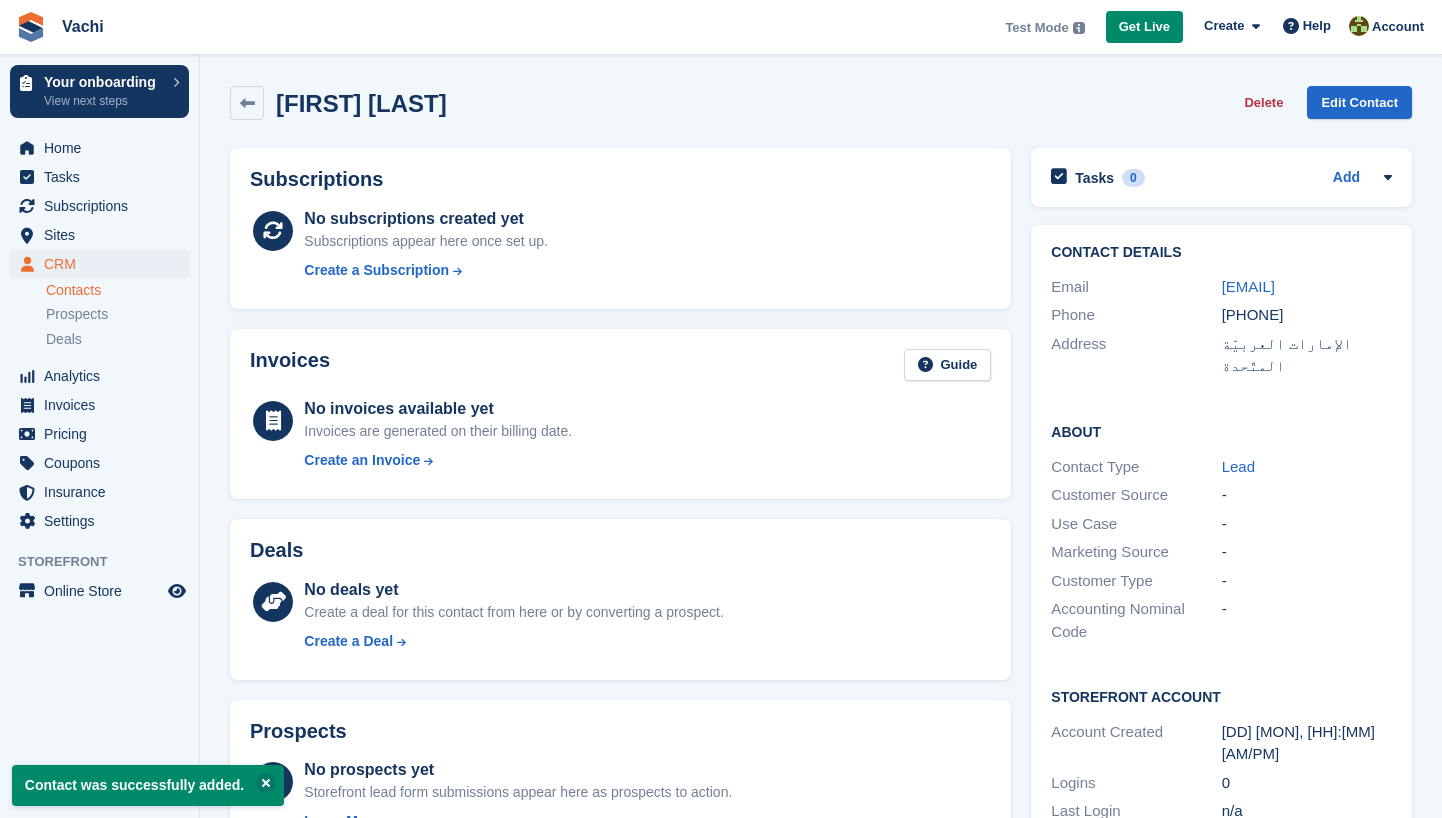 scroll, scrollTop: 0, scrollLeft: 0, axis: both 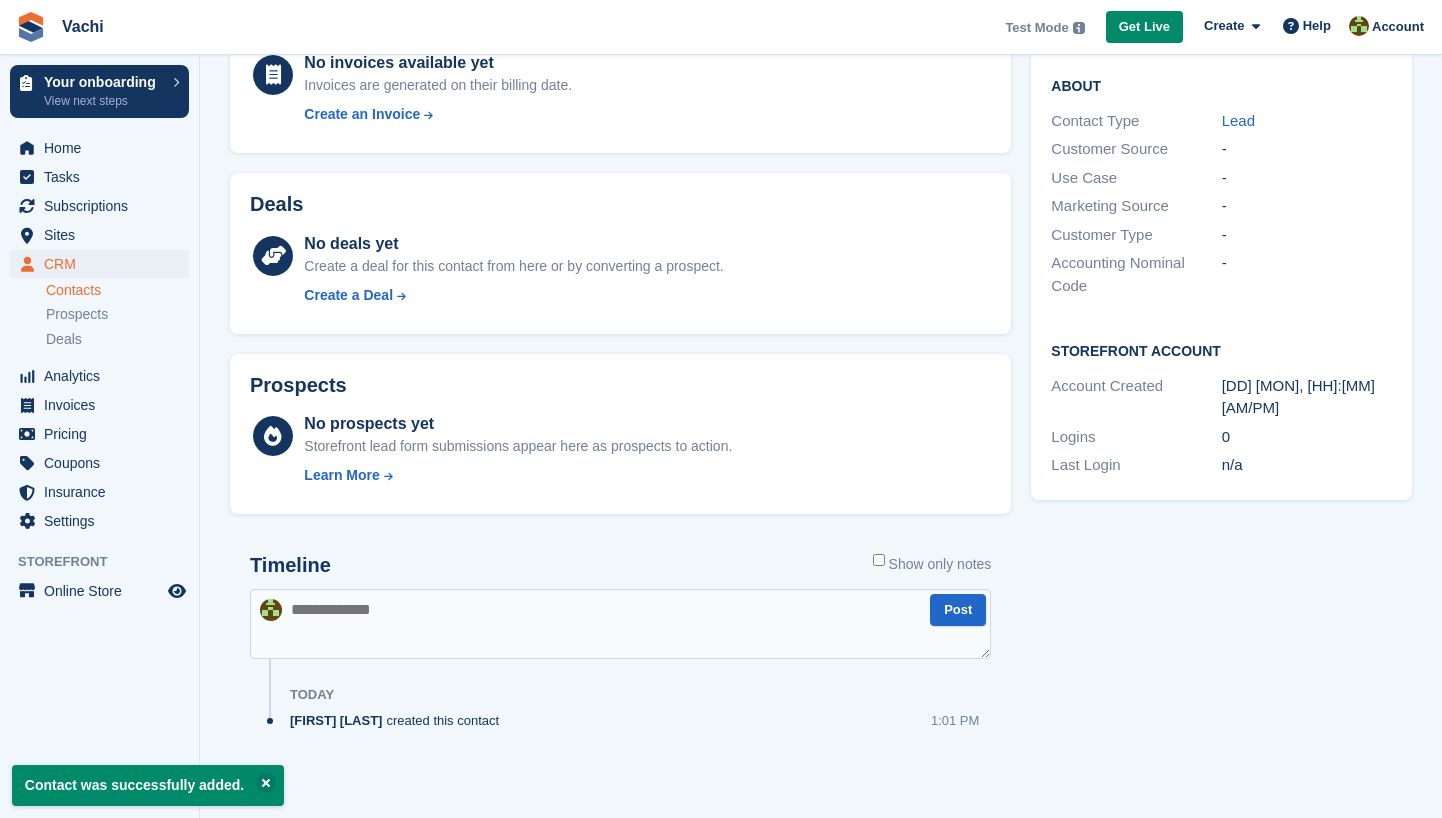 click at bounding box center [620, 624] 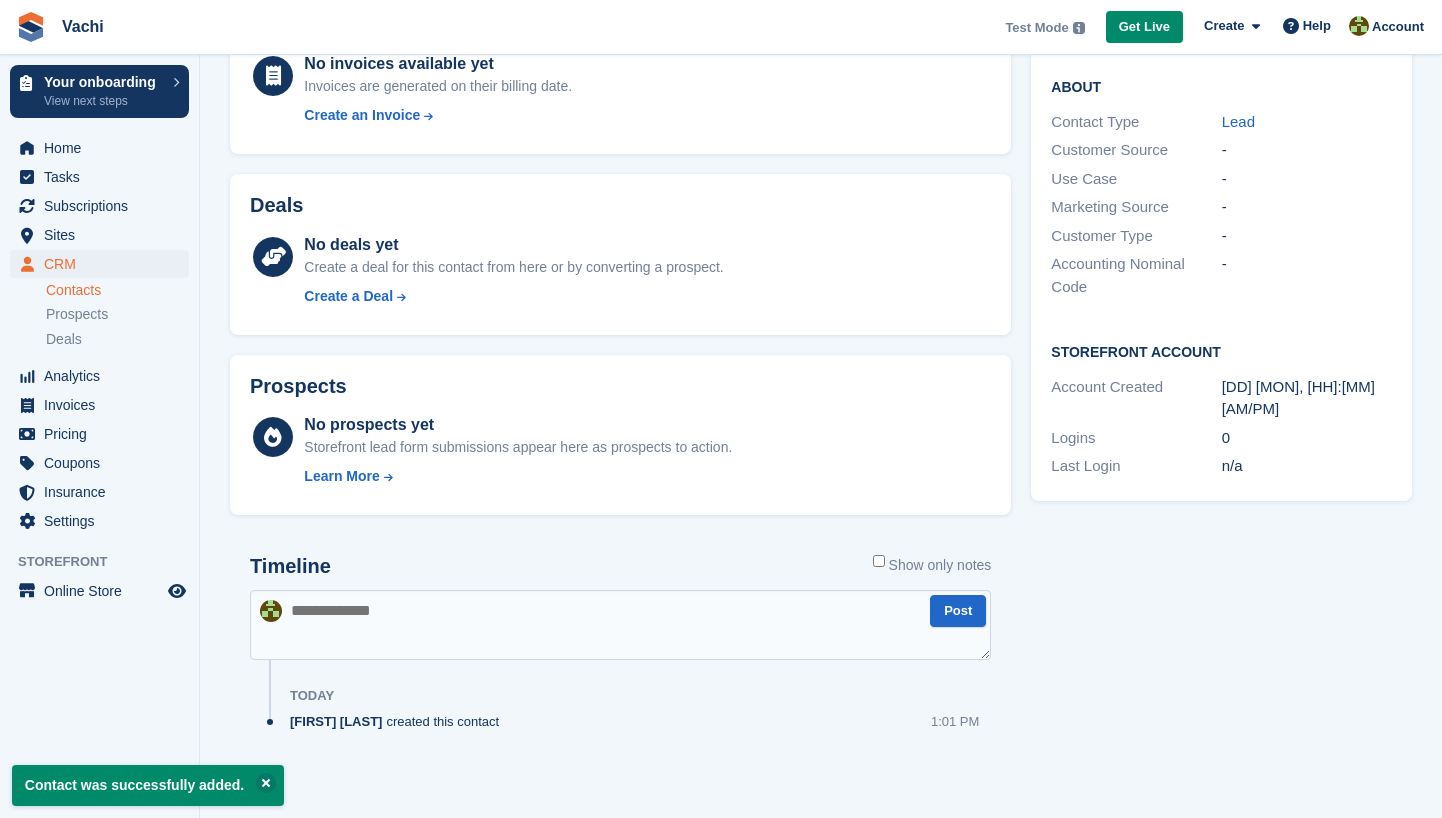 scroll, scrollTop: 344, scrollLeft: 0, axis: vertical 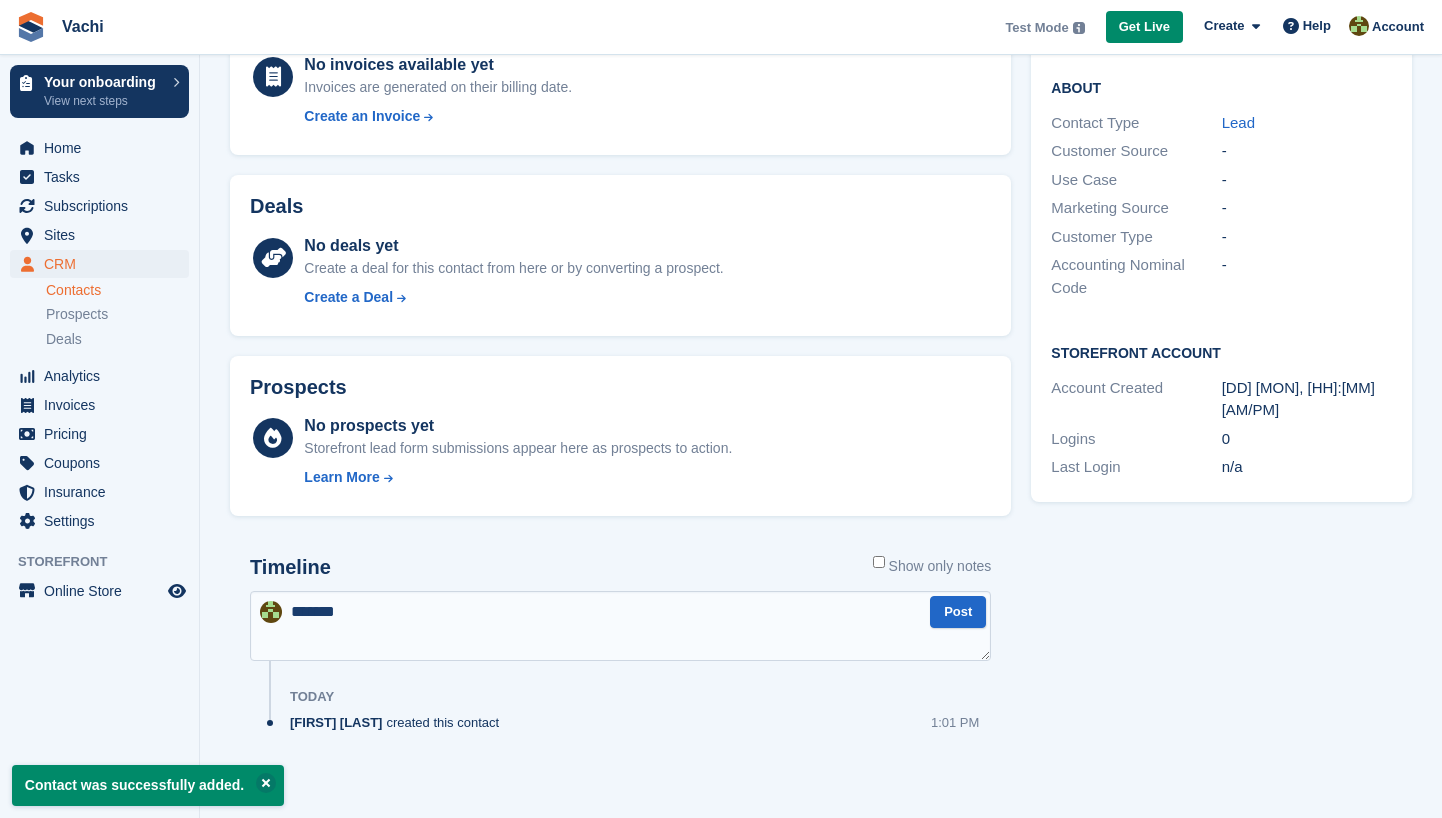 type on "********" 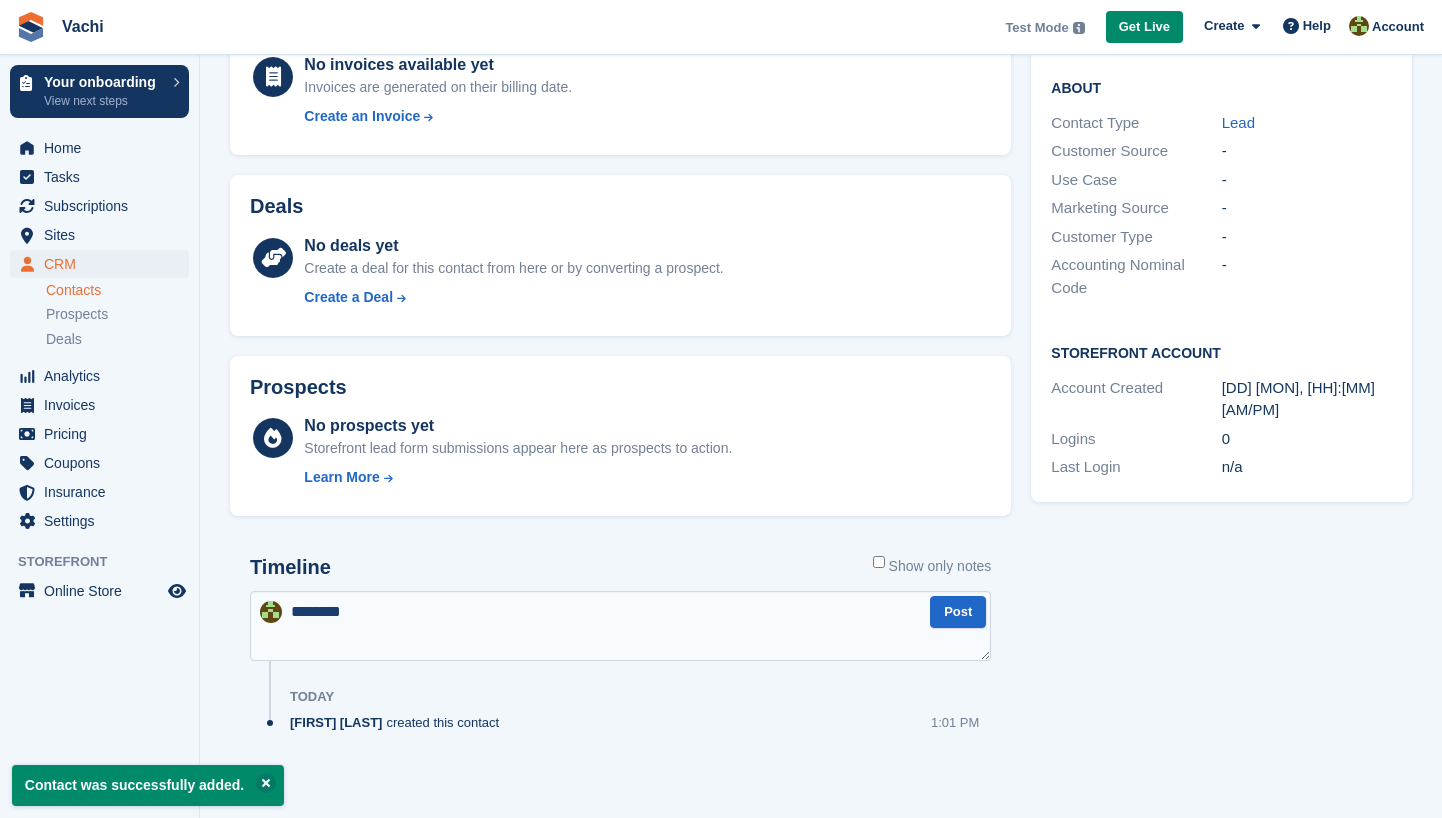 type 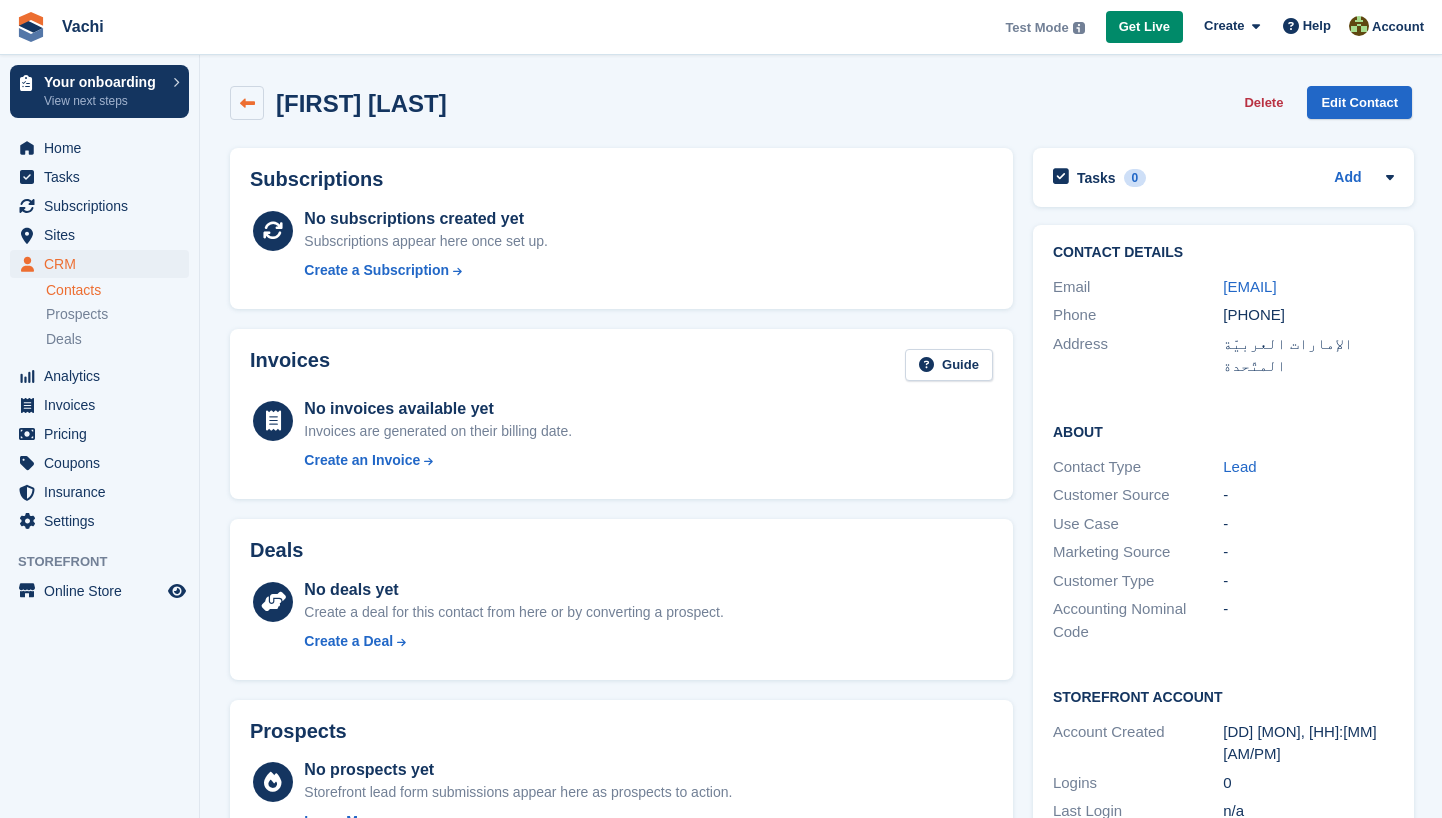 scroll, scrollTop: 0, scrollLeft: 0, axis: both 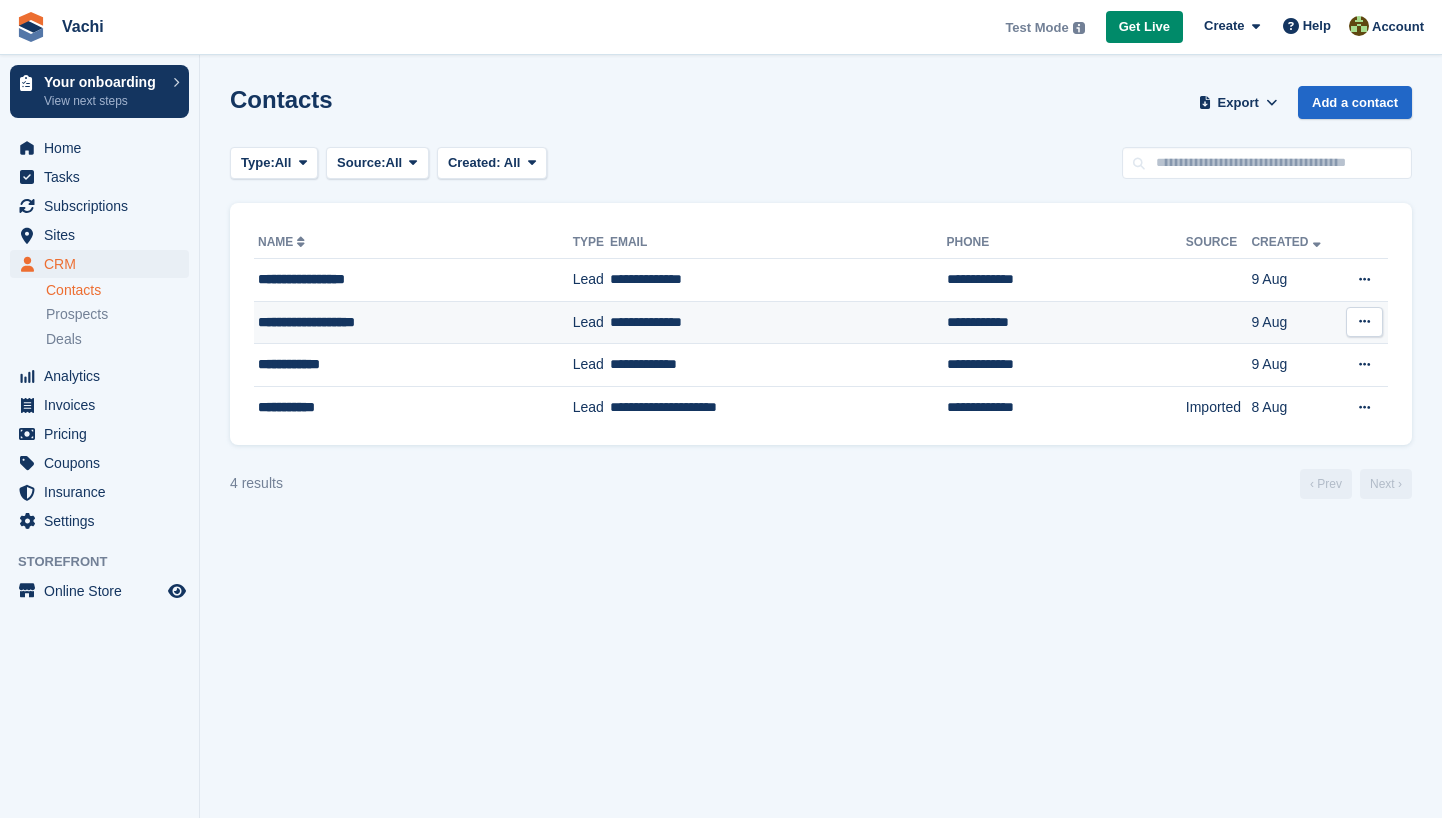 click on "**********" at bounding box center [390, 322] 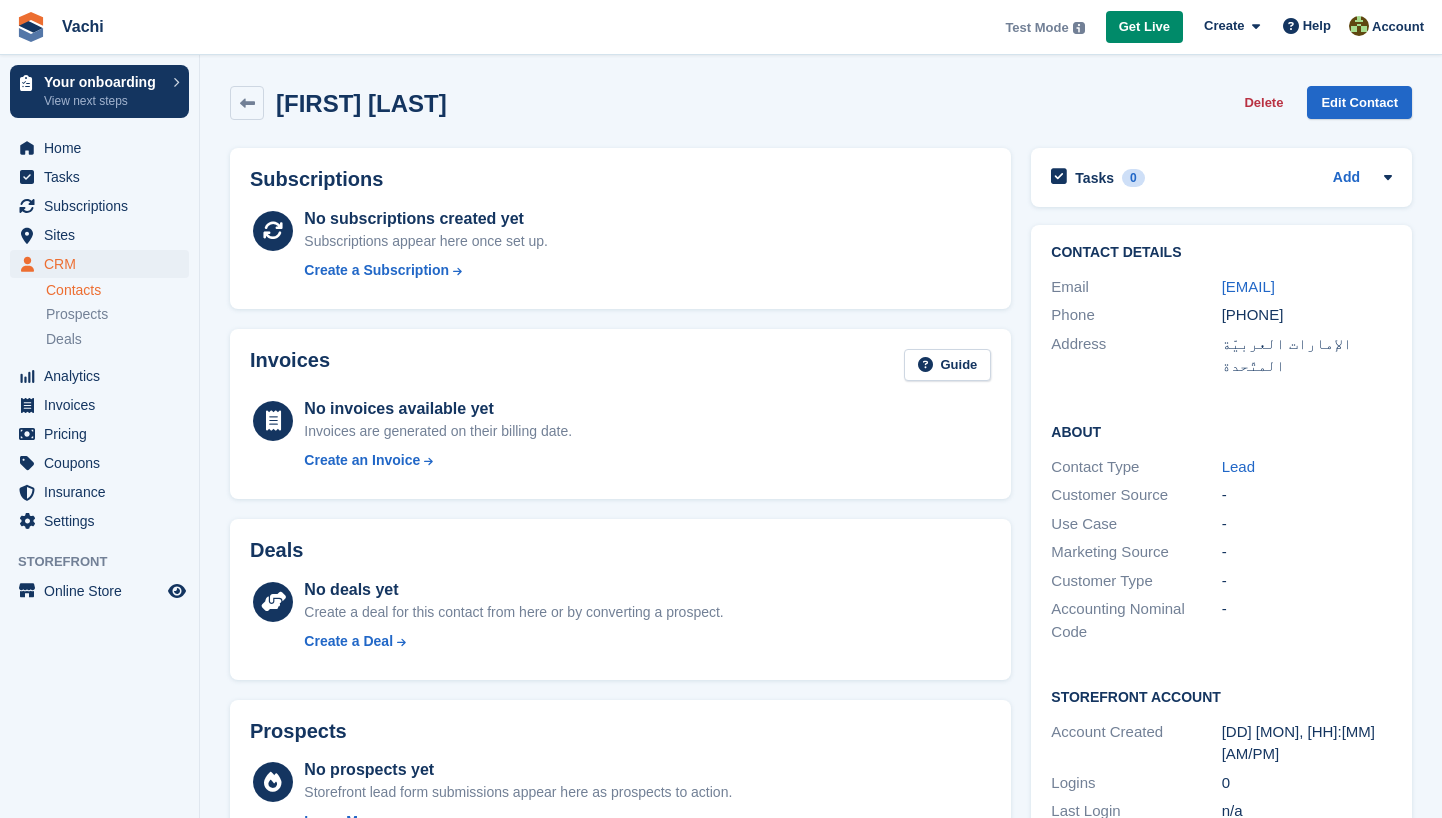 scroll, scrollTop: 0, scrollLeft: 0, axis: both 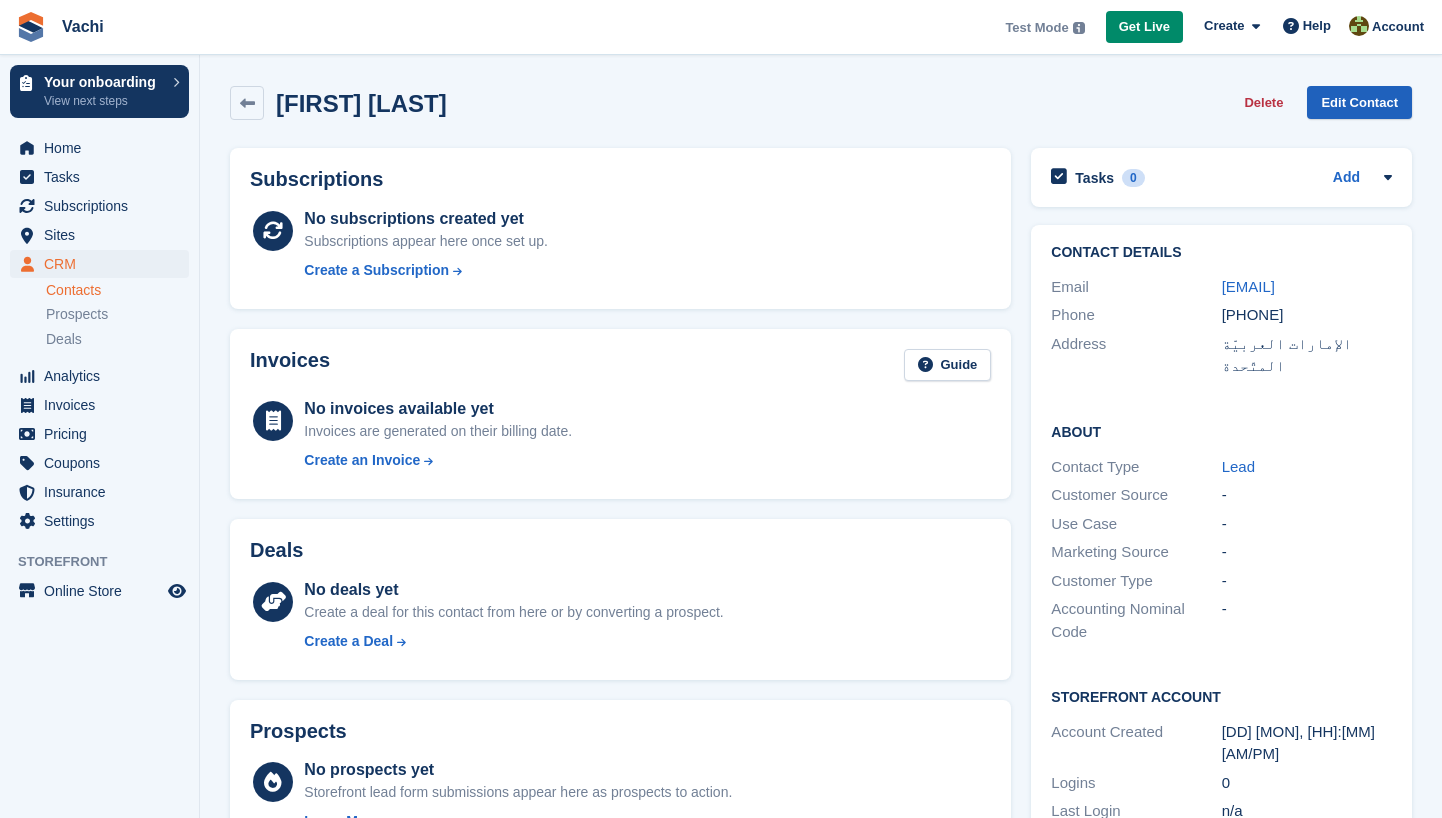click on "Edit Contact" at bounding box center [1359, 102] 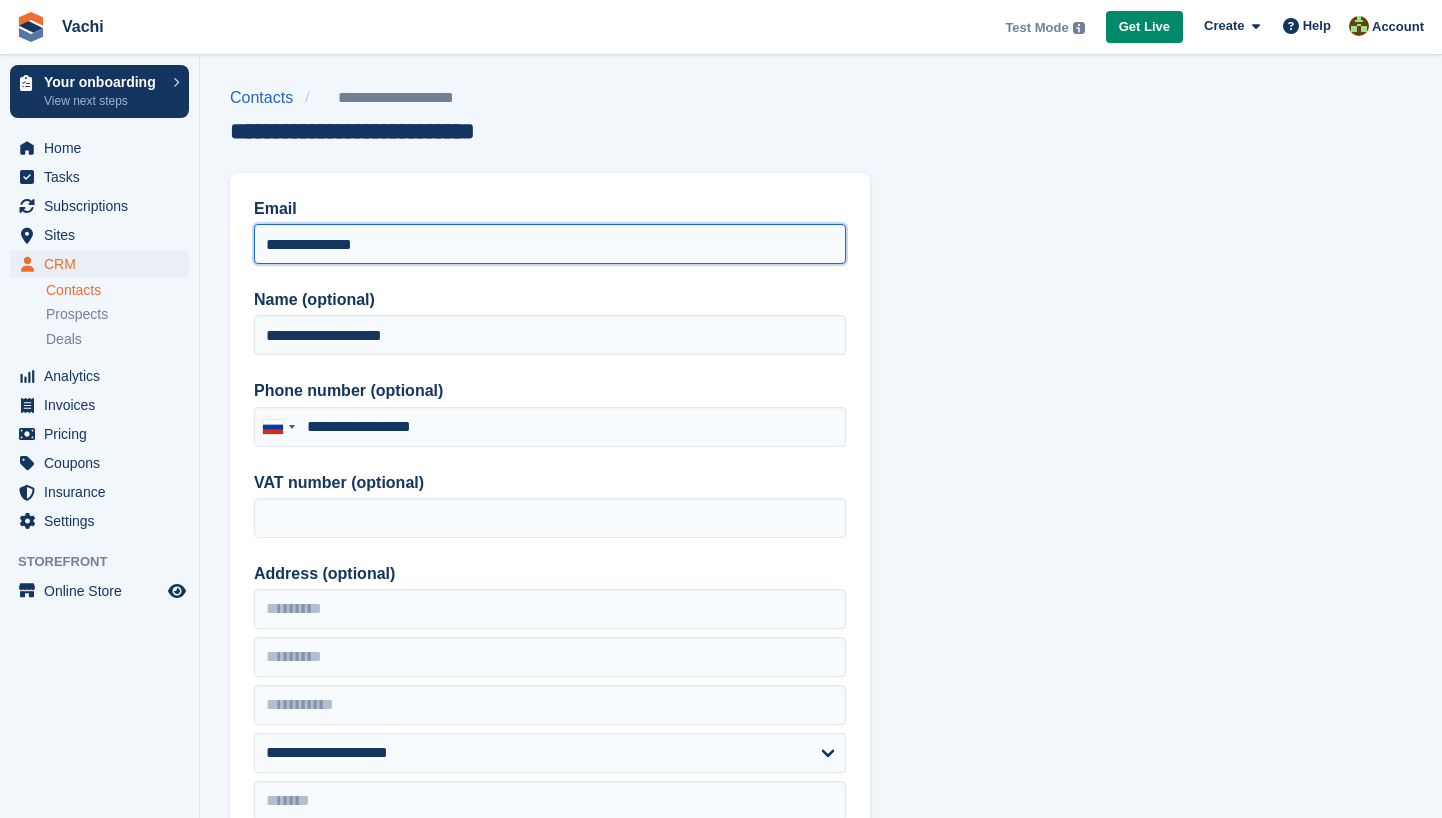 click on "**********" at bounding box center [550, 244] 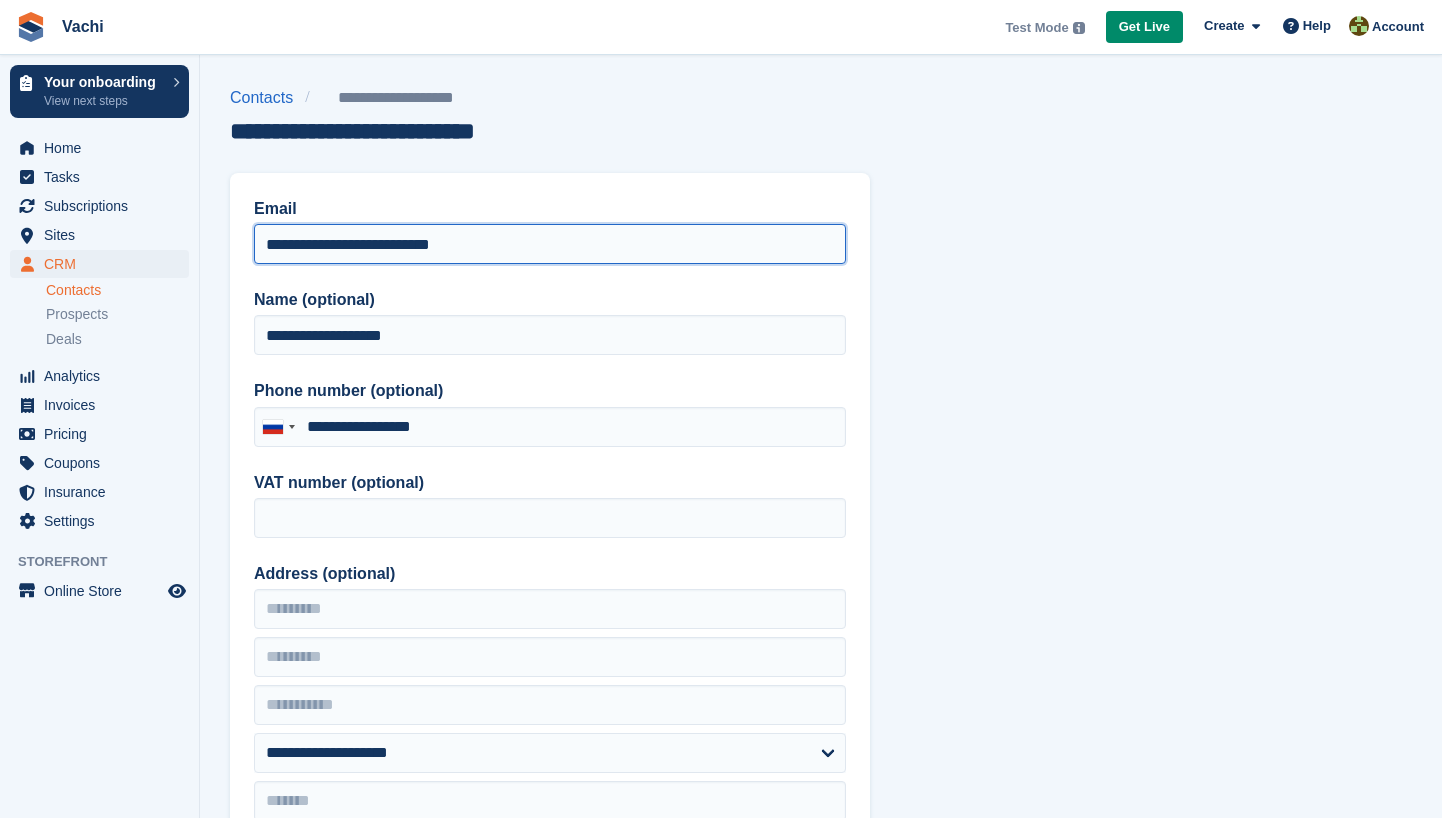 scroll, scrollTop: 0, scrollLeft: 0, axis: both 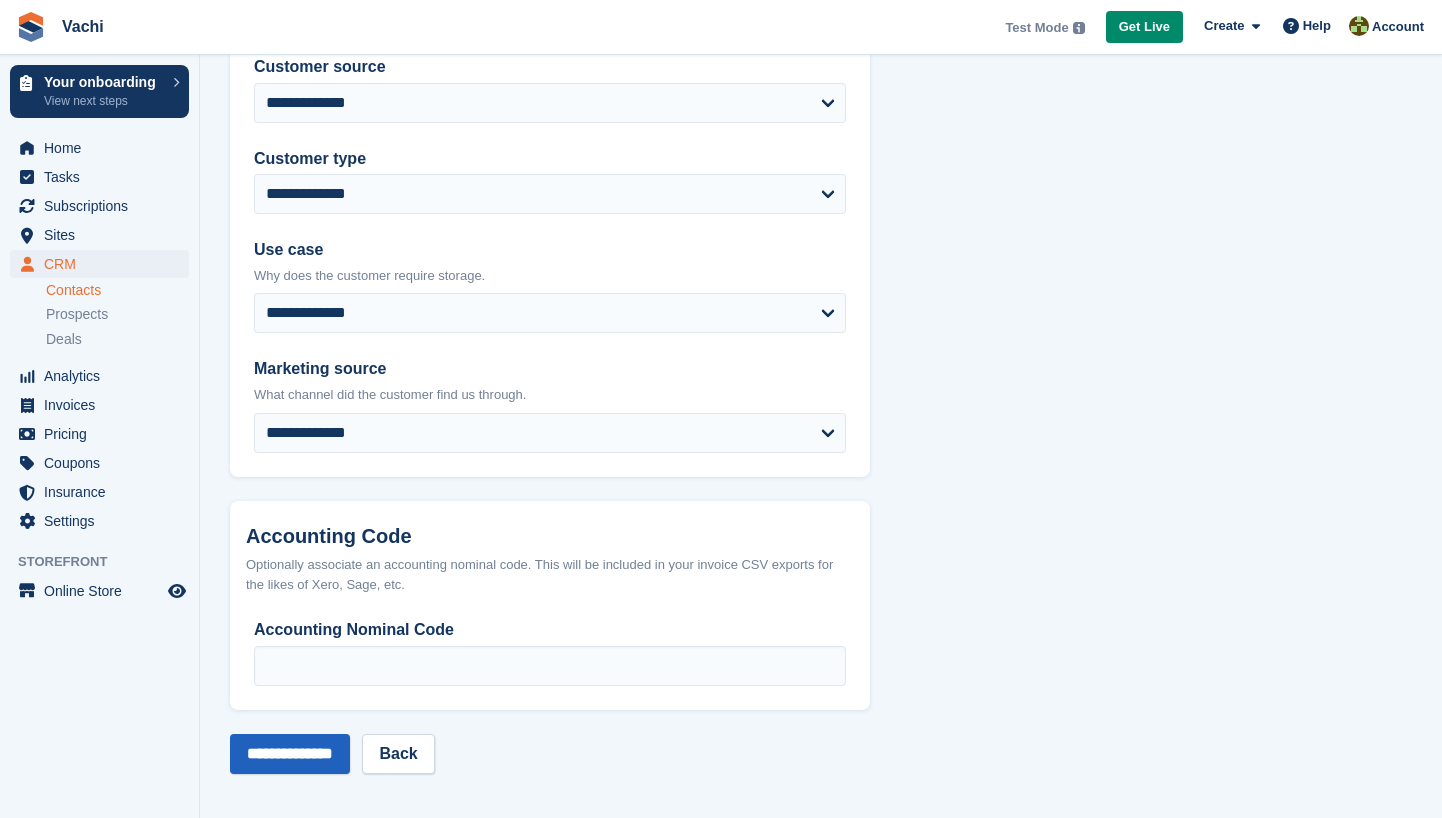 type on "**********" 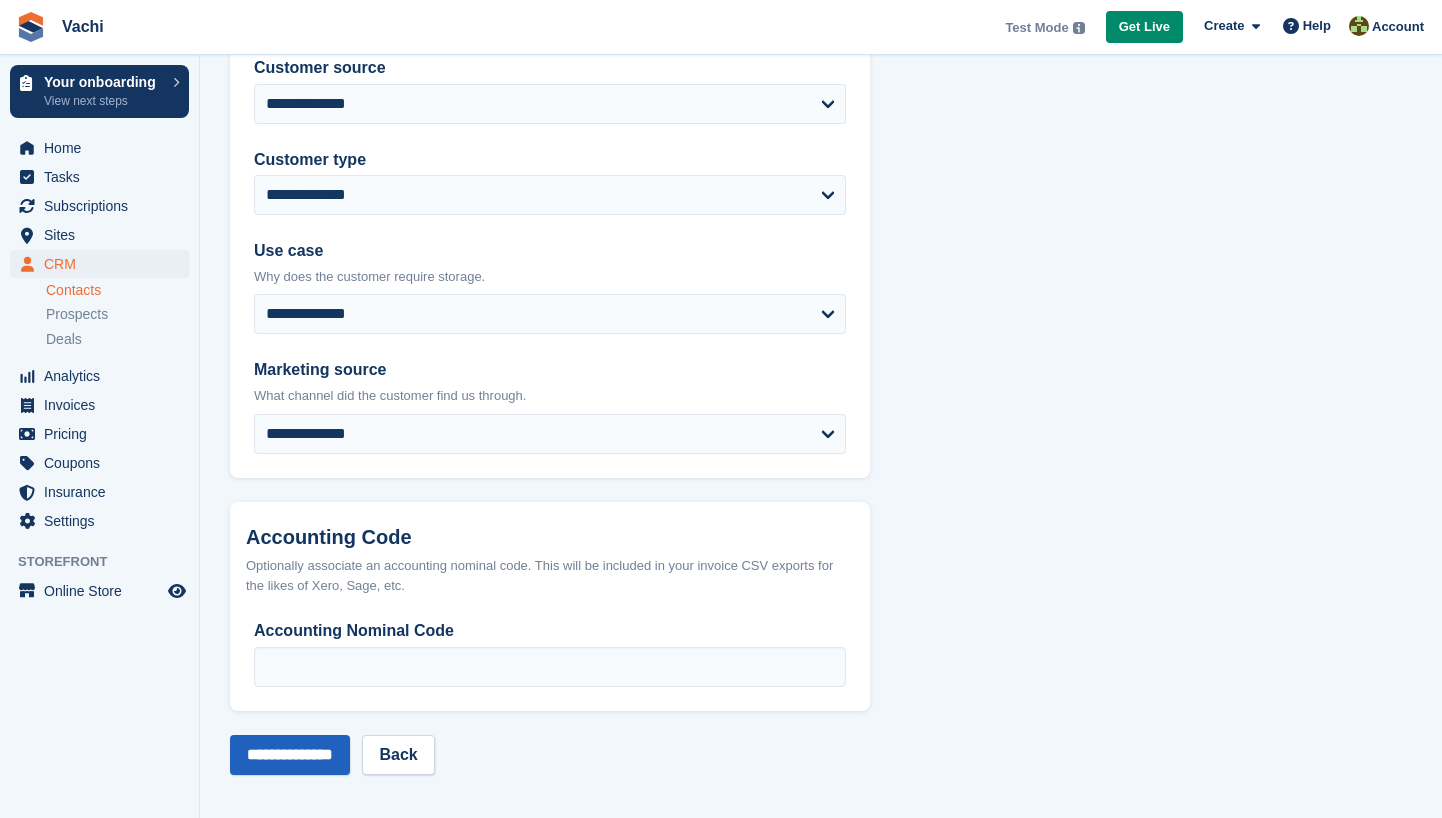 click on "**********" at bounding box center [290, 755] 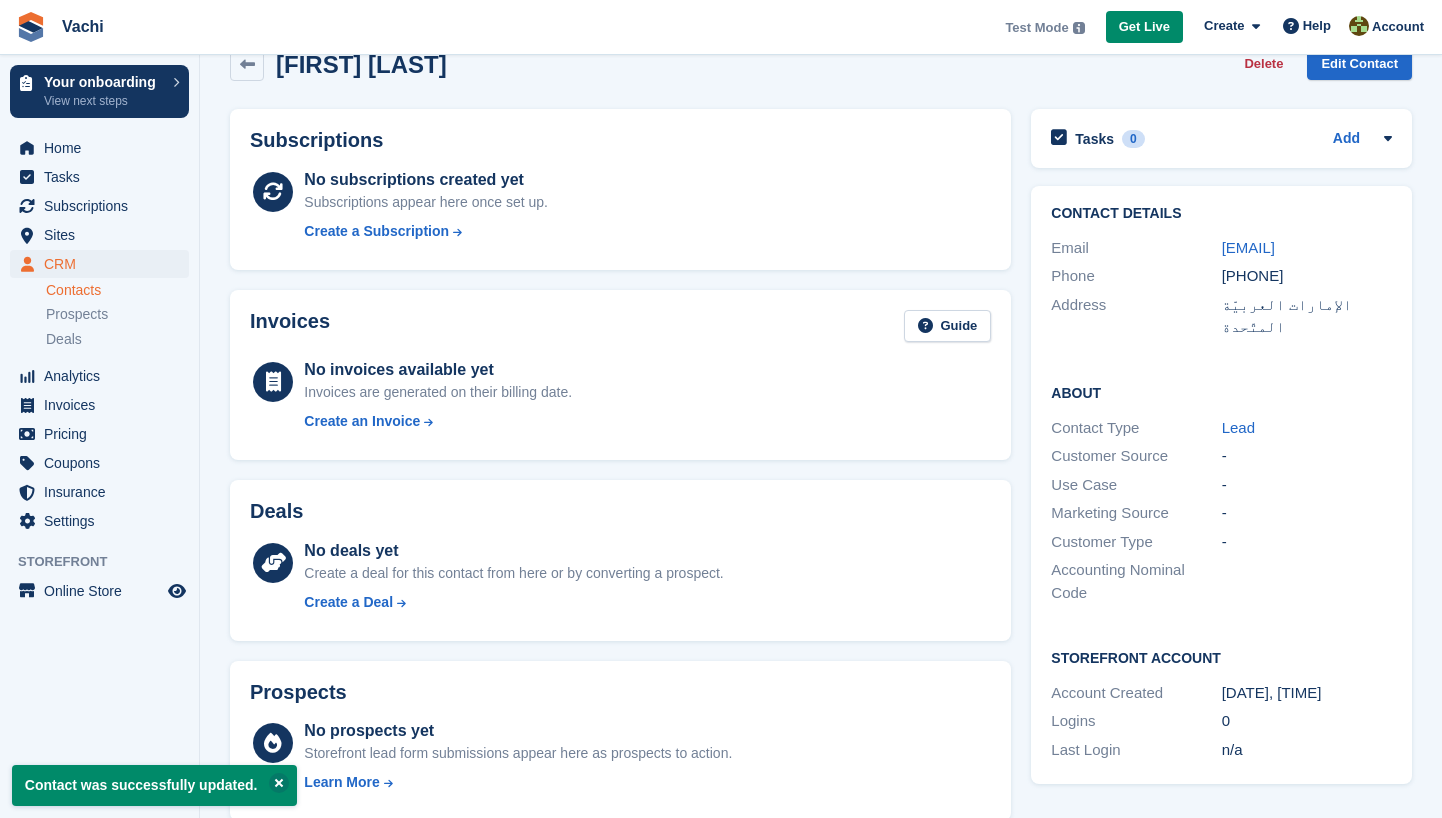 scroll, scrollTop: 41, scrollLeft: 0, axis: vertical 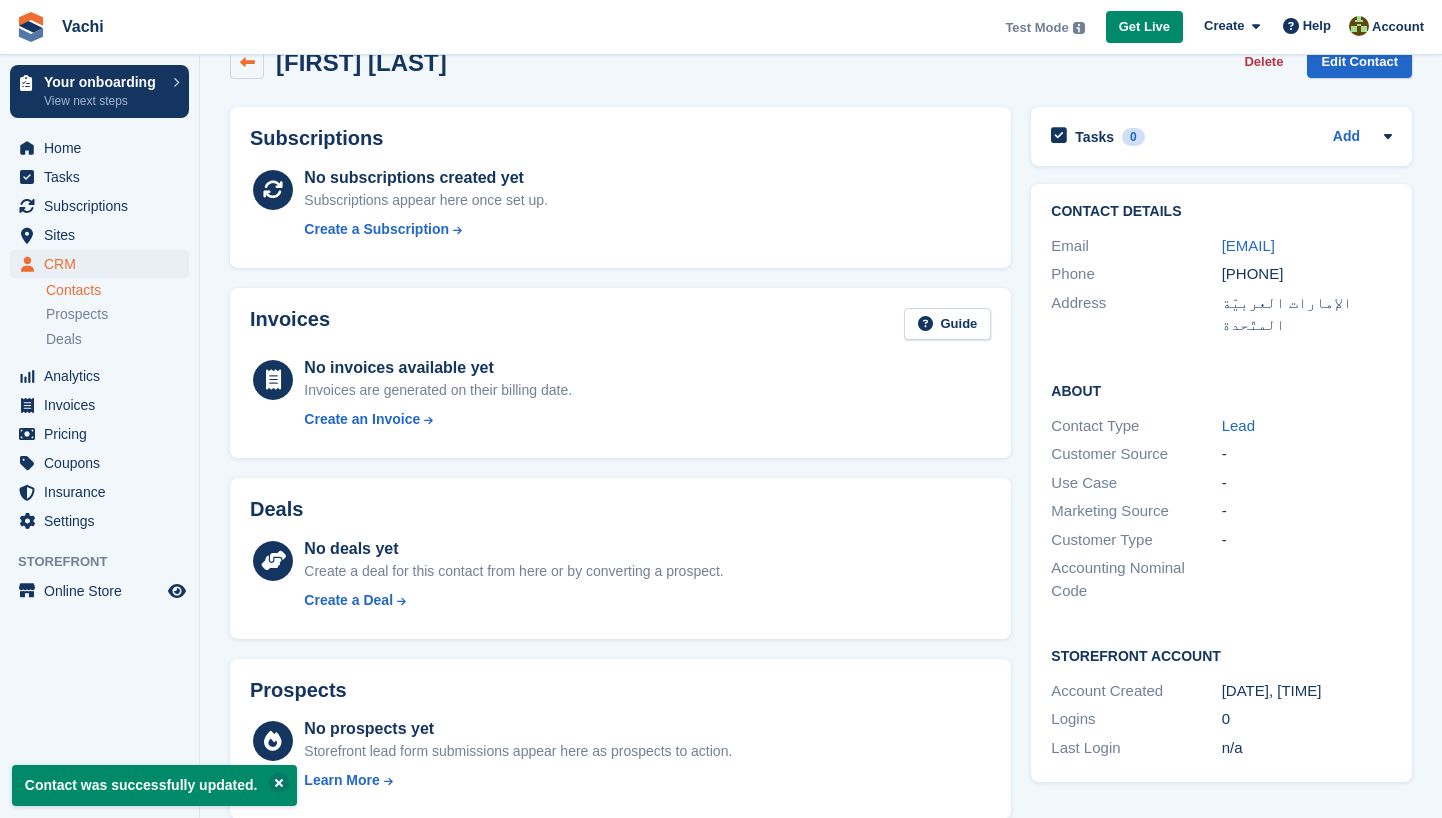 click at bounding box center [247, 62] 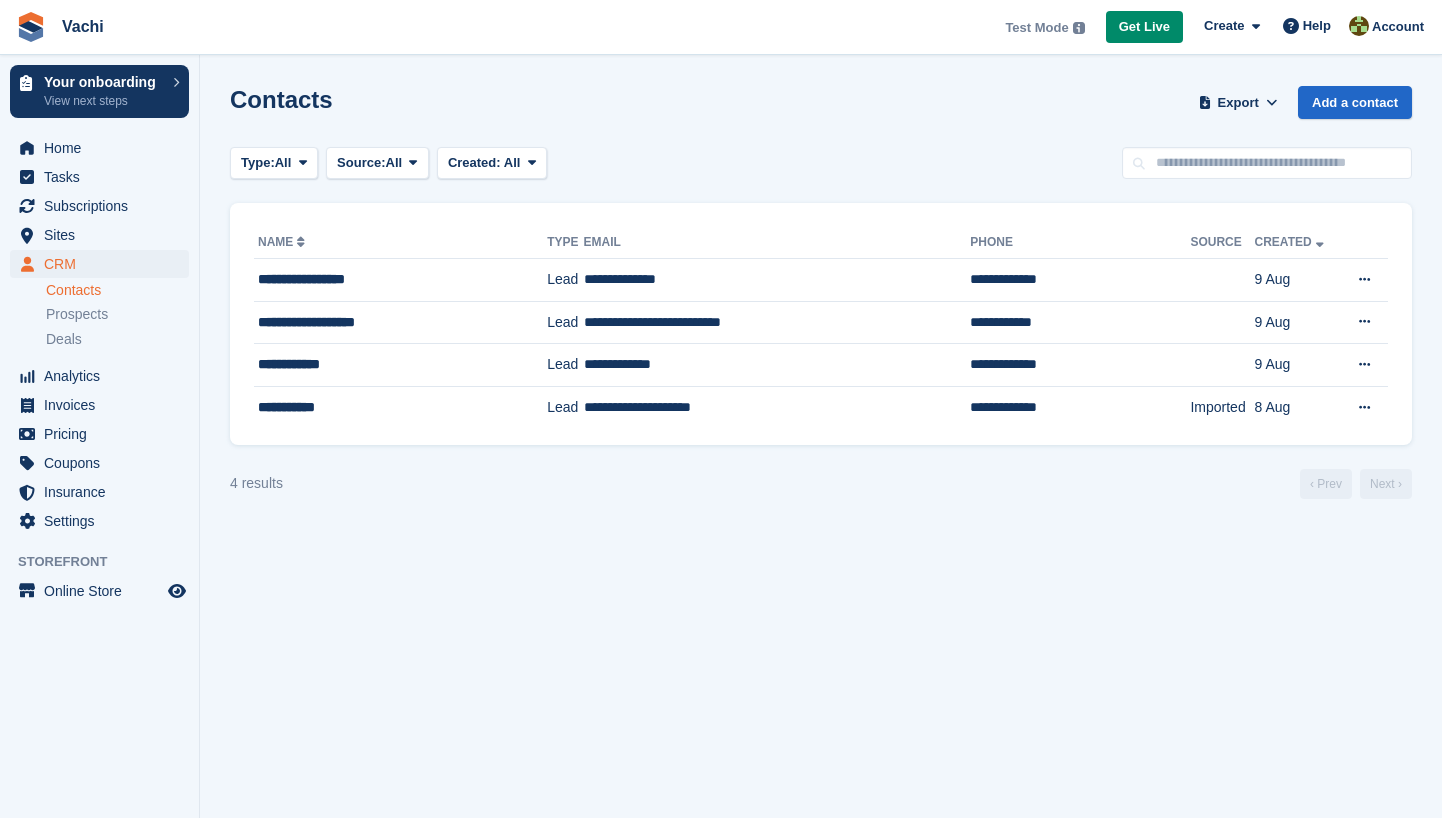 scroll, scrollTop: 0, scrollLeft: 0, axis: both 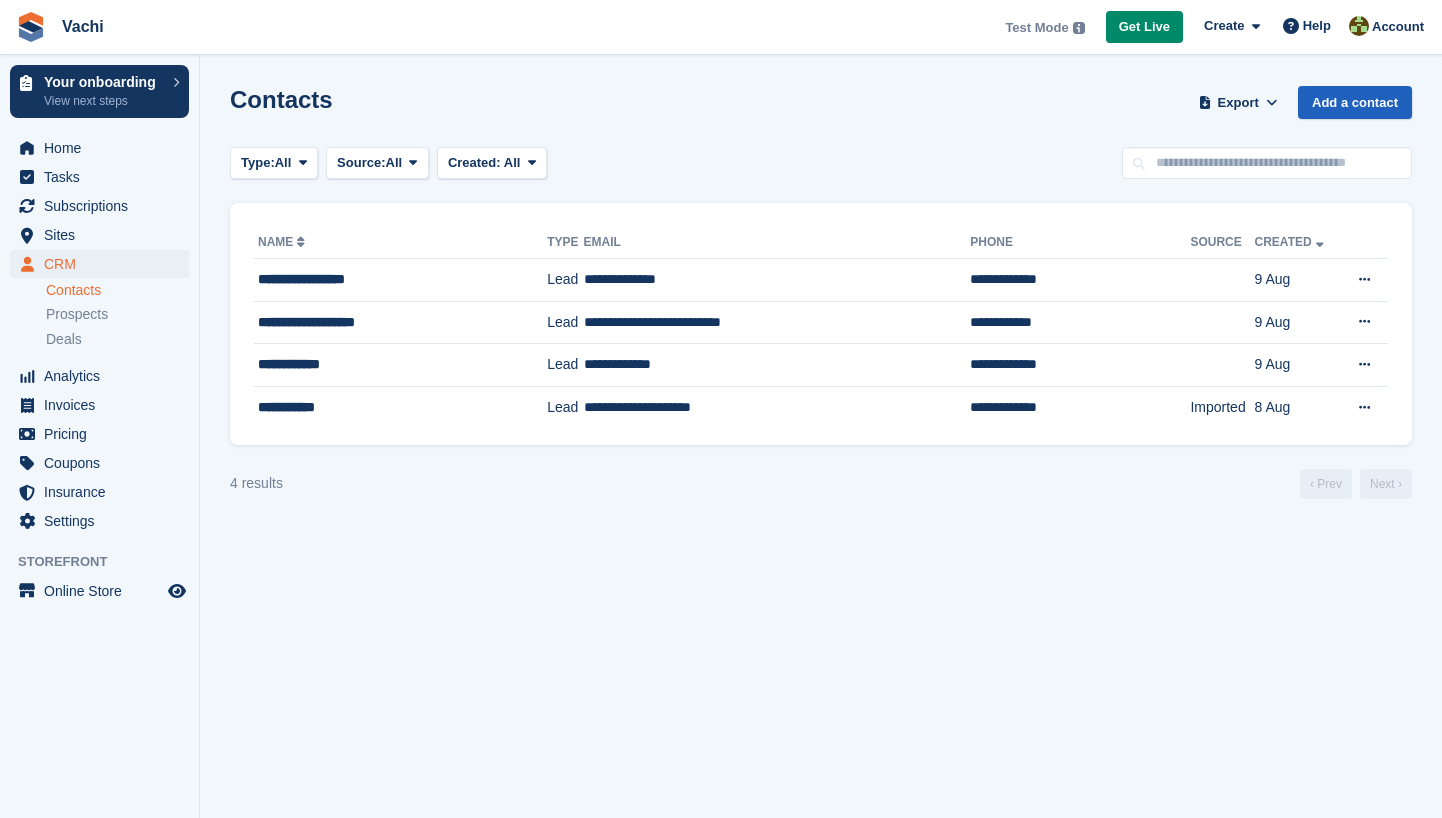 click on "Add a contact" at bounding box center [1355, 102] 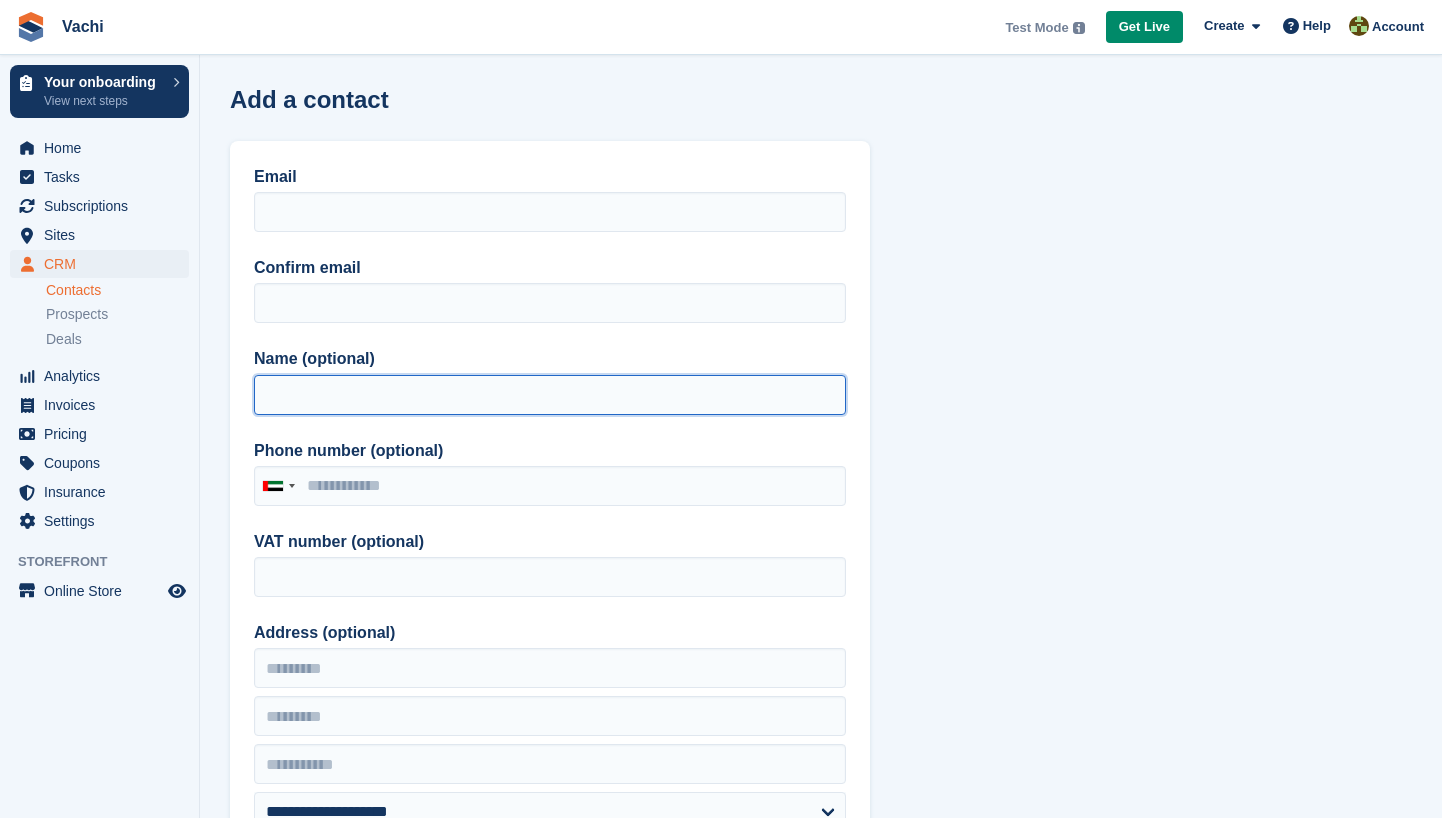 paste on "**********" 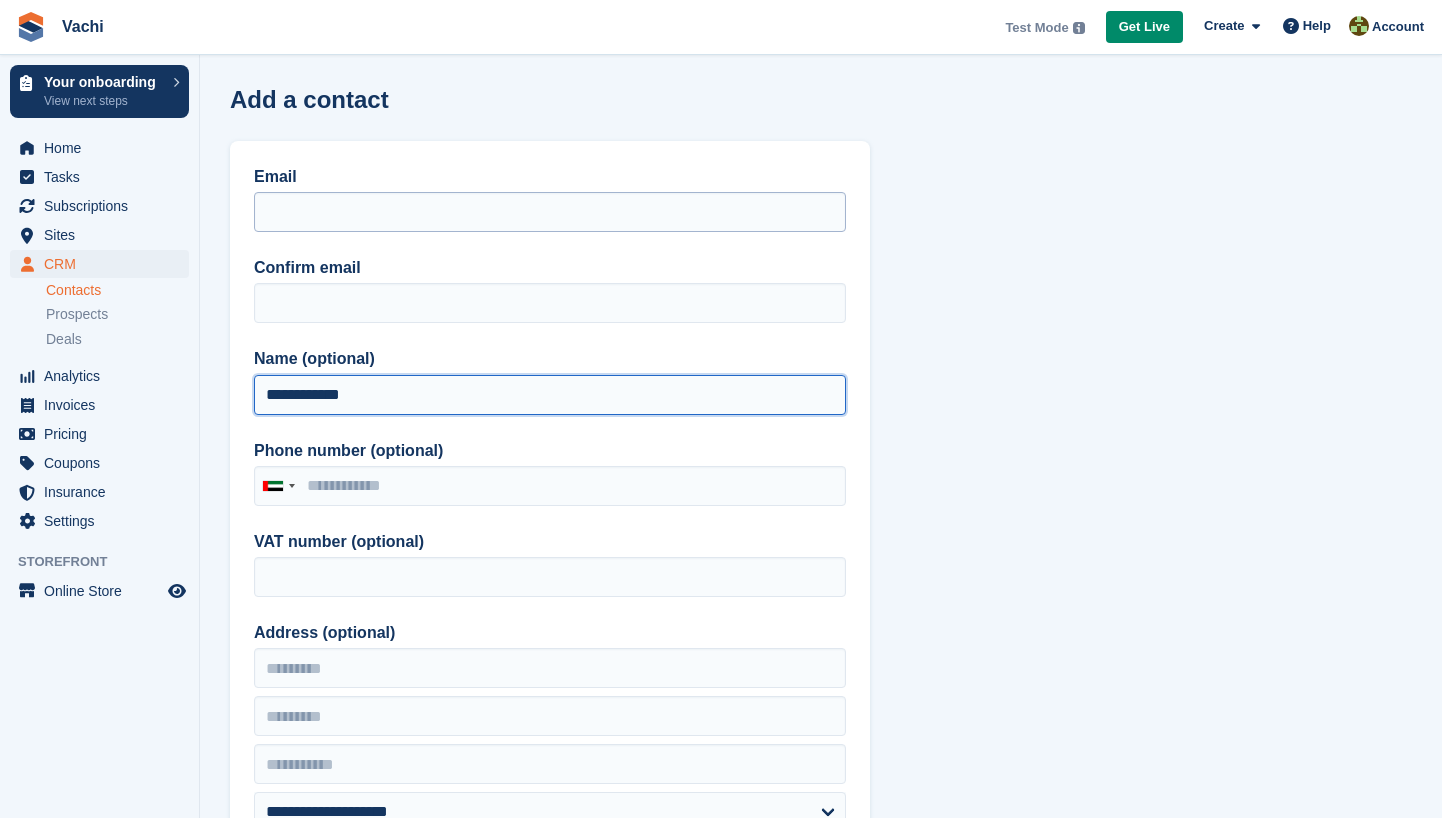 type on "**********" 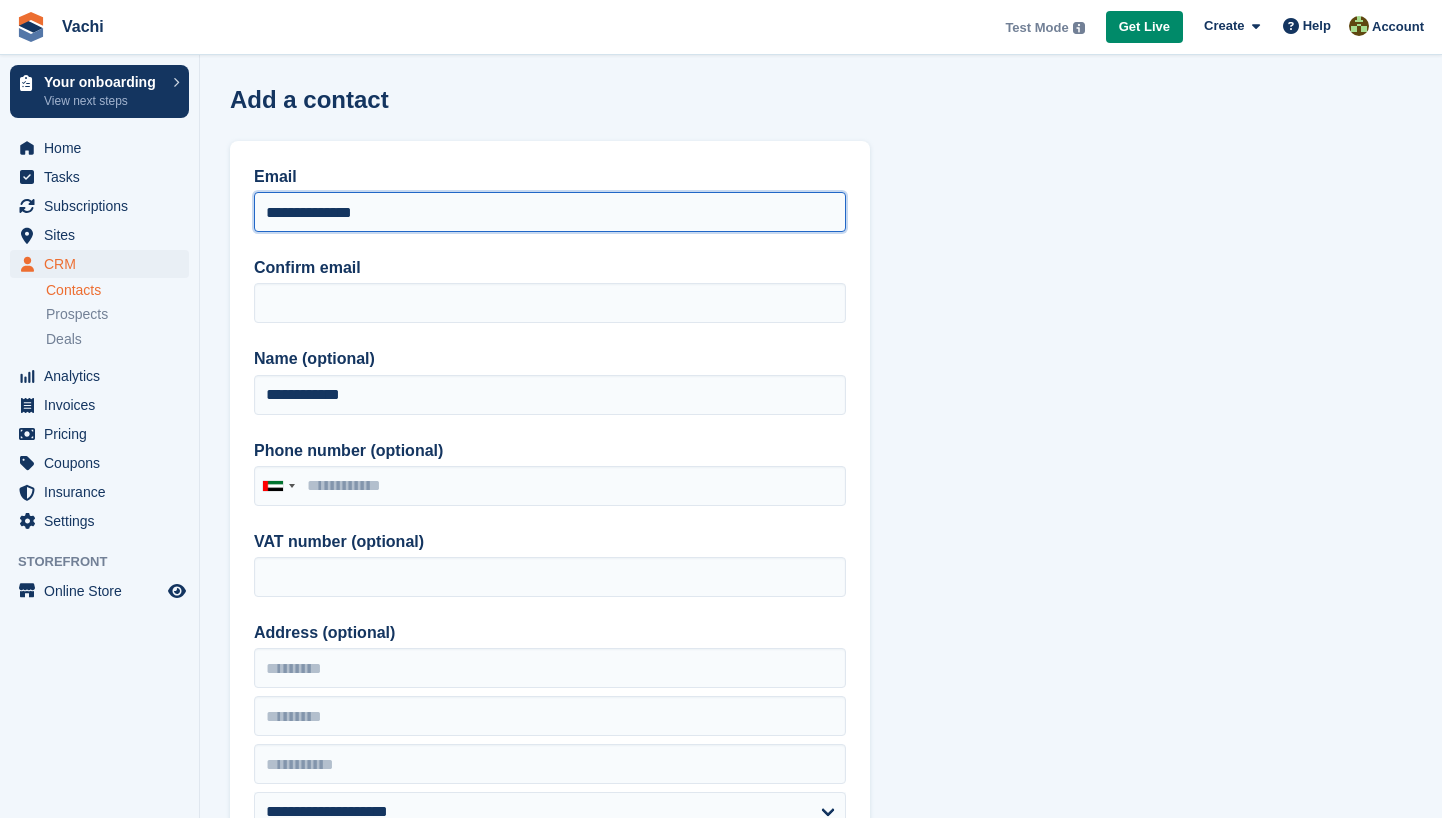 click on "**********" at bounding box center (550, 212) 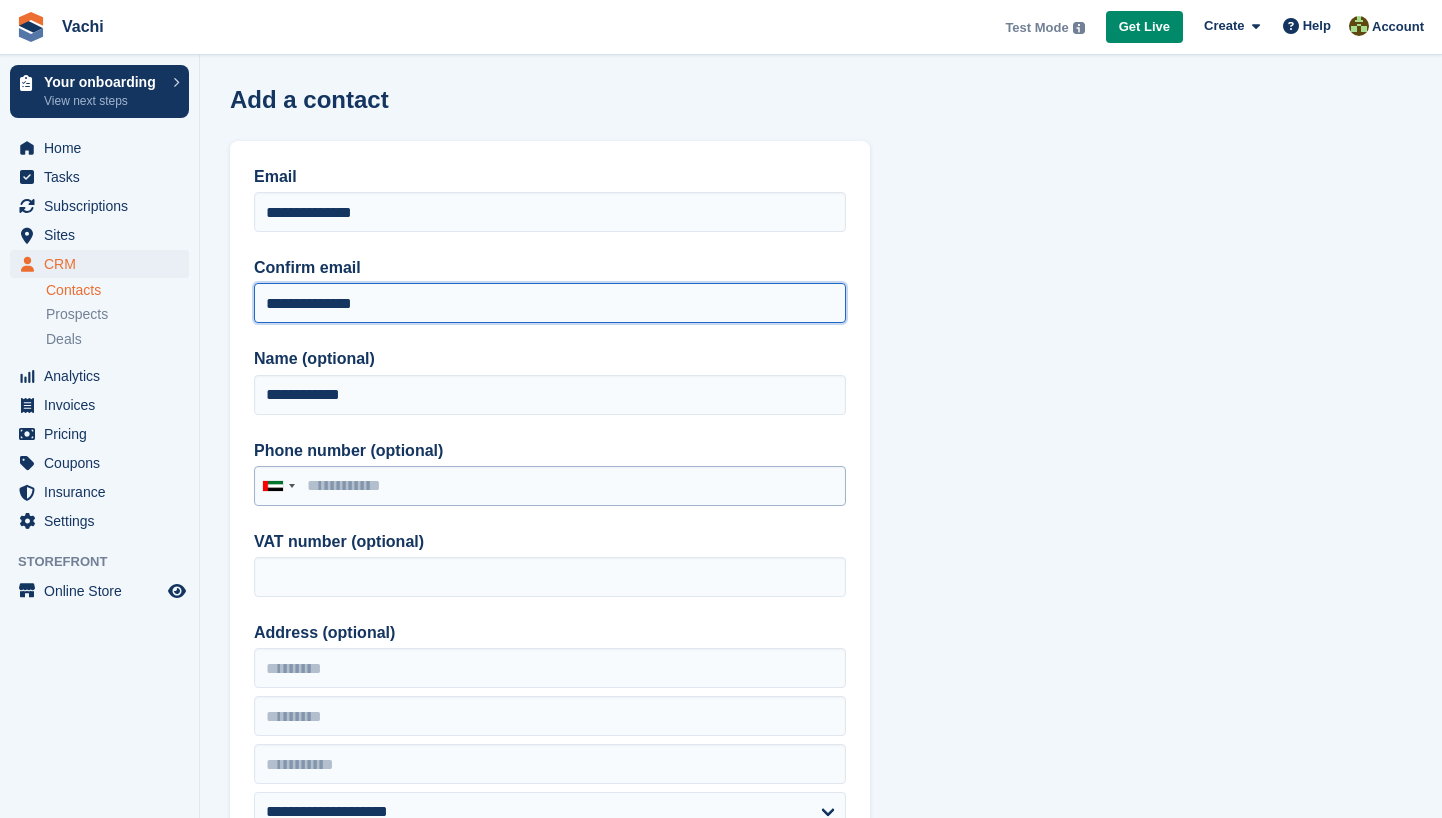 type on "**********" 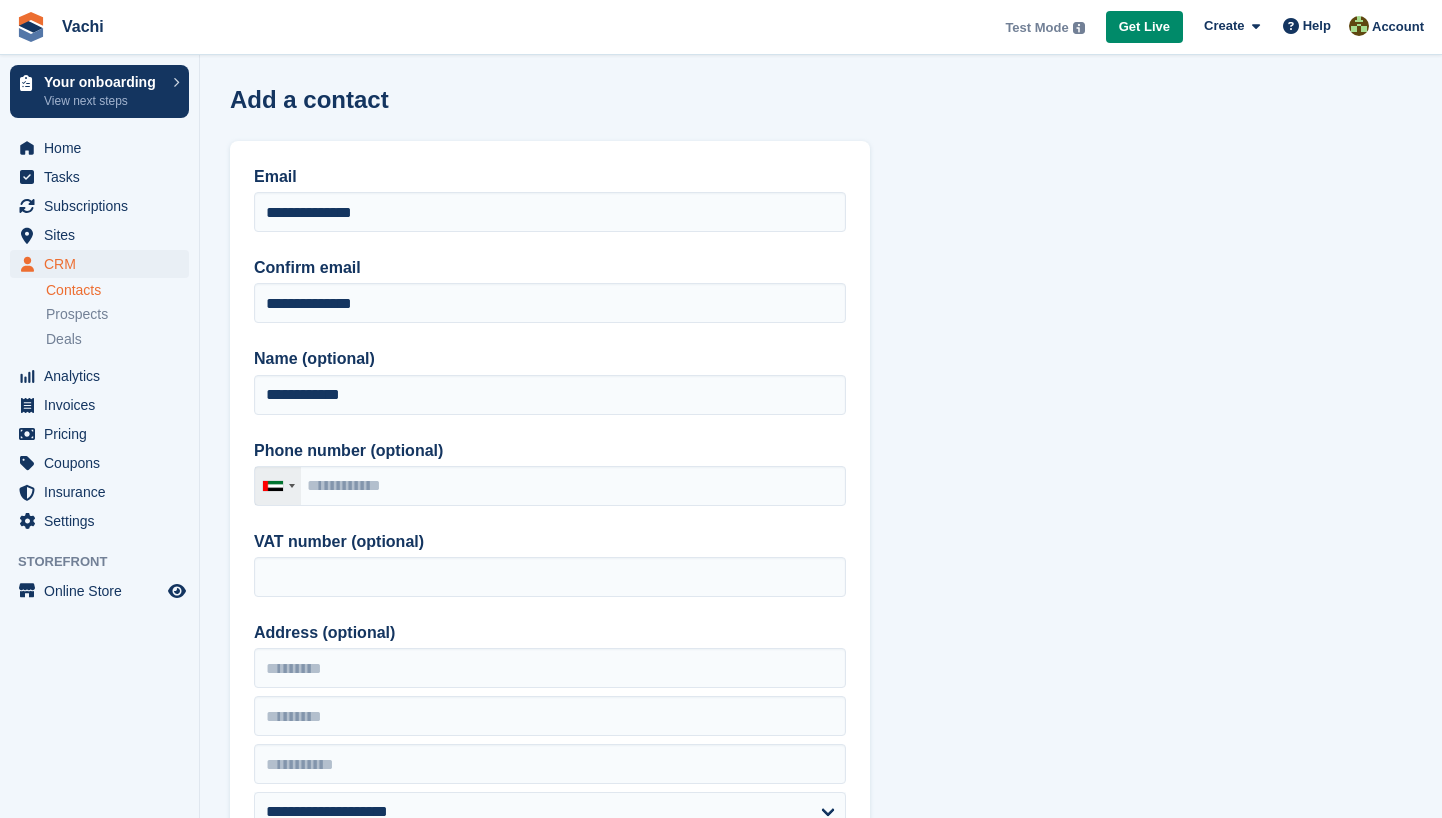 click at bounding box center [278, 486] 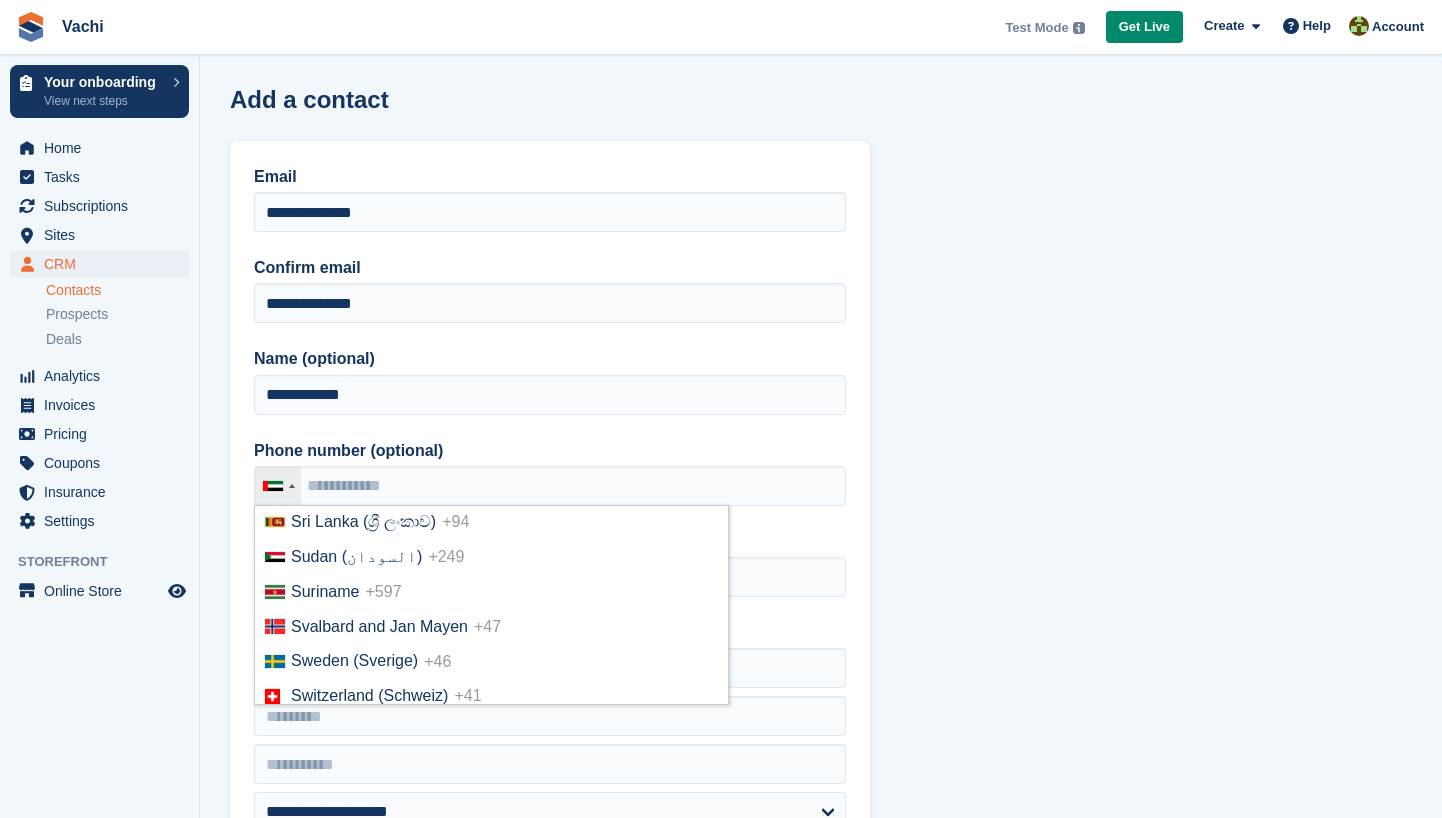 scroll, scrollTop: 7180, scrollLeft: 0, axis: vertical 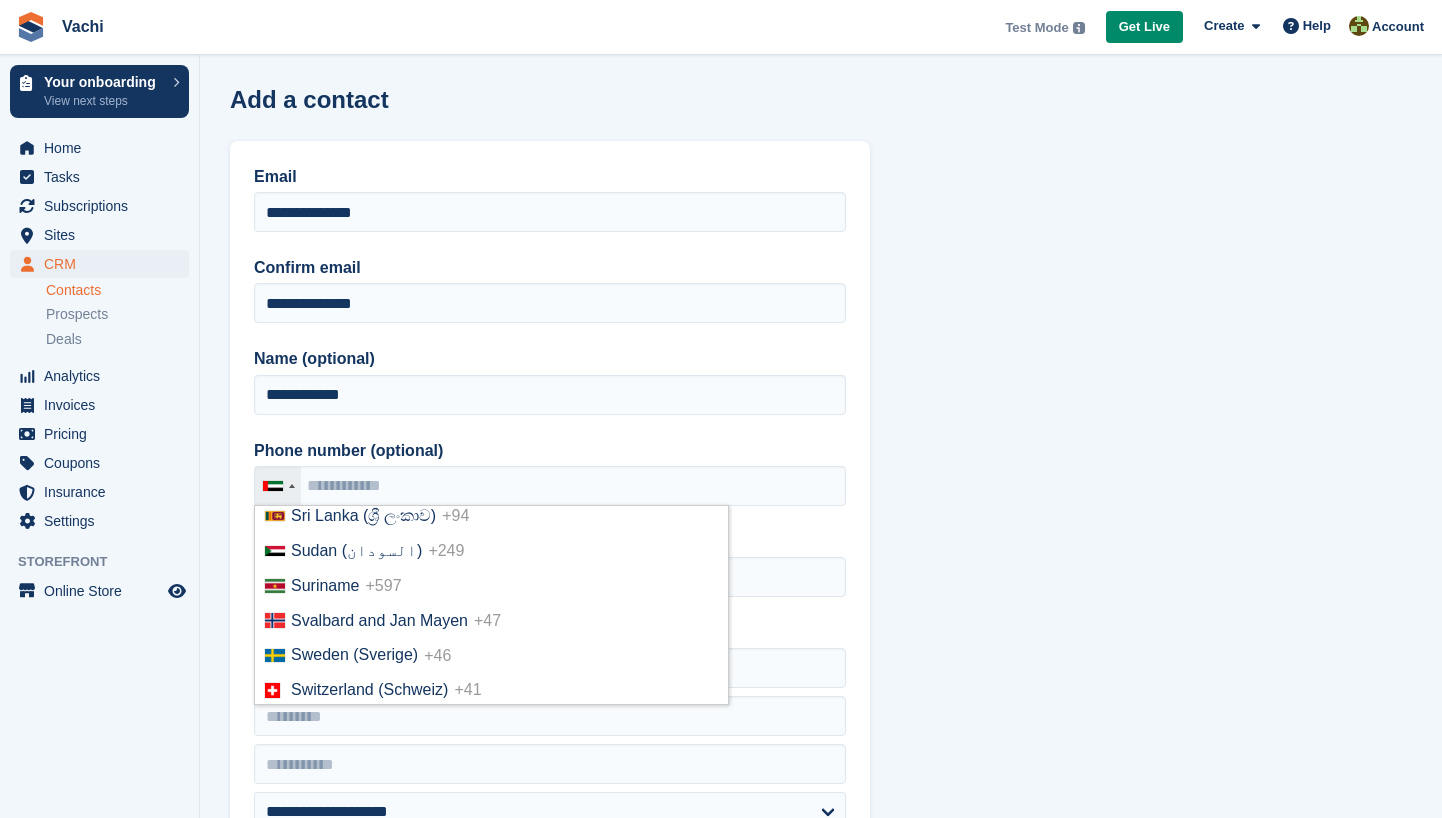 click on "+82" at bounding box center [478, 411] 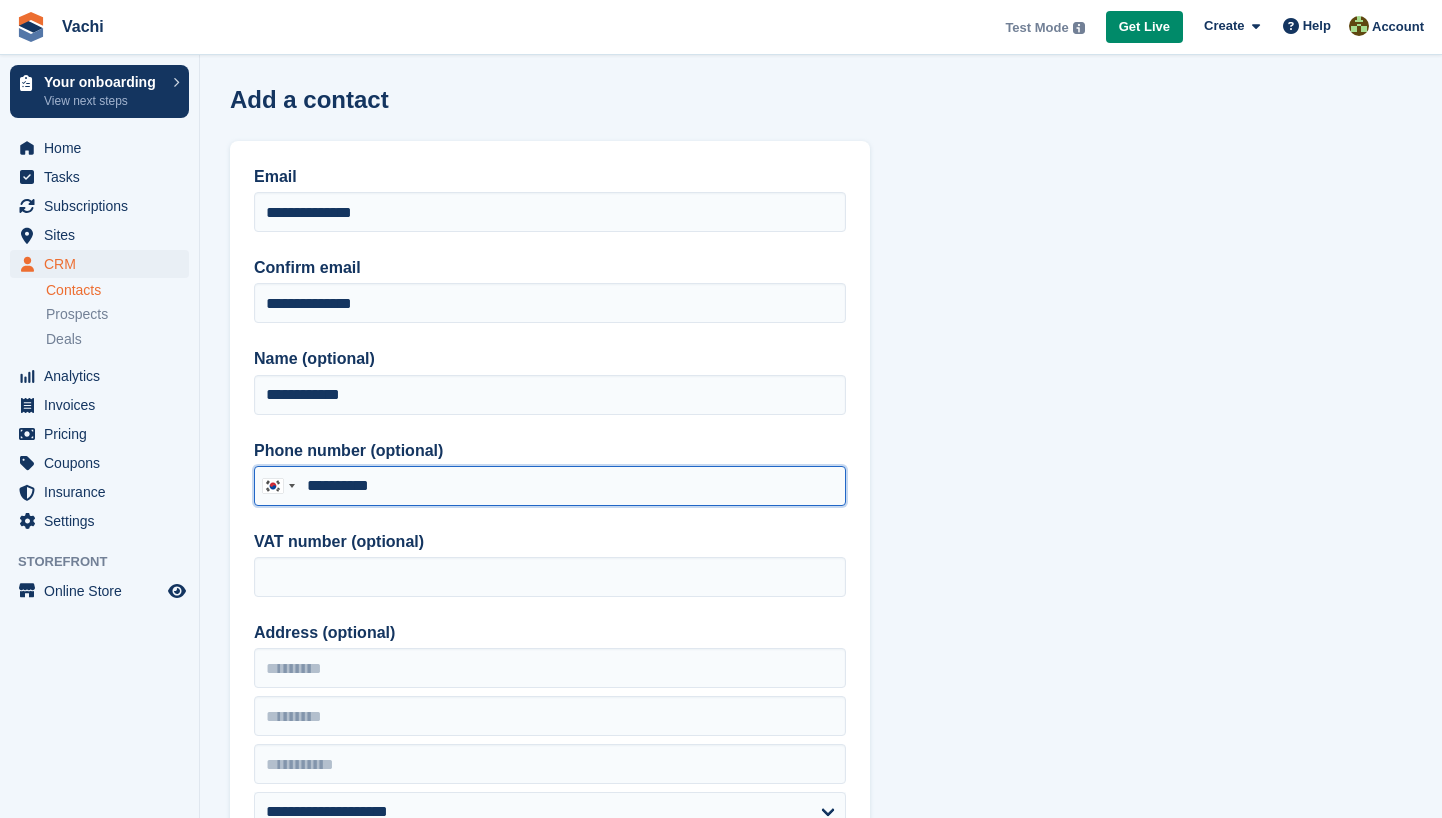 type on "**********" 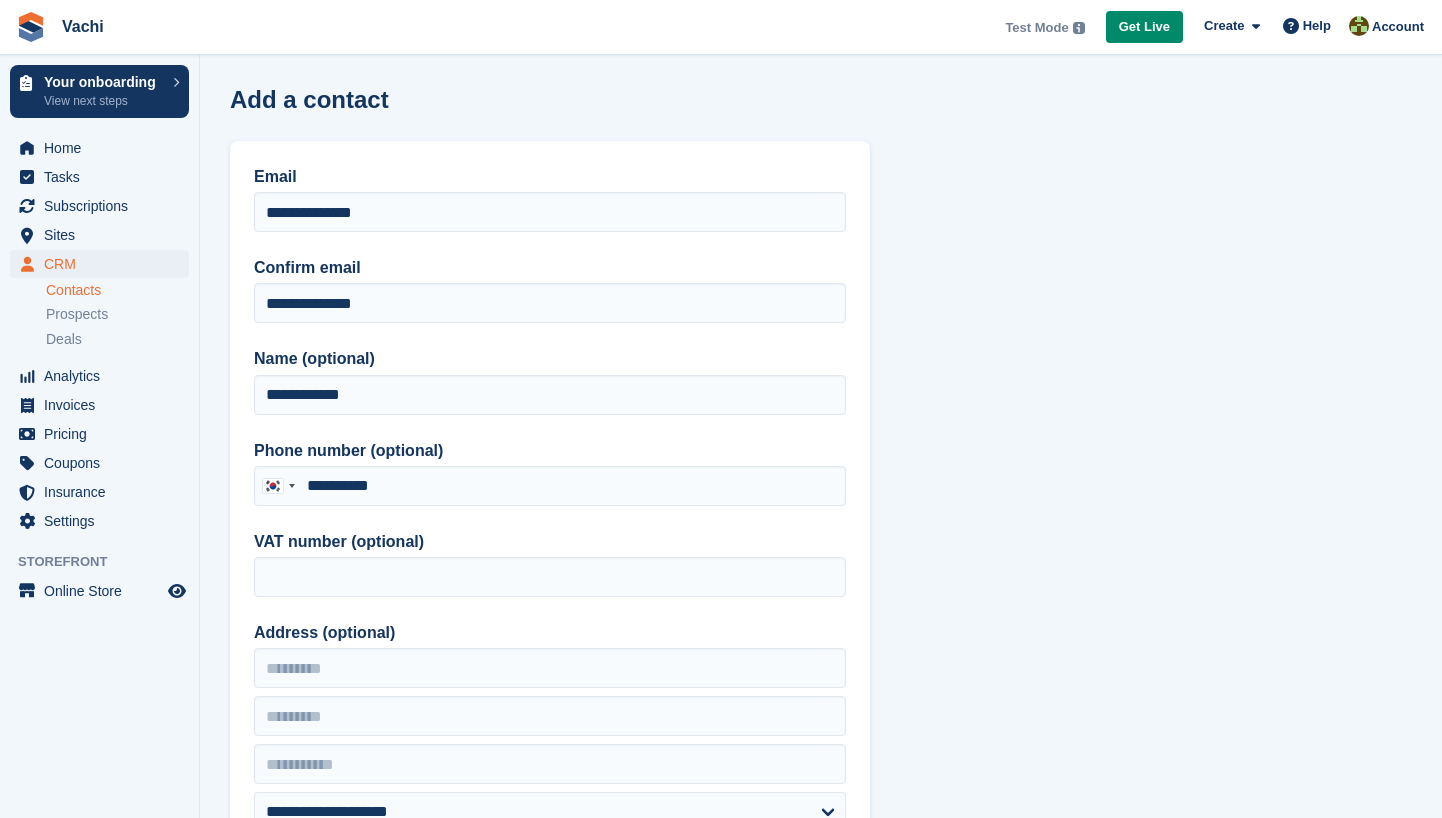 click on "**********" at bounding box center [821, 881] 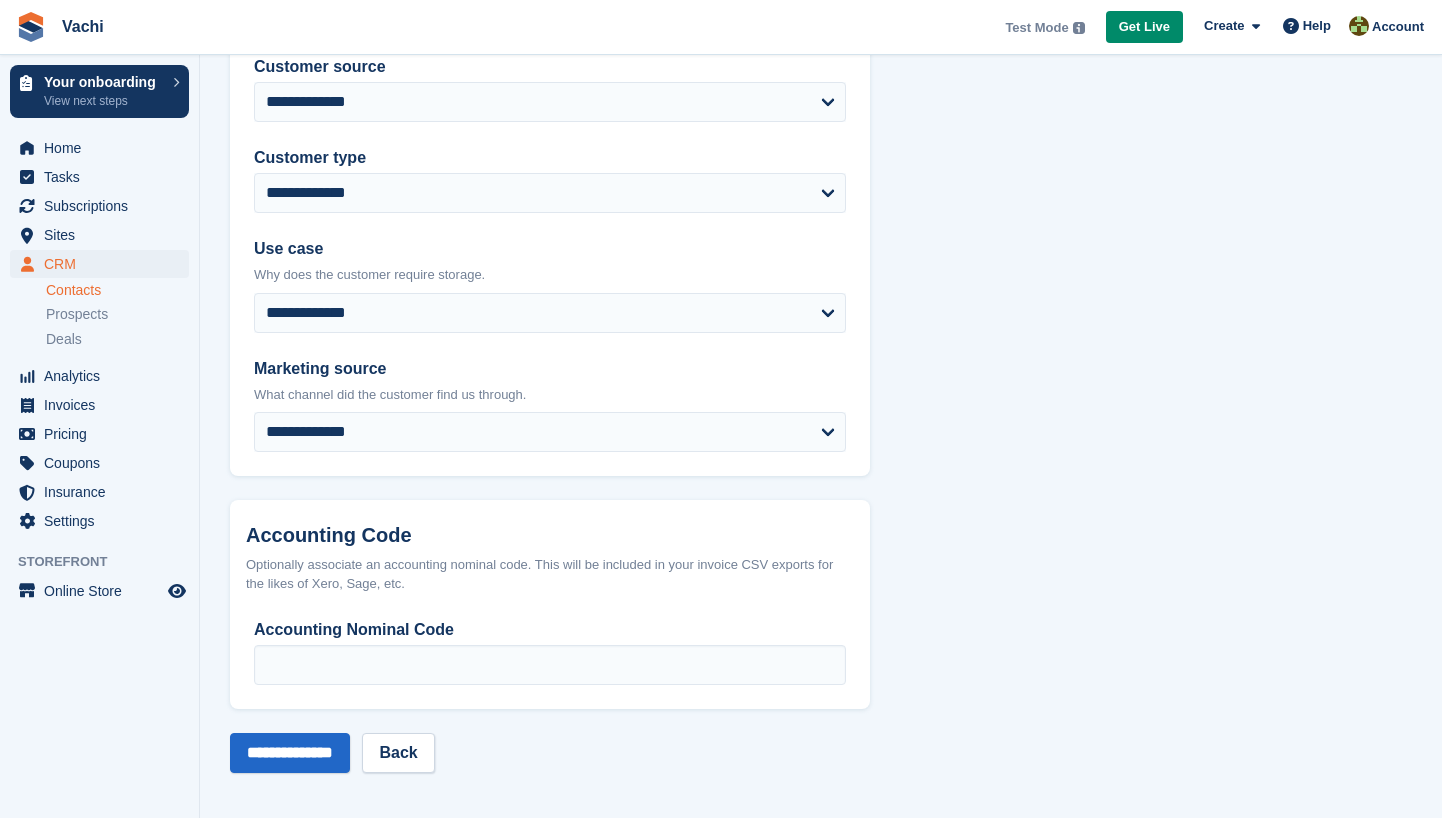 scroll, scrollTop: 942, scrollLeft: 0, axis: vertical 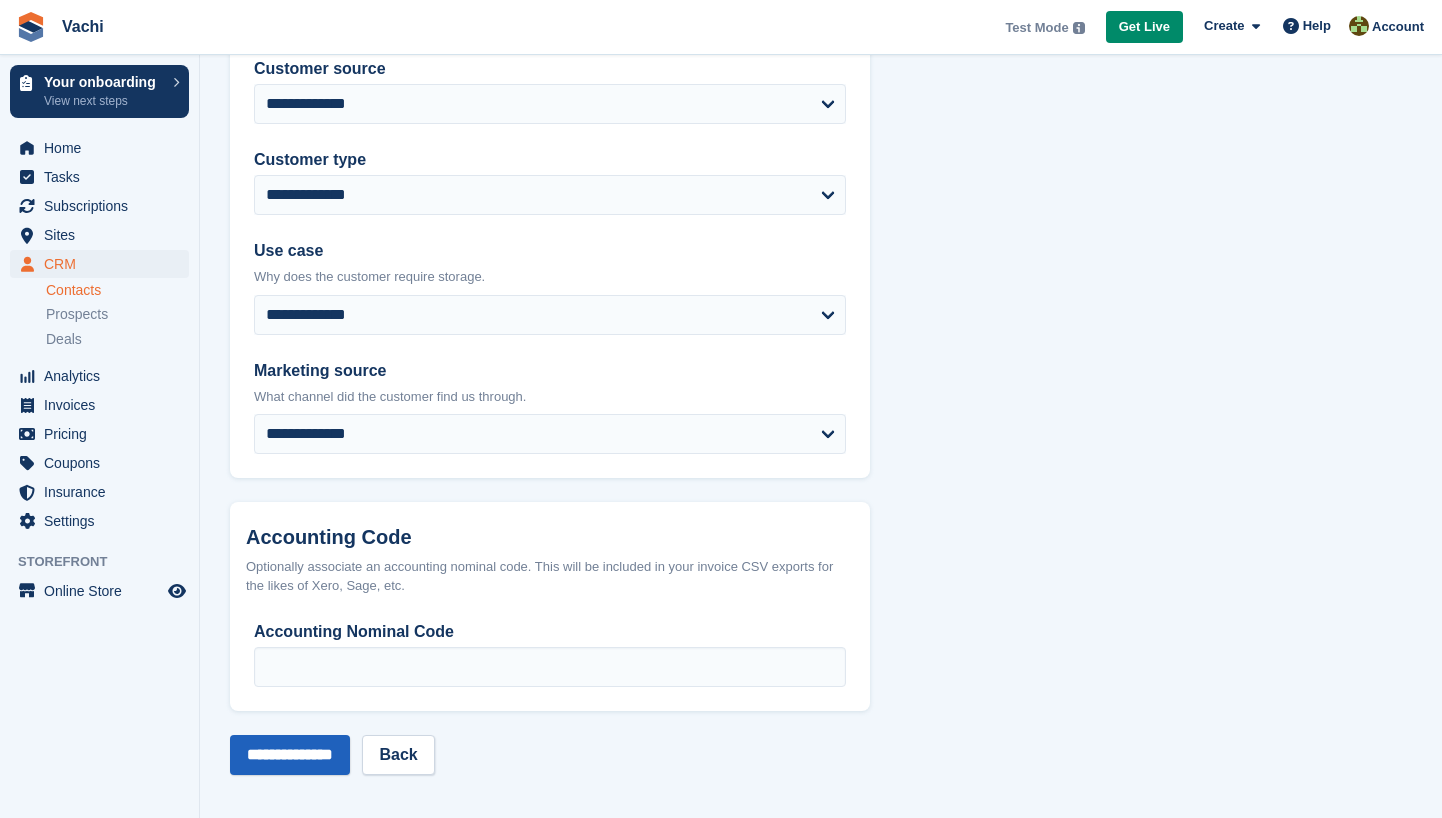 click on "**********" at bounding box center (290, 755) 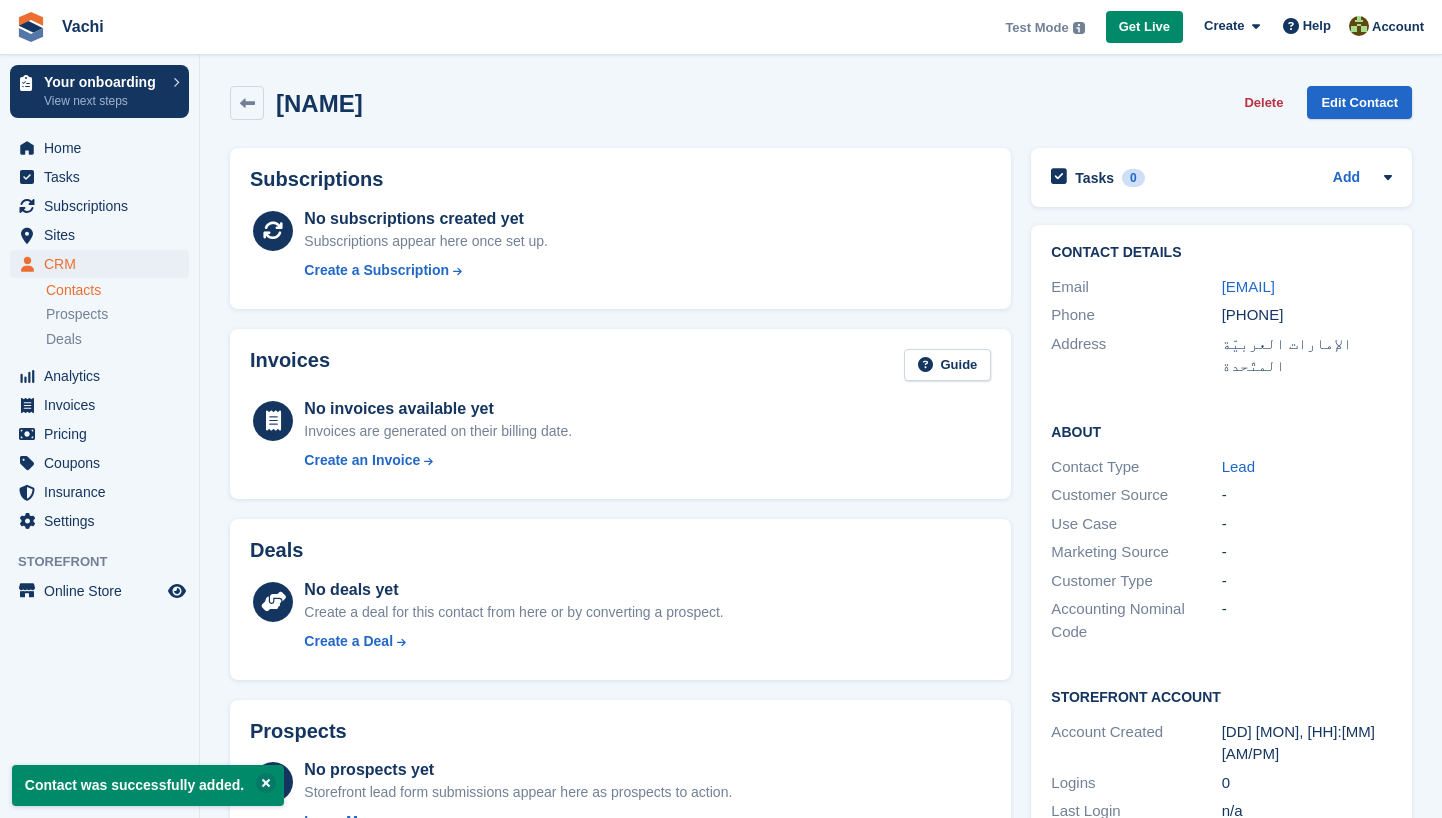 scroll, scrollTop: 359, scrollLeft: 1, axis: both 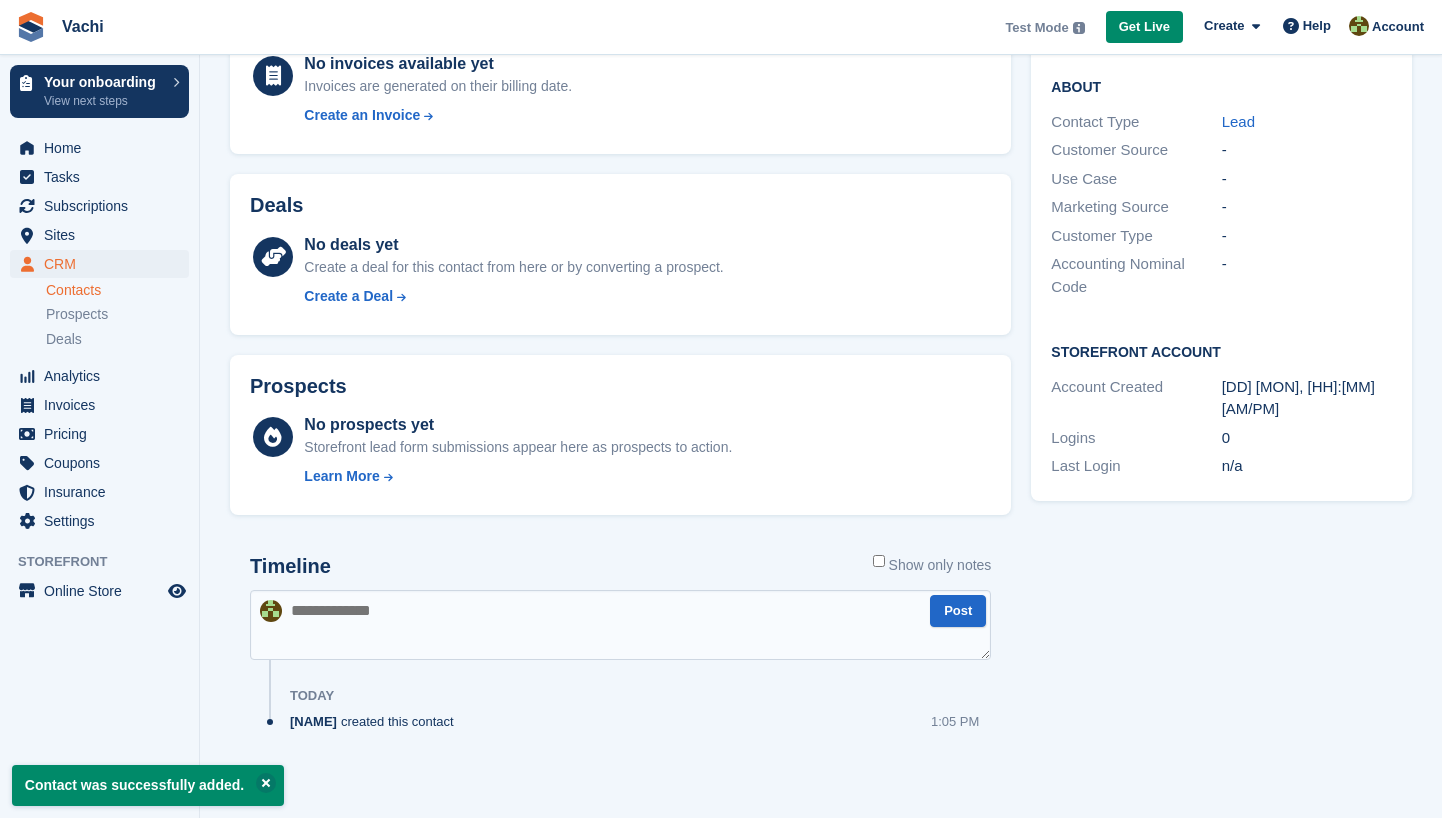 click at bounding box center [620, 625] 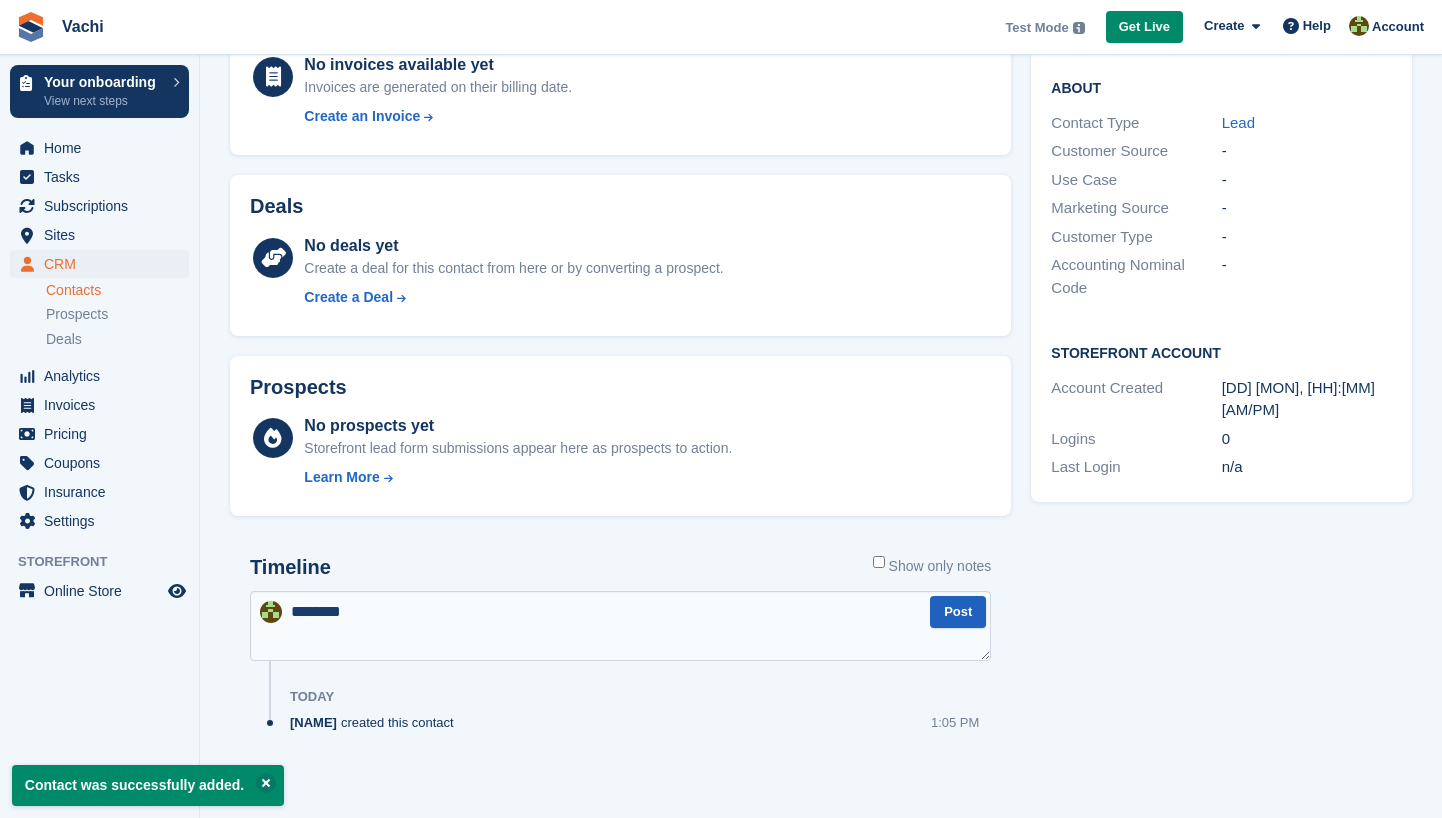 type on "********" 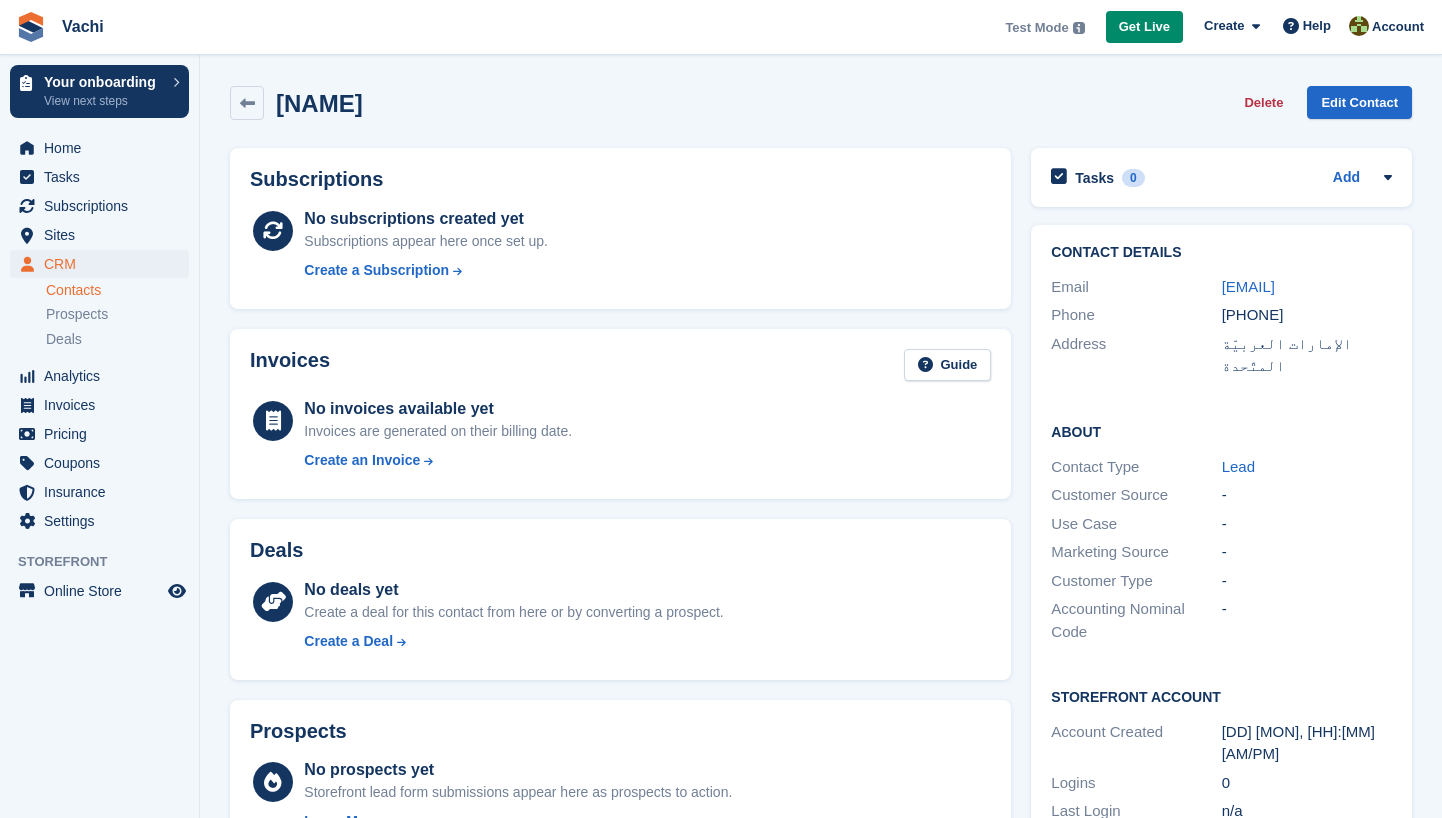 scroll, scrollTop: 0, scrollLeft: 0, axis: both 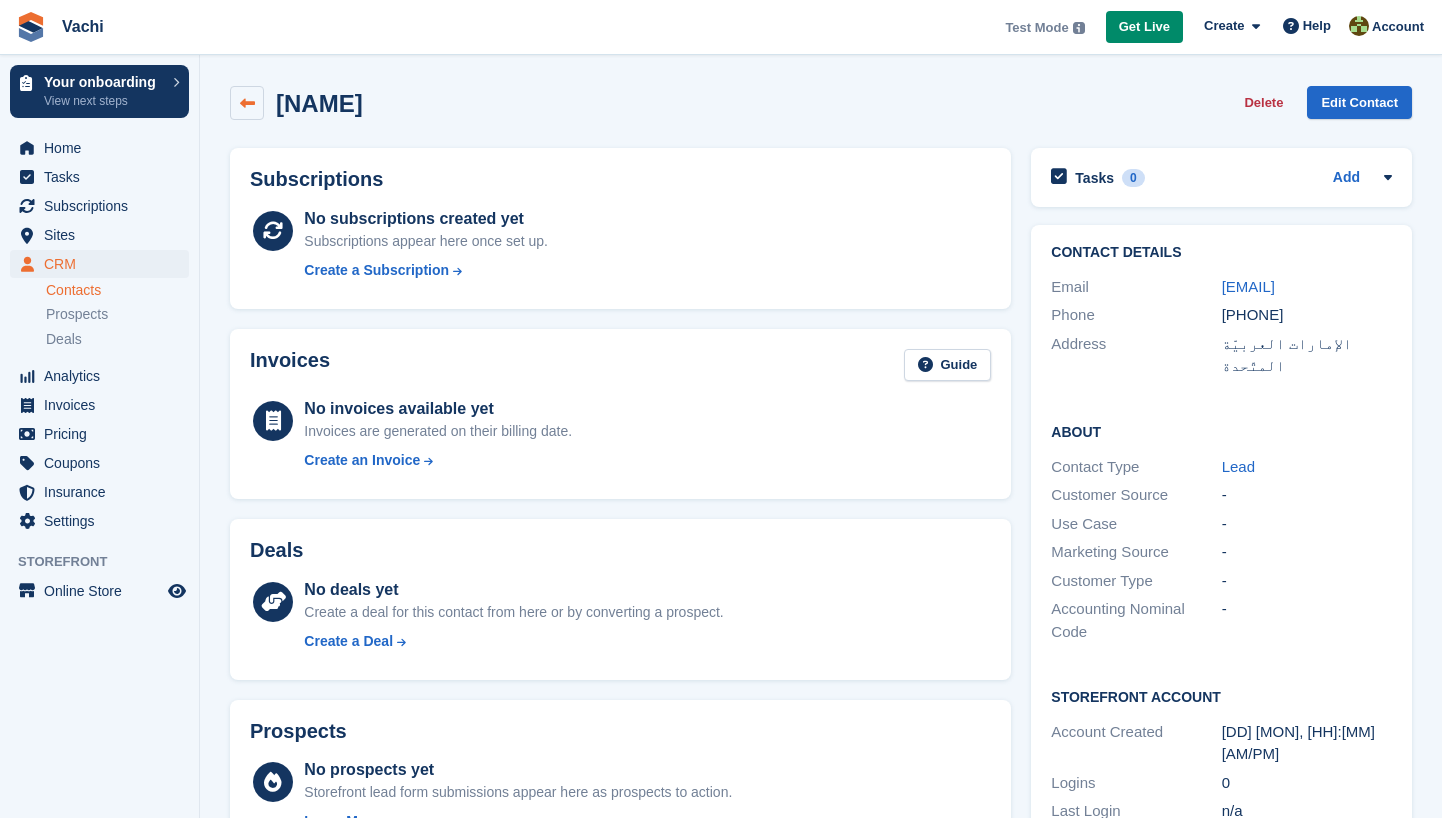 click at bounding box center [247, 103] 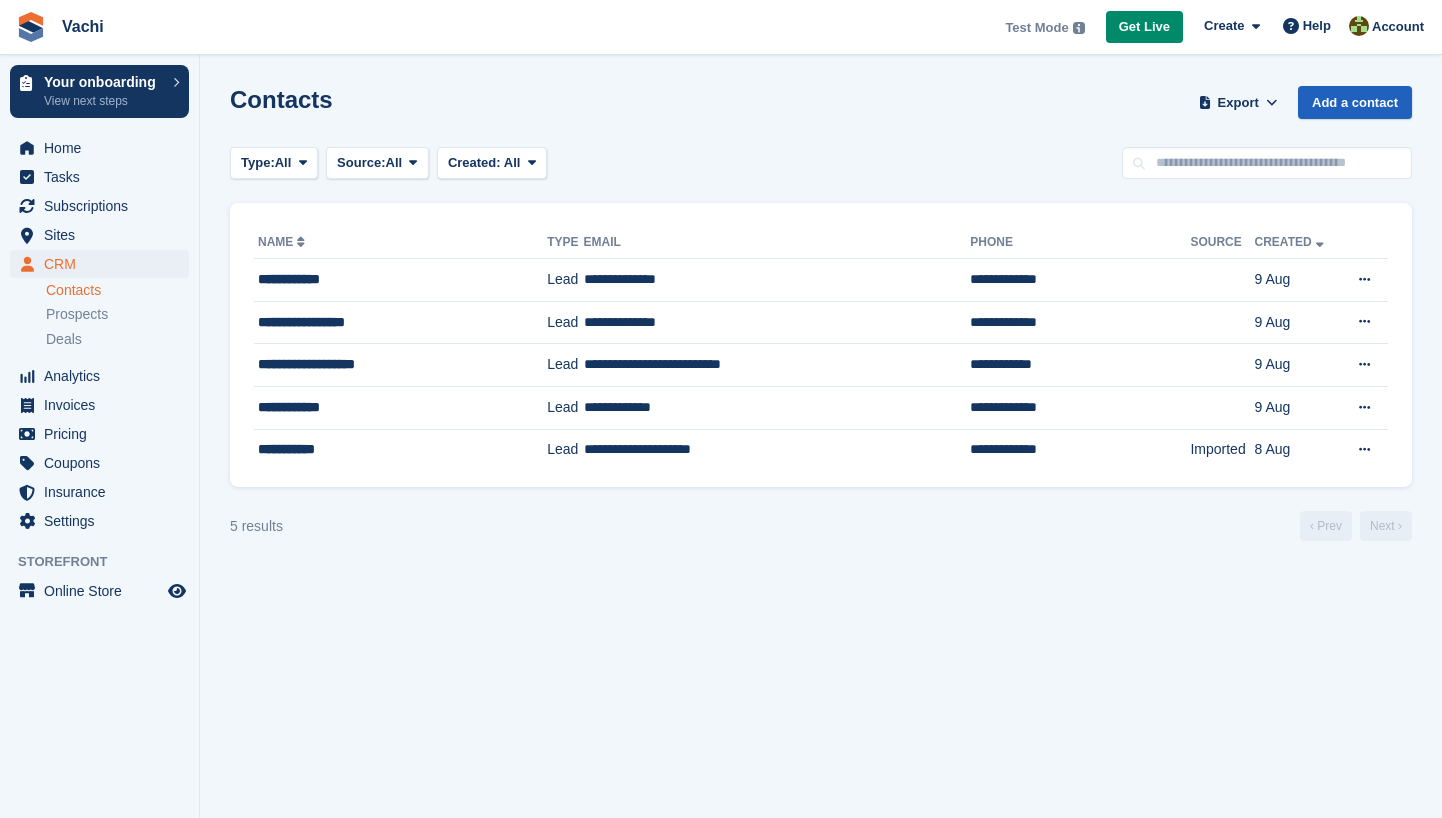 click on "Add a contact" at bounding box center (1355, 102) 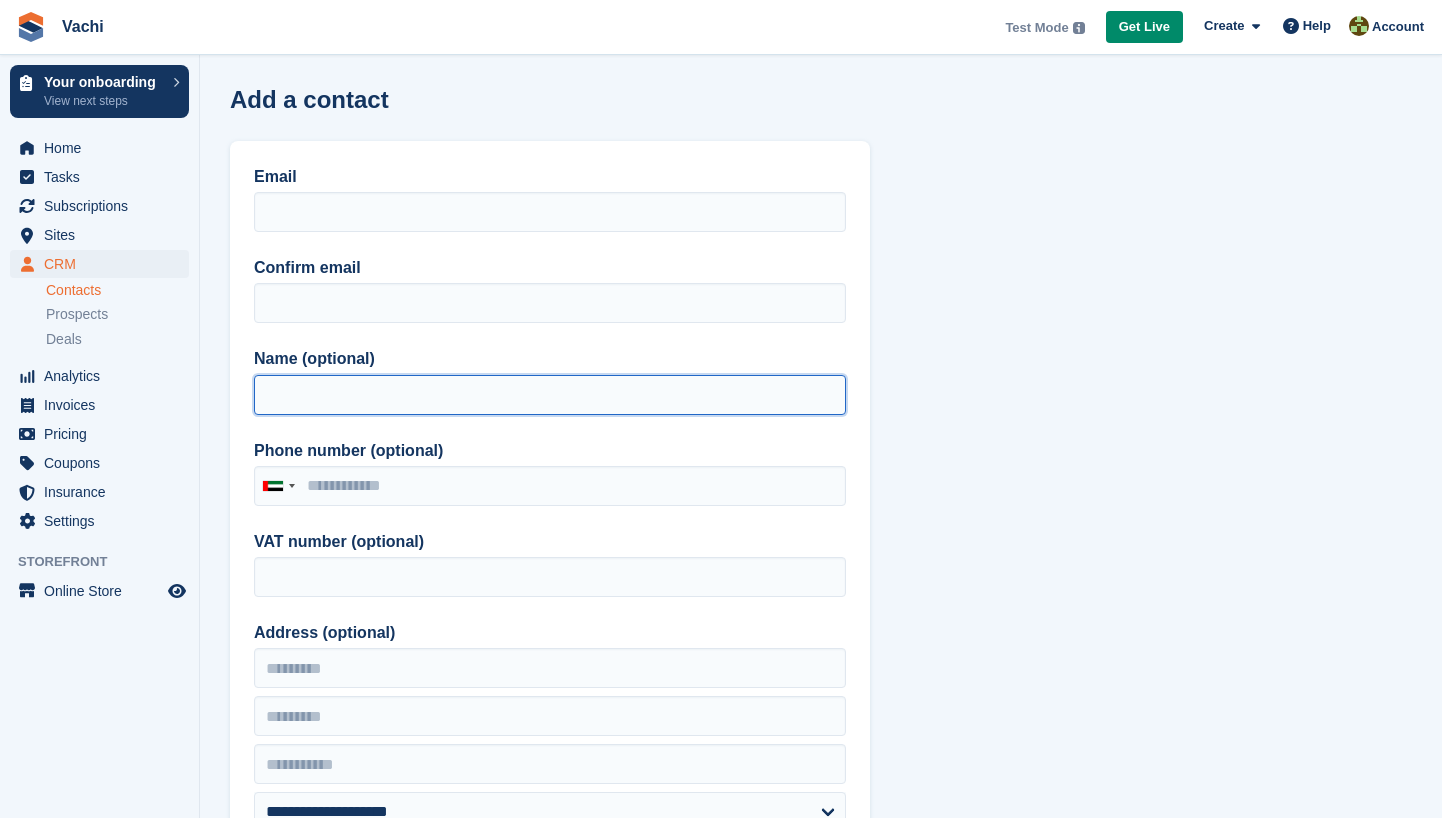 paste on "**********" 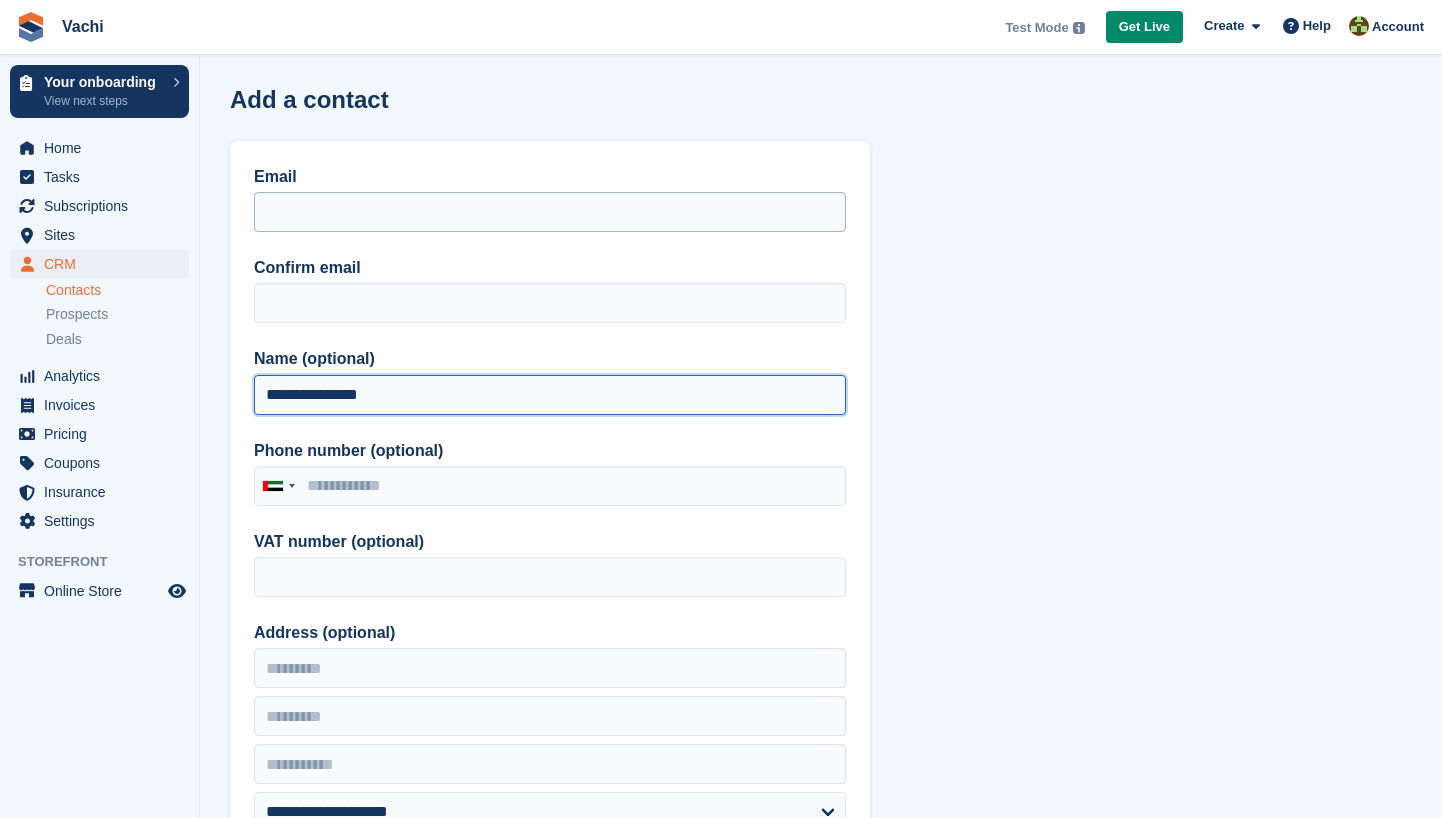 type on "**********" 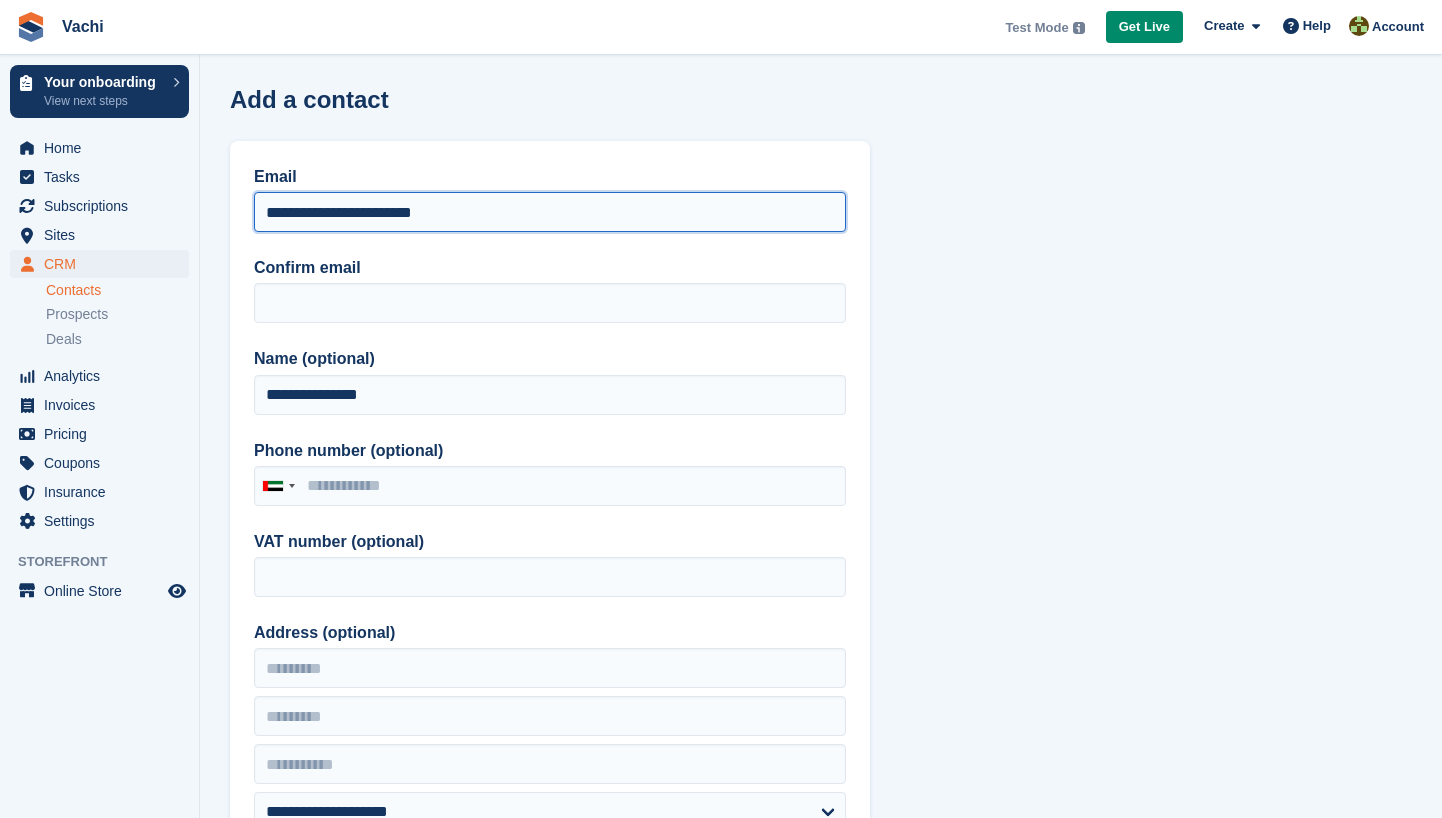 click on "**********" at bounding box center [550, 212] 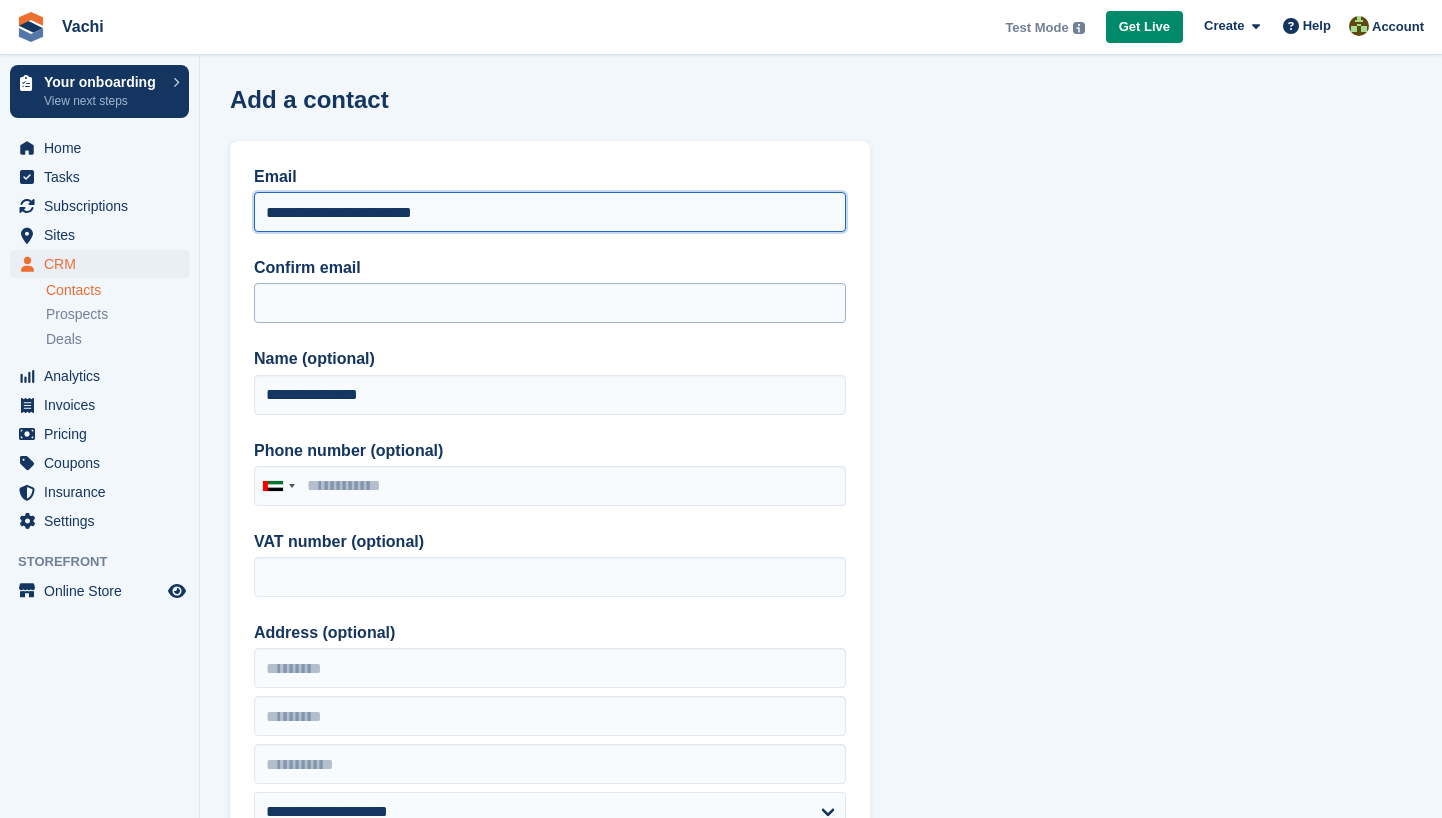 type on "**********" 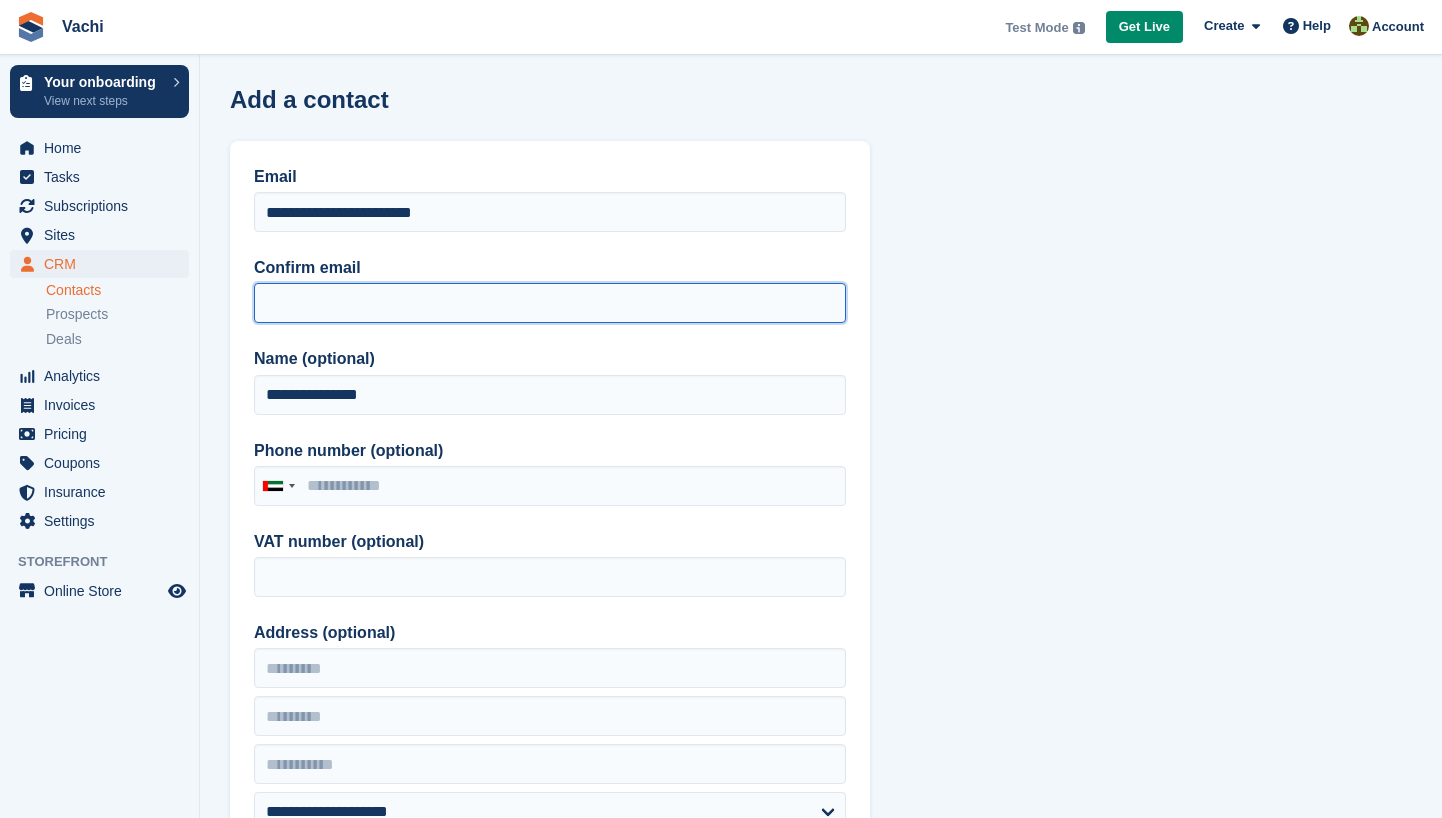 paste on "**********" 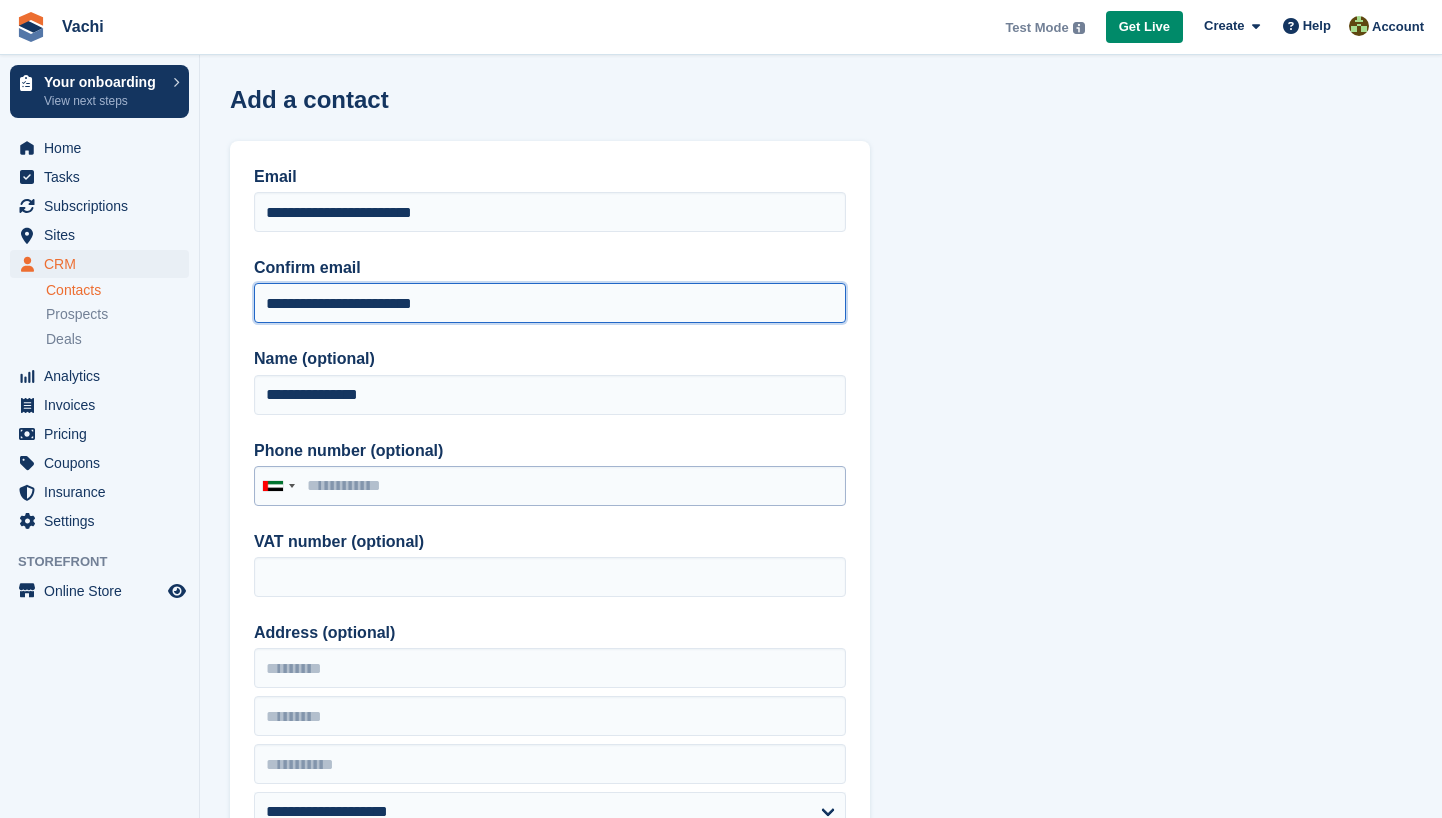 type on "**********" 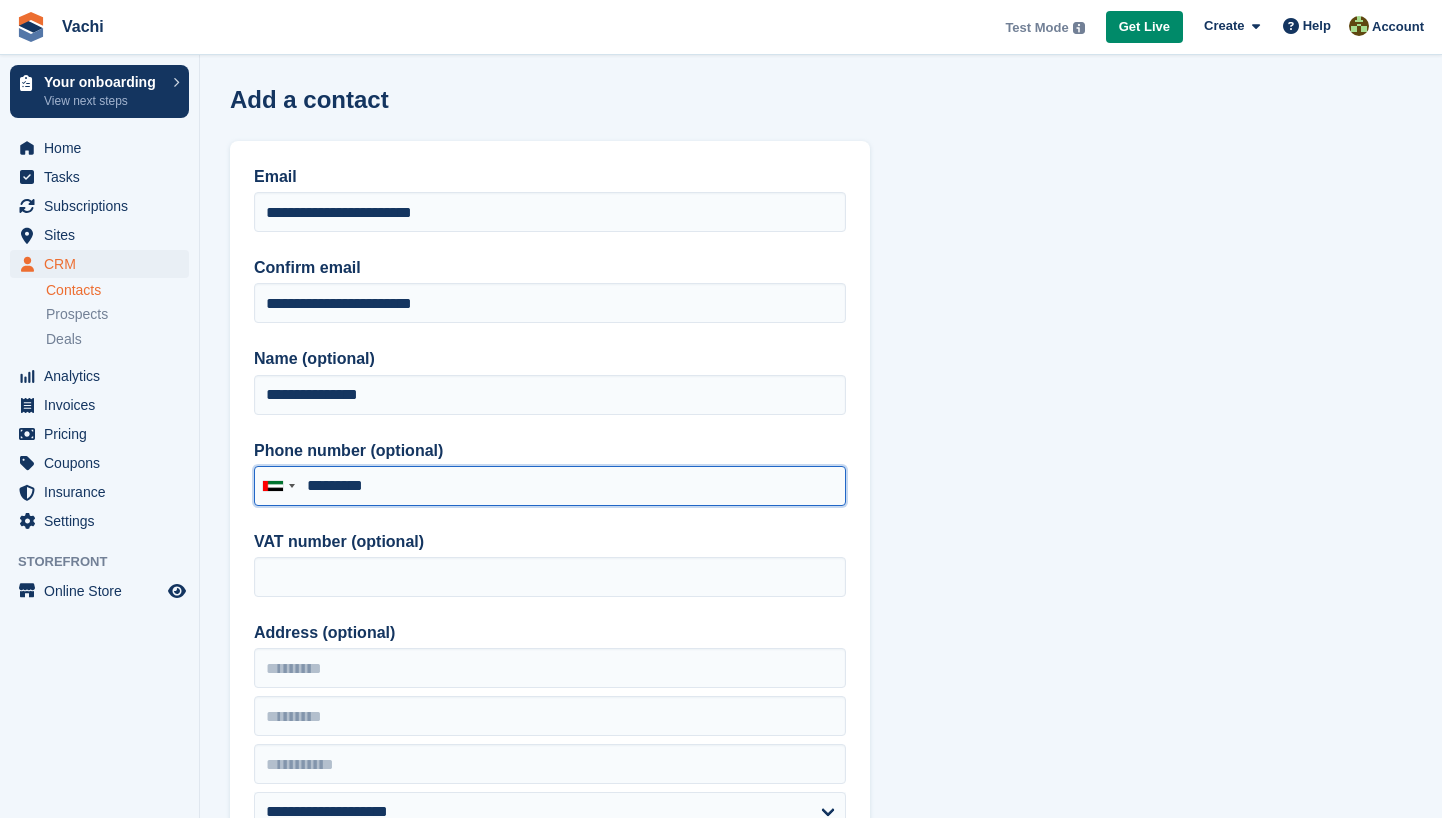 type on "*********" 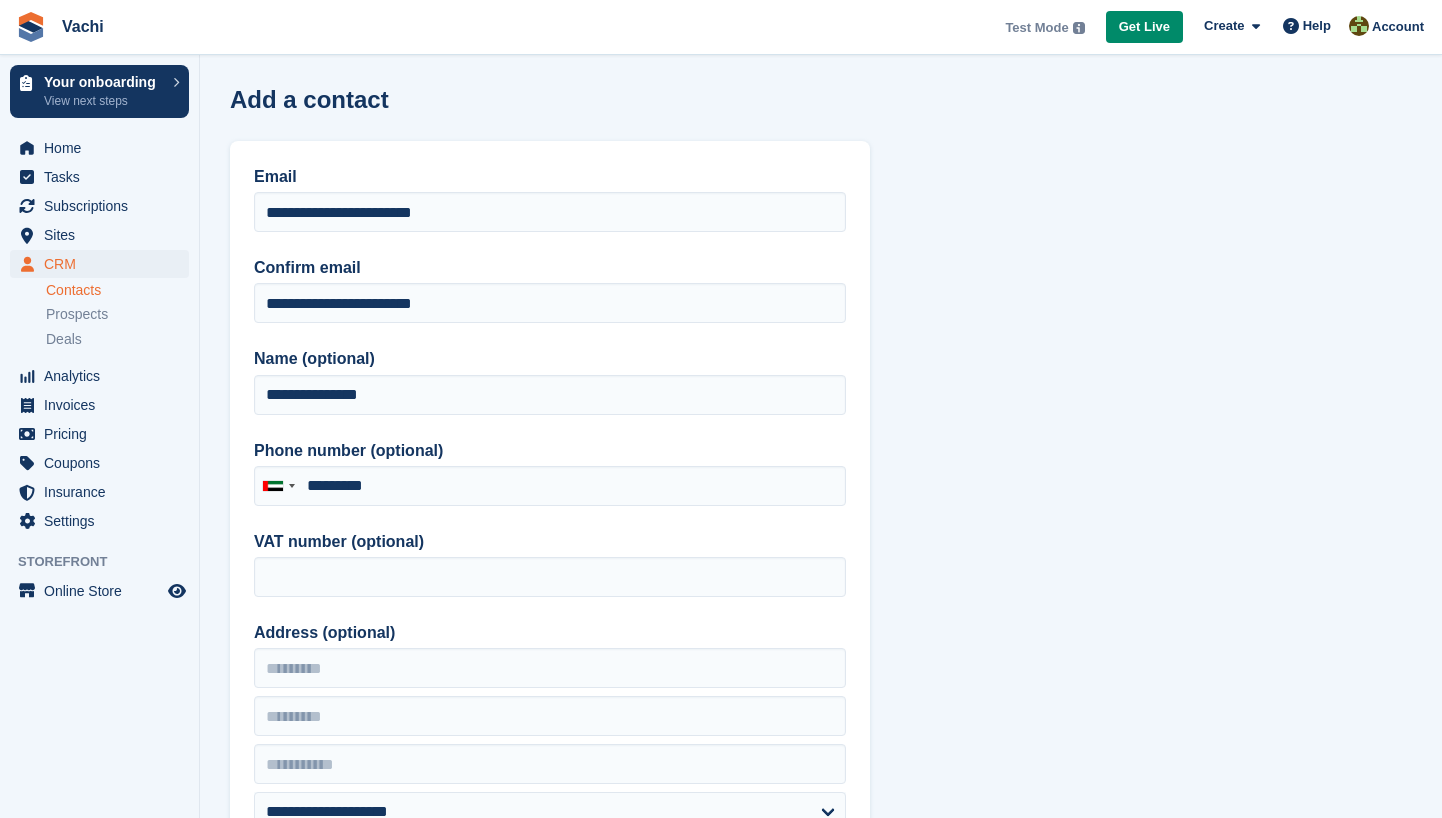 click on "**********" at bounding box center (821, 881) 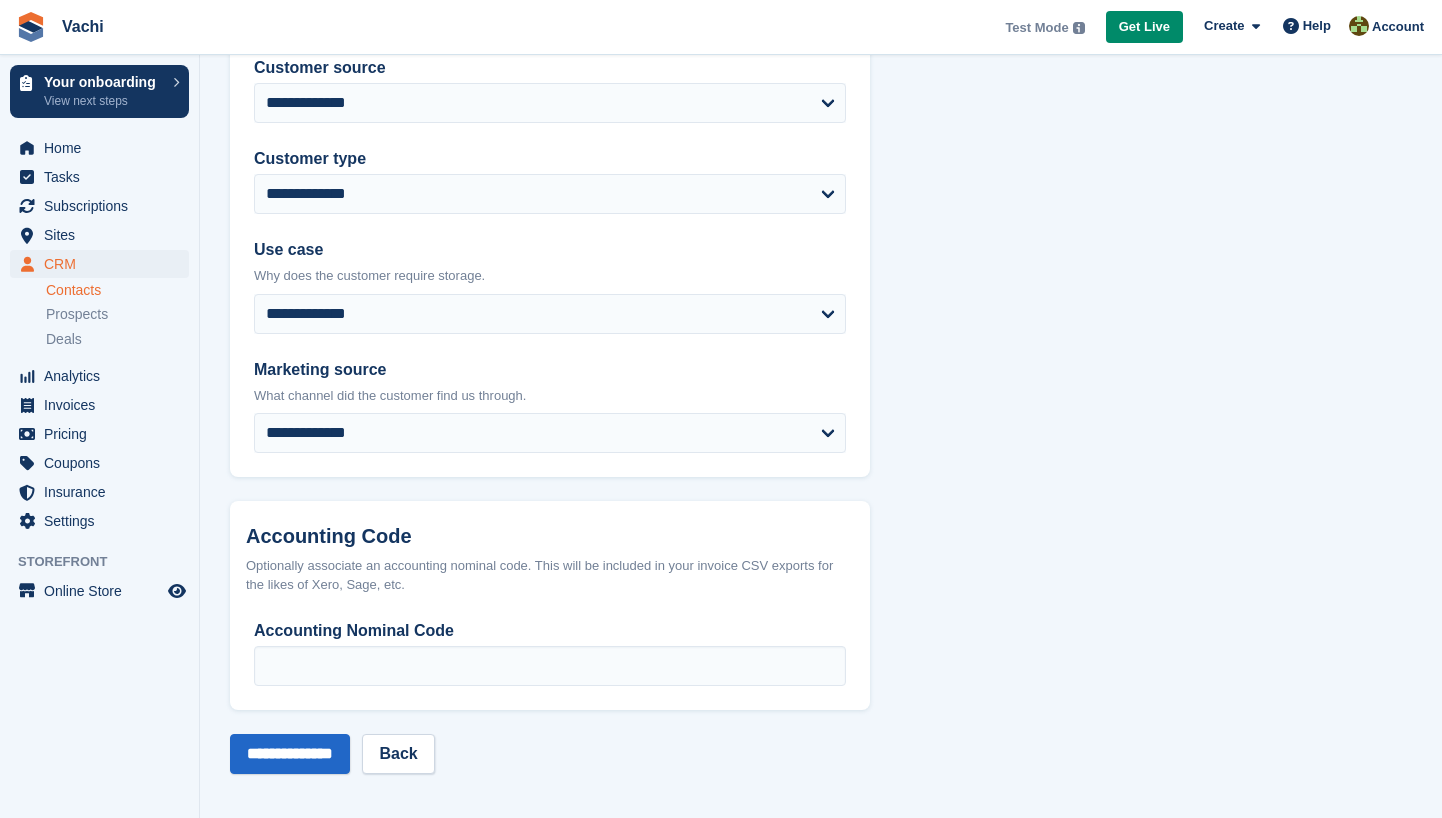 scroll, scrollTop: 942, scrollLeft: 0, axis: vertical 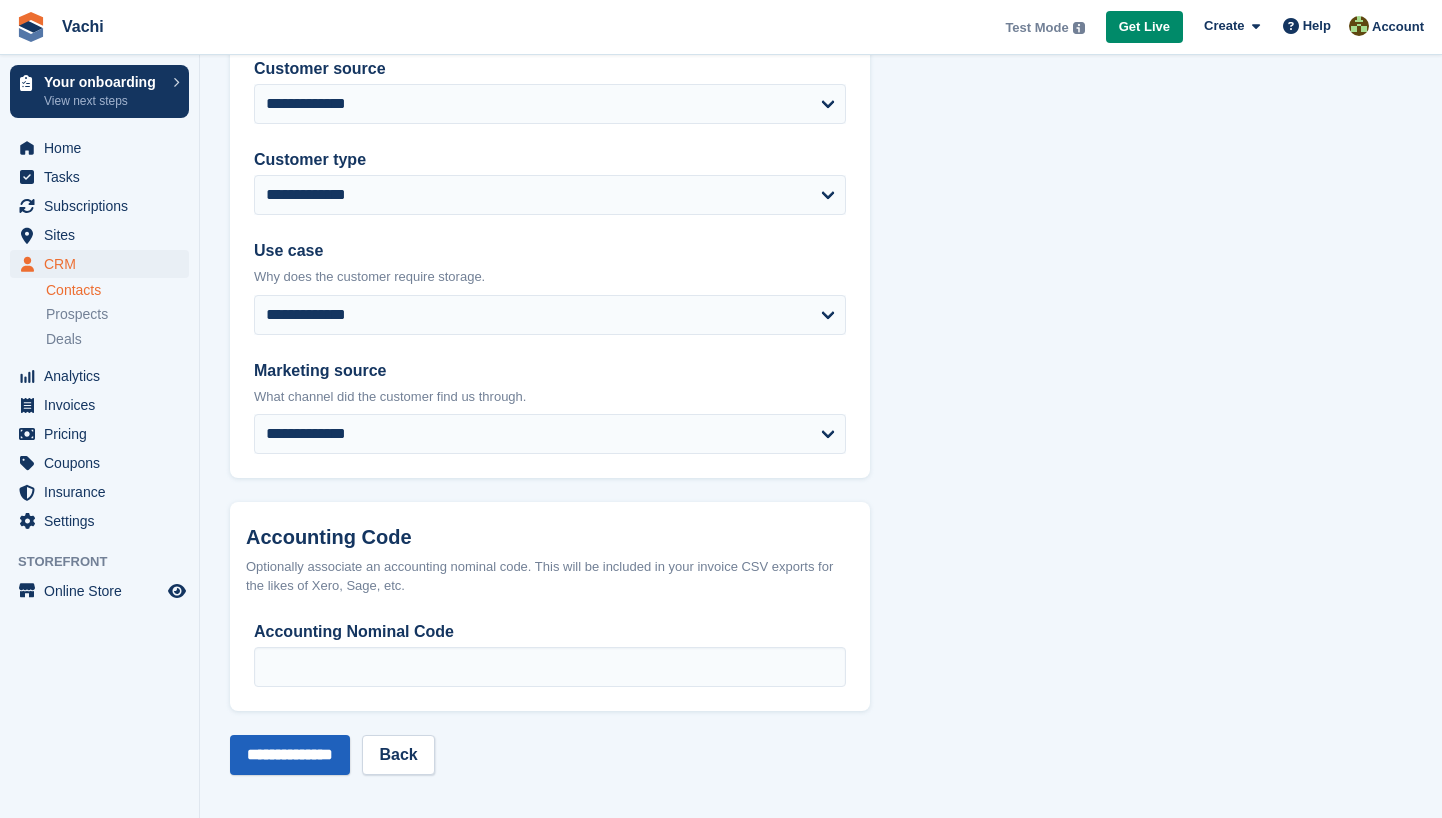 click on "**********" at bounding box center [290, 755] 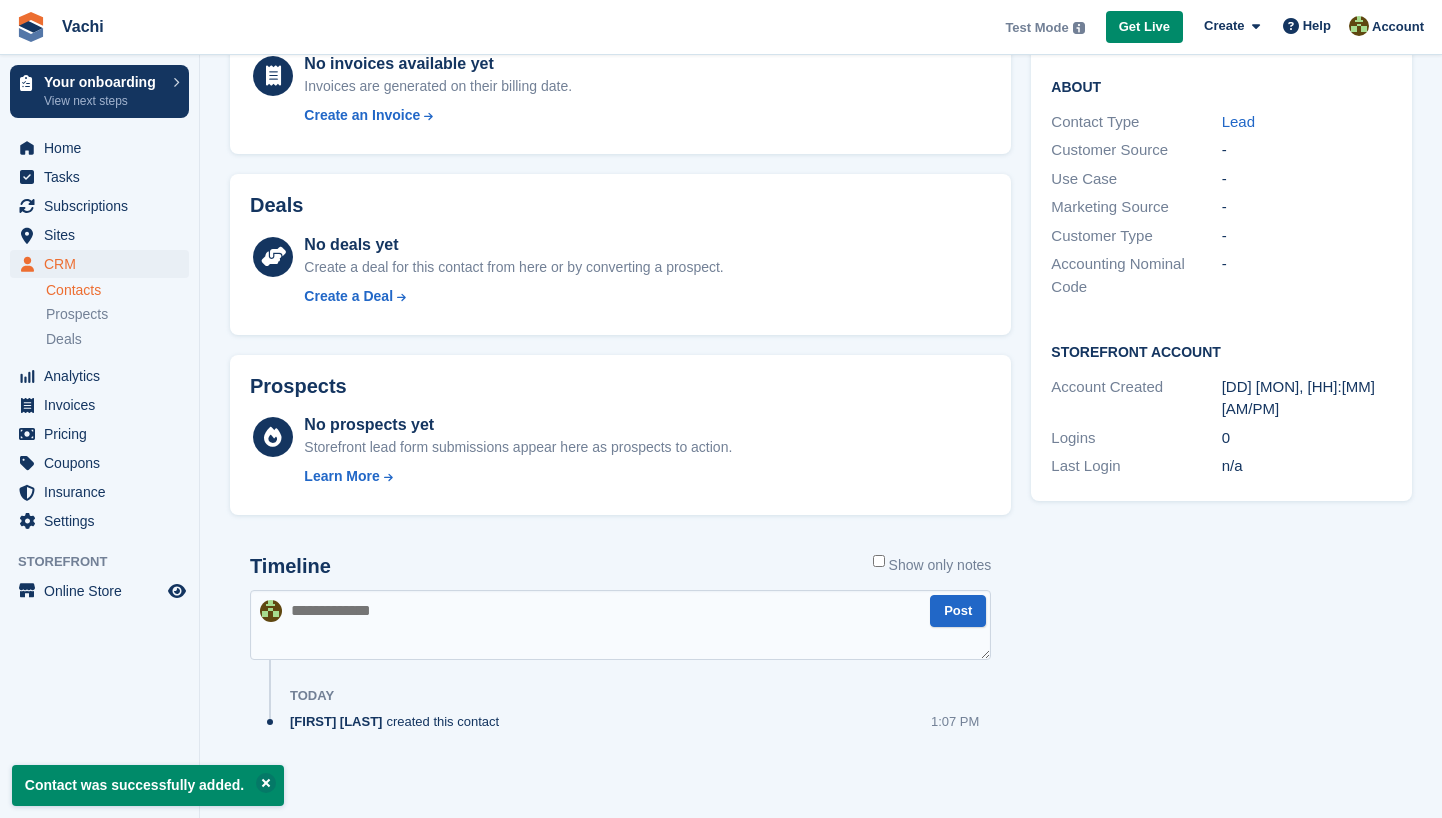 scroll, scrollTop: 344, scrollLeft: 0, axis: vertical 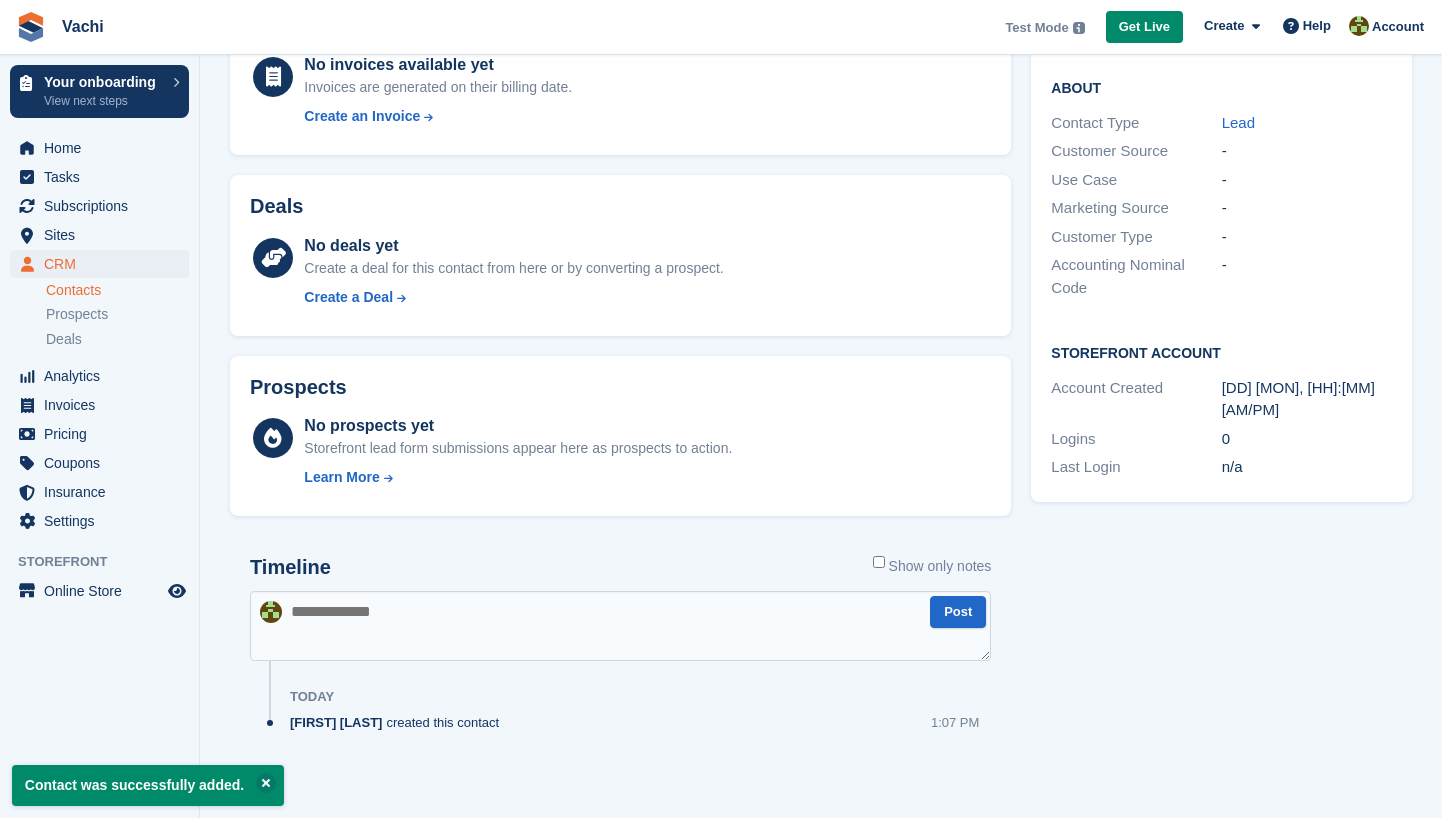 click at bounding box center (620, 626) 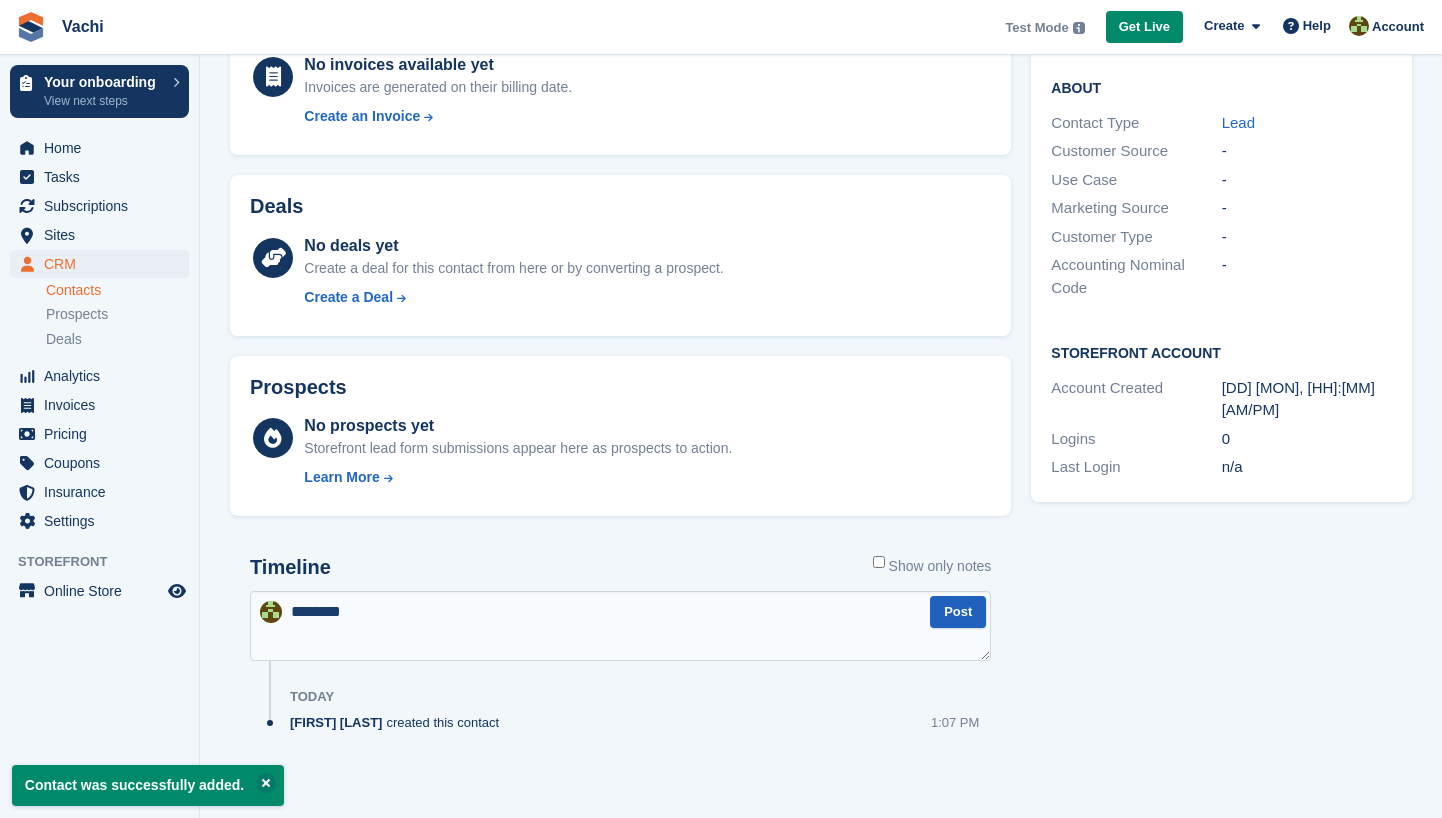 type on "********" 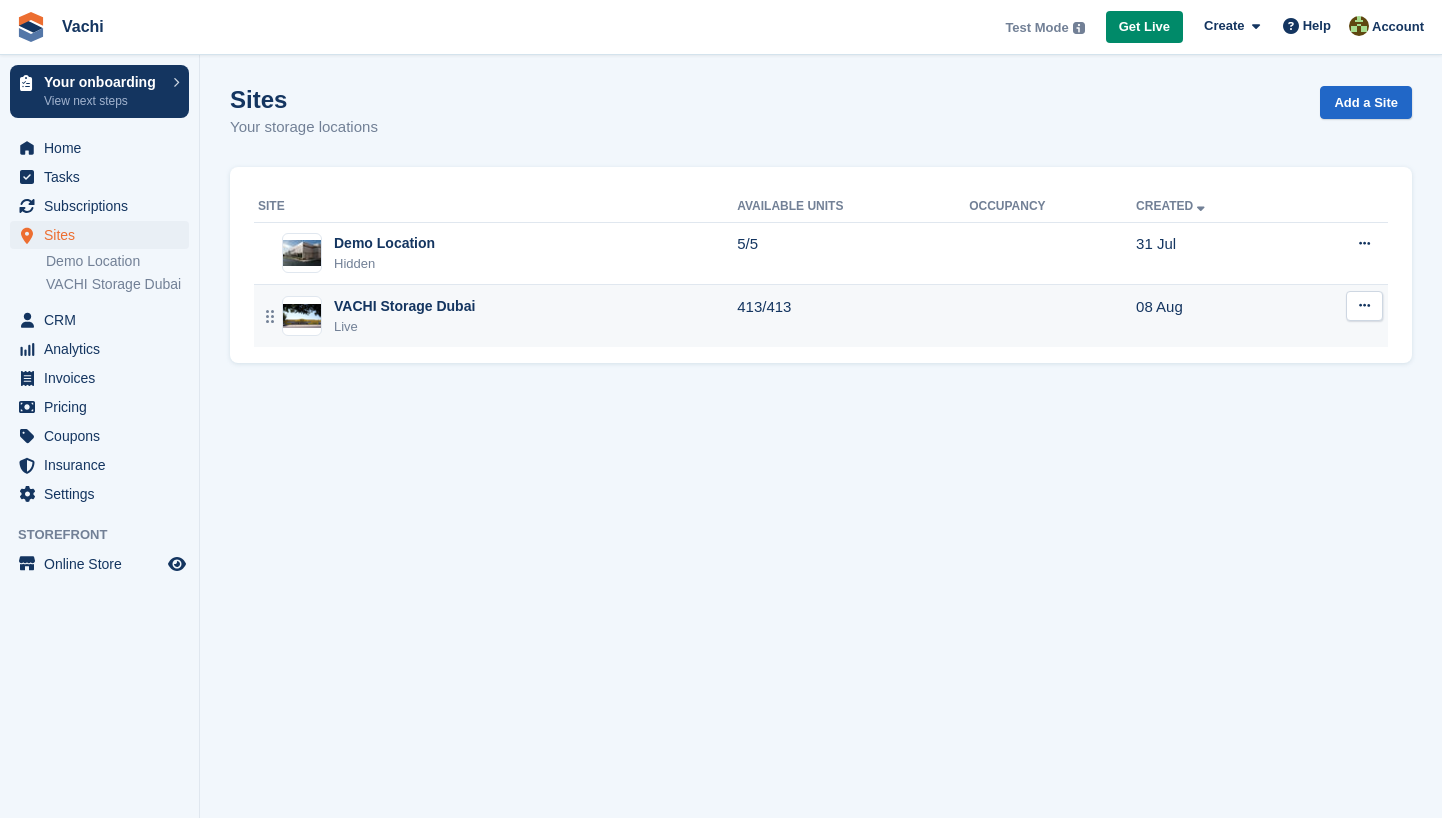 scroll, scrollTop: 0, scrollLeft: 0, axis: both 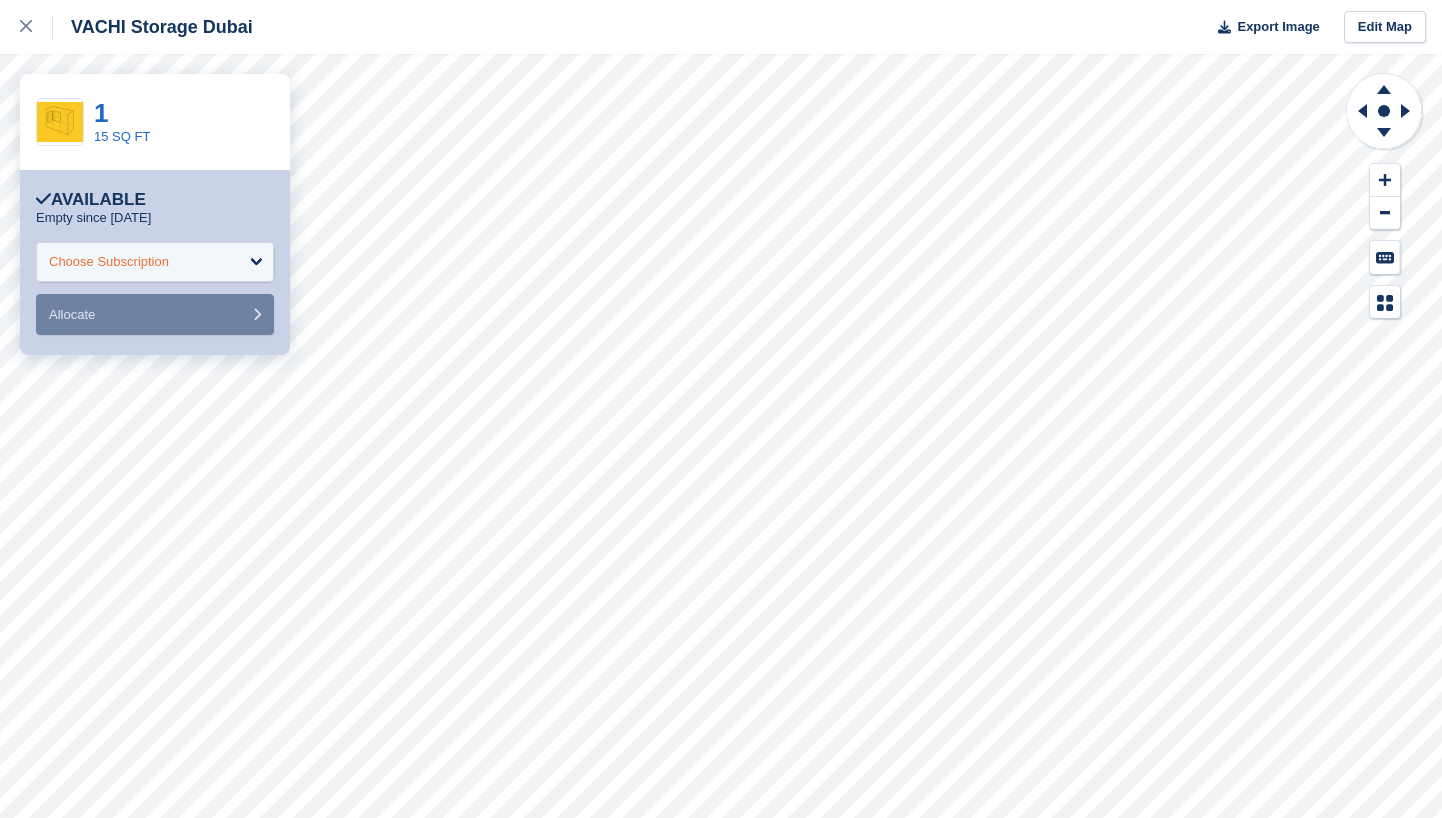 click on "Choose Subscription" at bounding box center (109, 262) 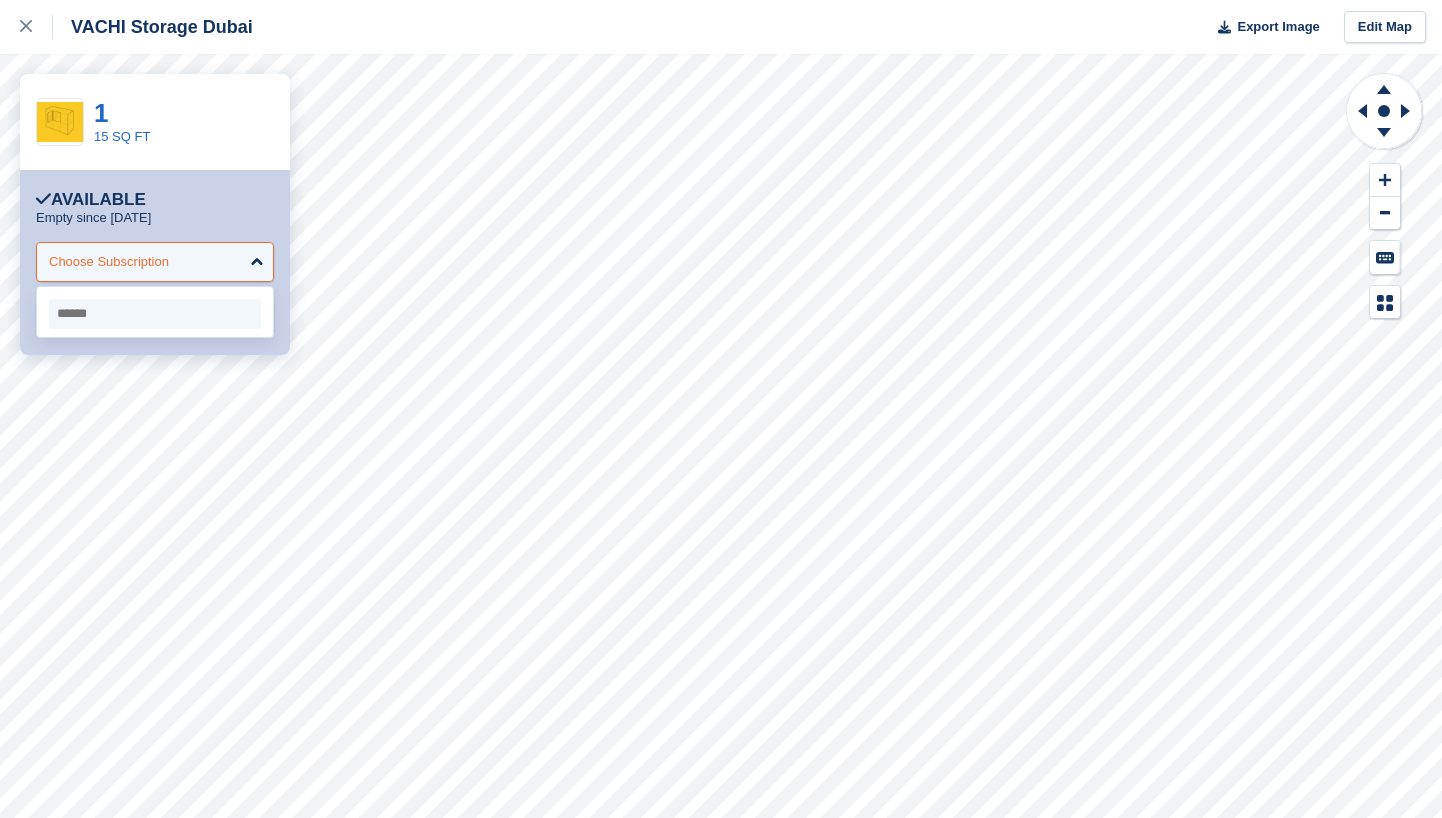 click on "Choose Subscription" at bounding box center [109, 262] 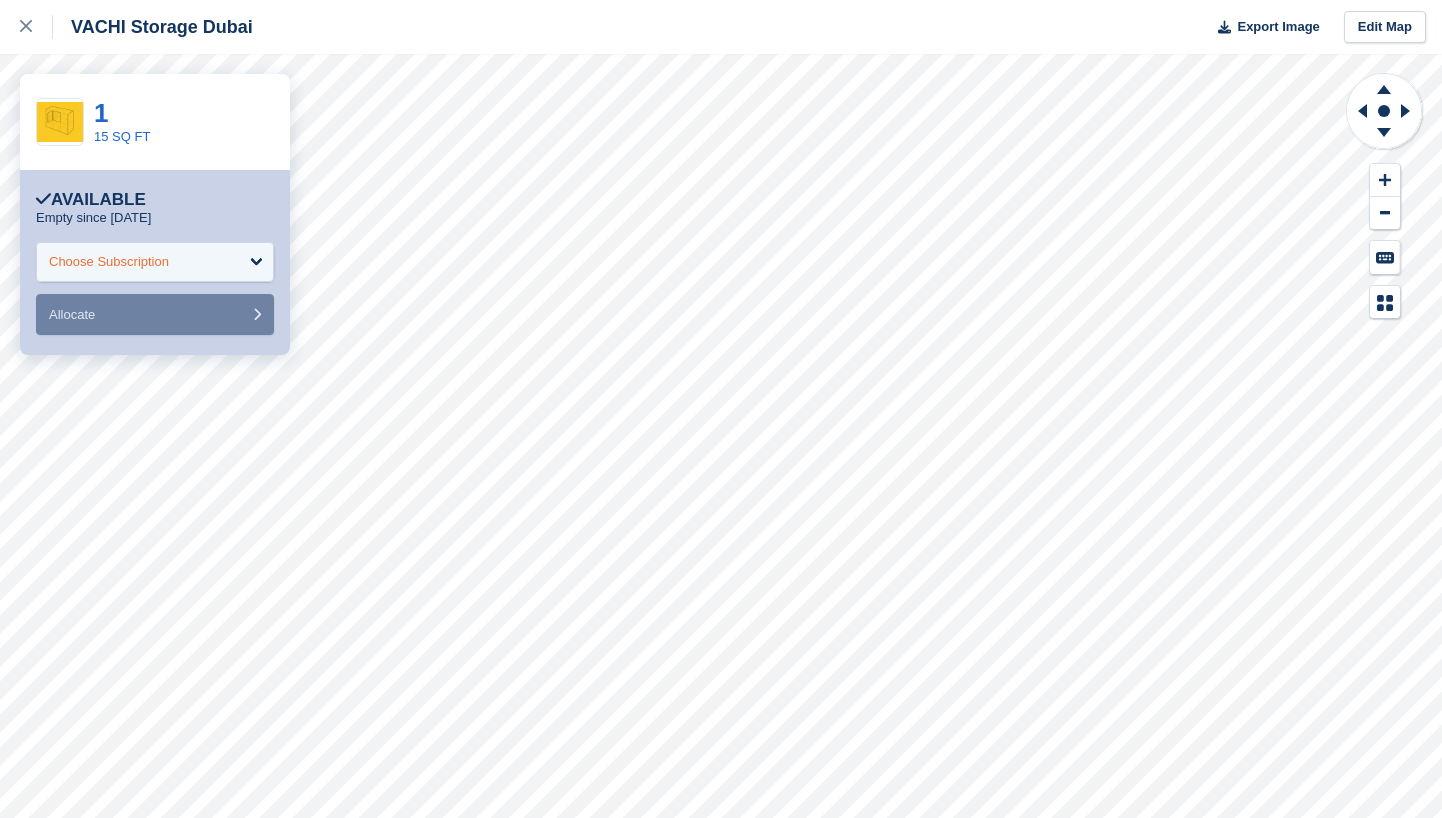click on "Choose Subscription" at bounding box center [109, 262] 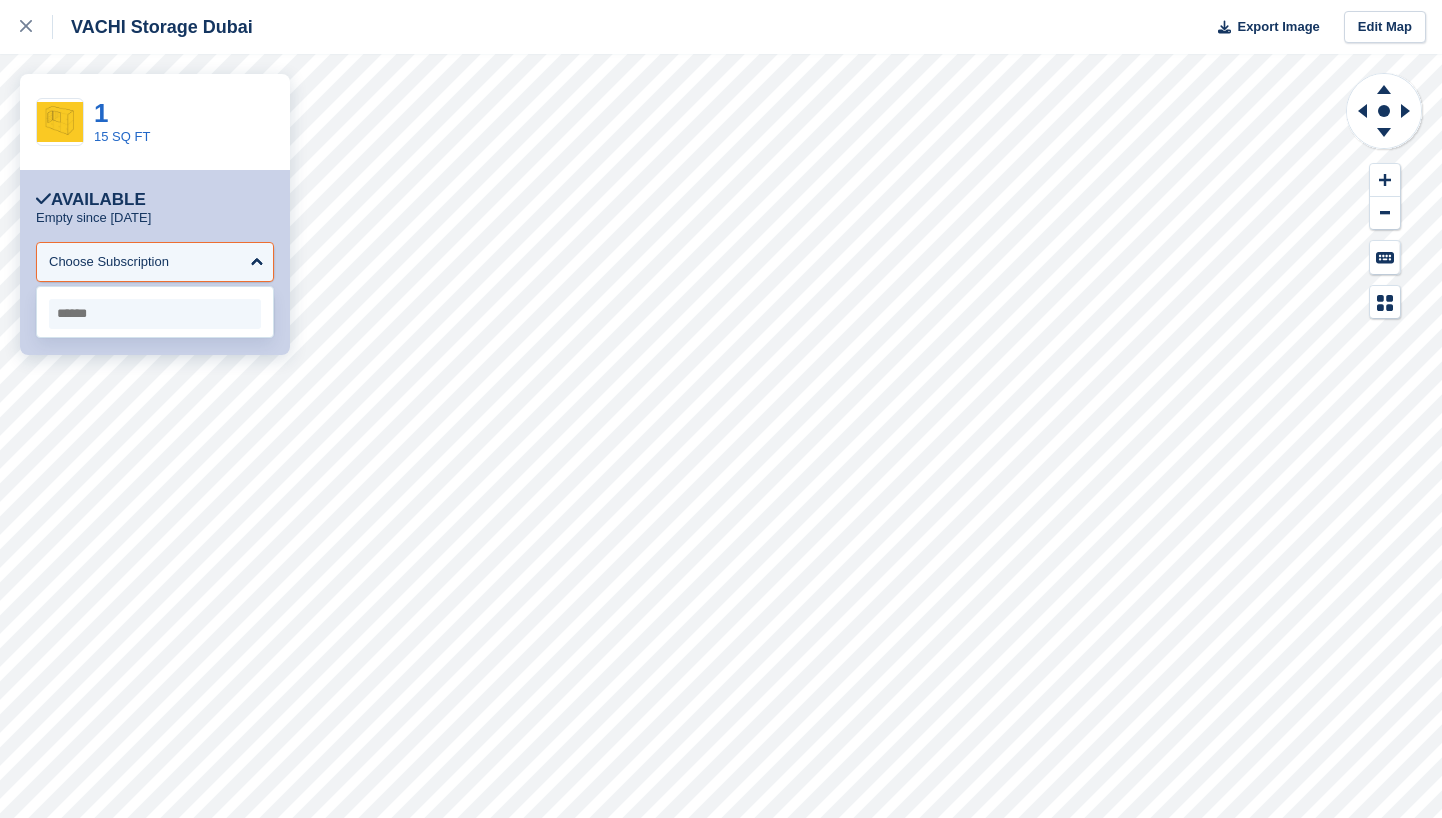 type on "*" 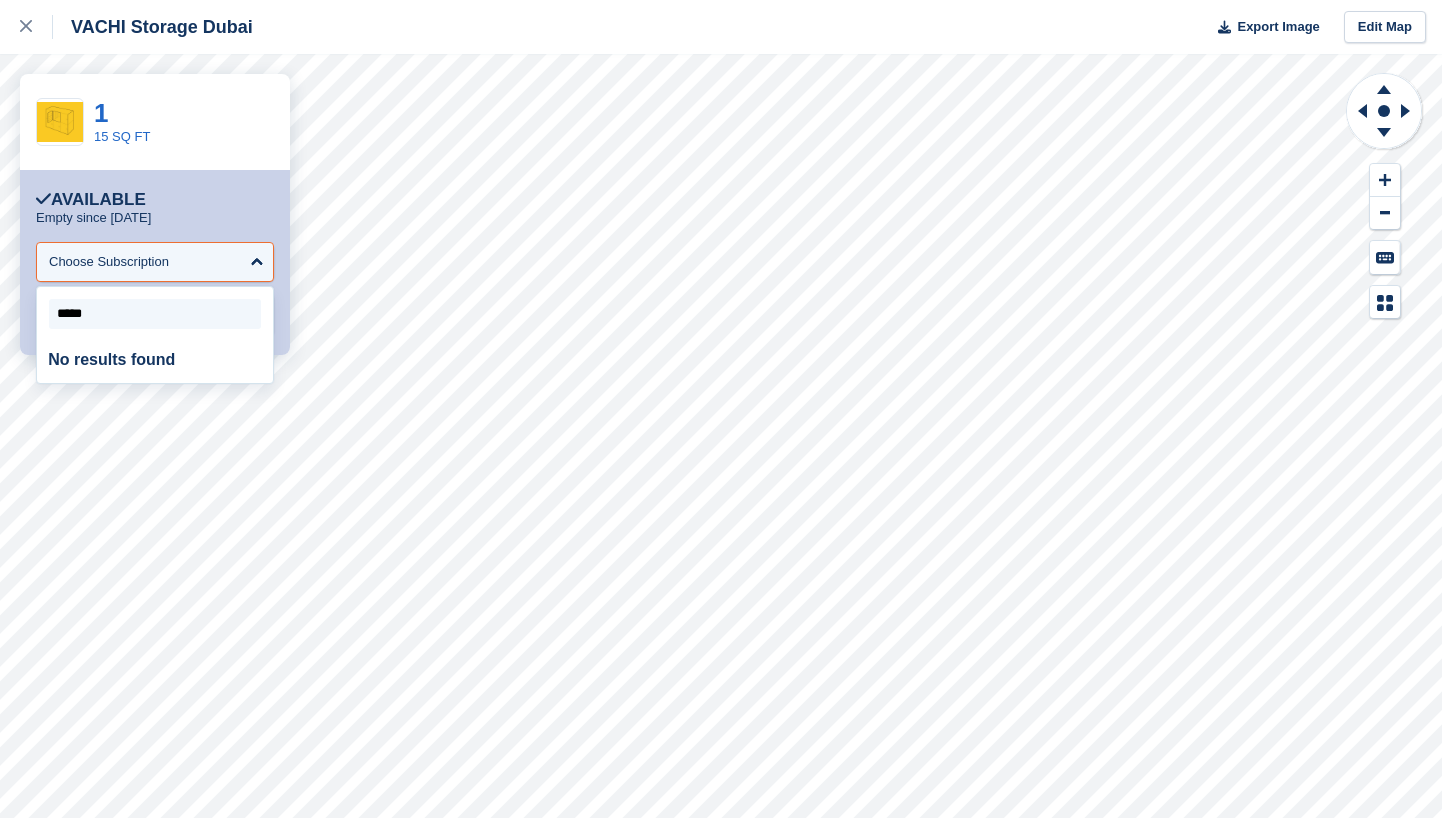 type on "*****" 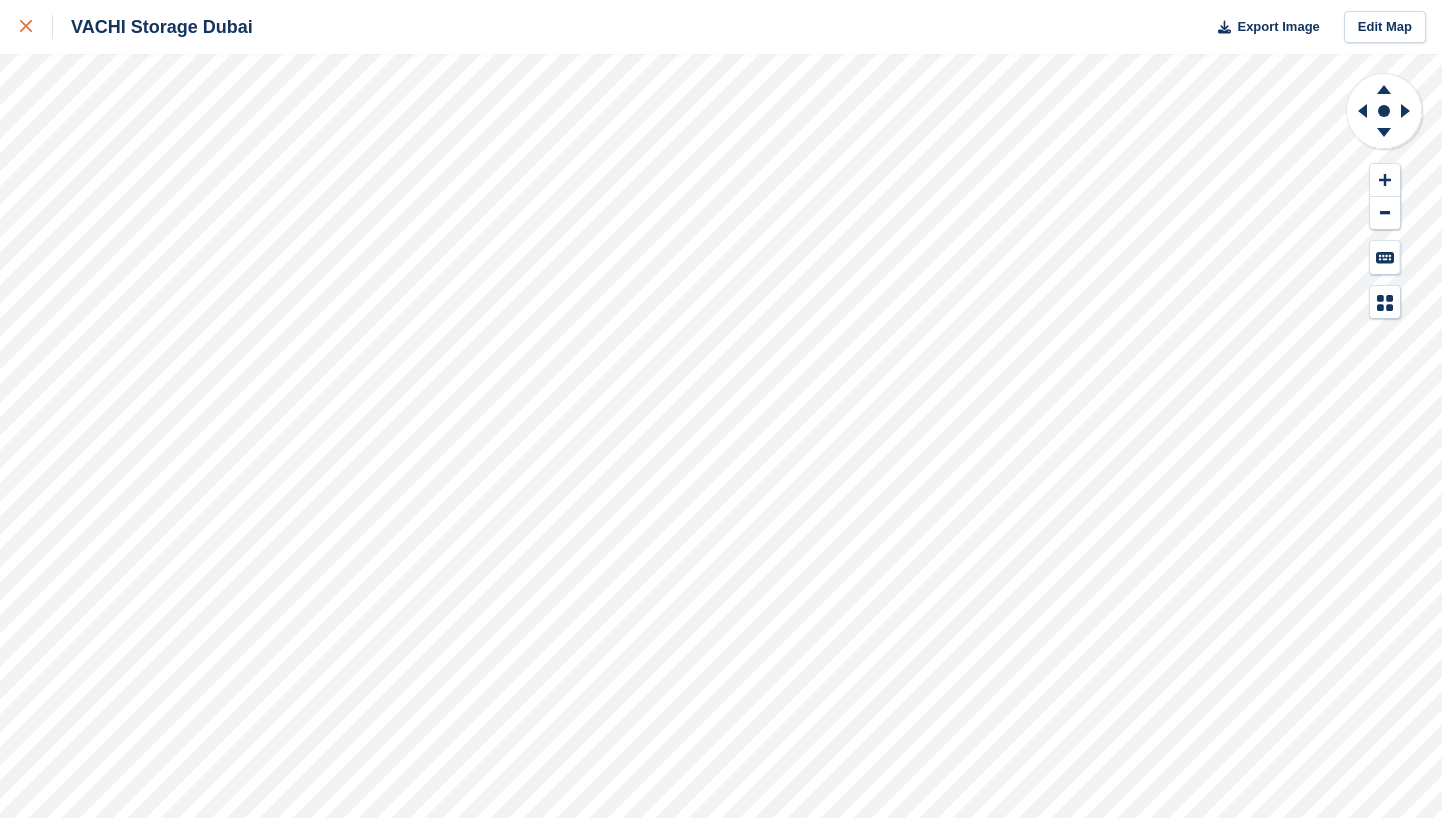 click at bounding box center [36, 27] 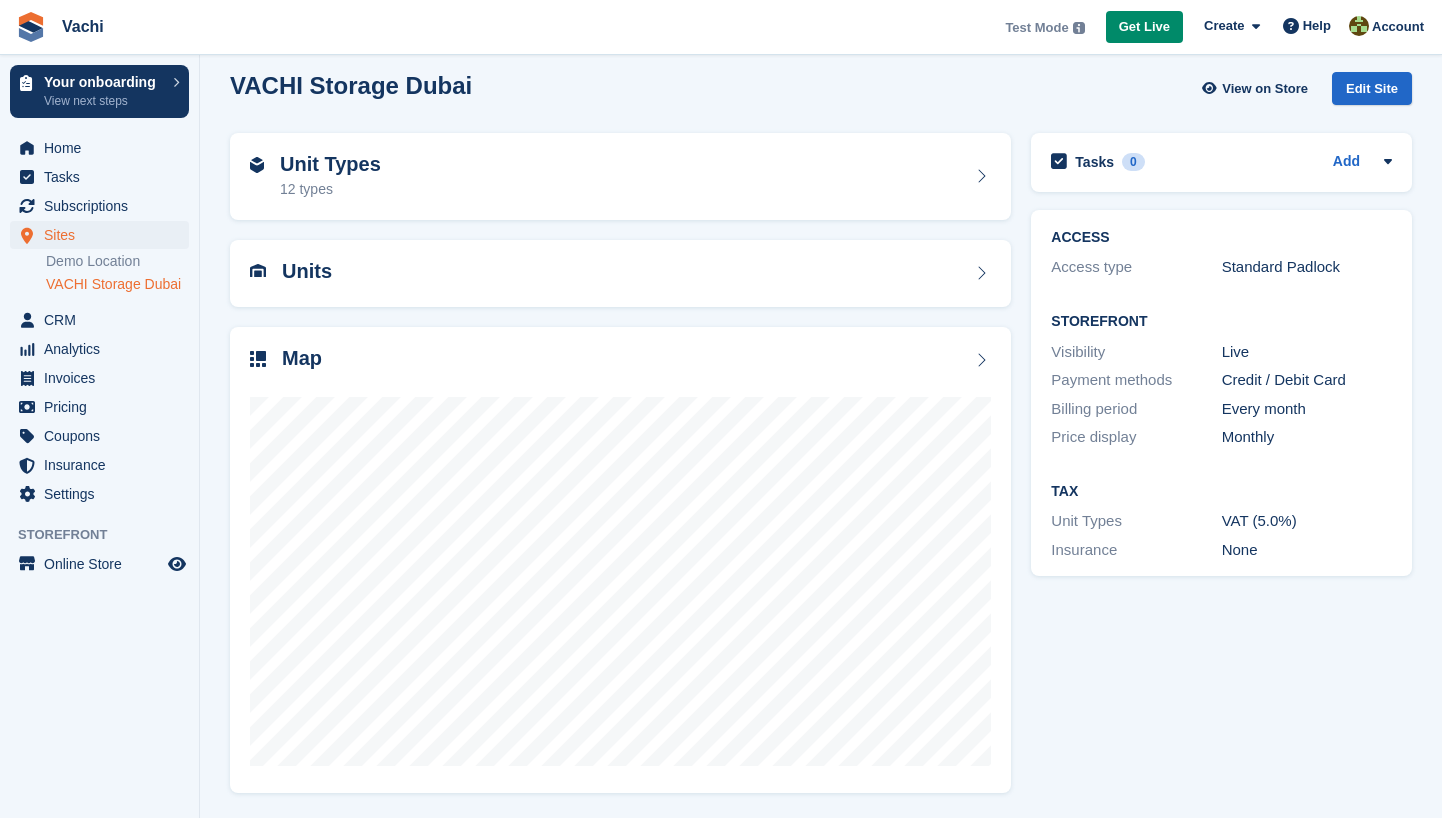 scroll, scrollTop: 13, scrollLeft: 0, axis: vertical 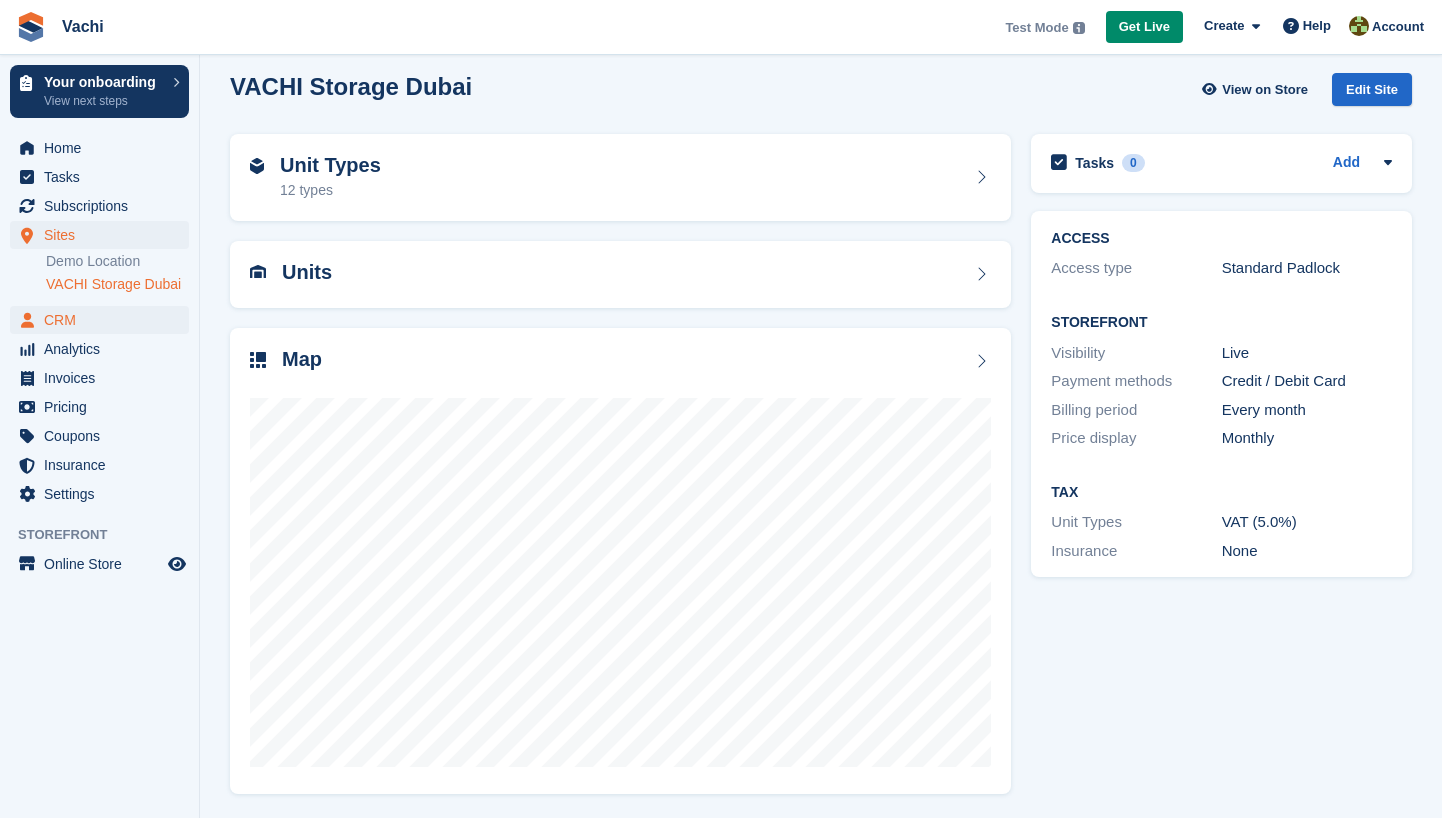 click on "CRM" at bounding box center (104, 320) 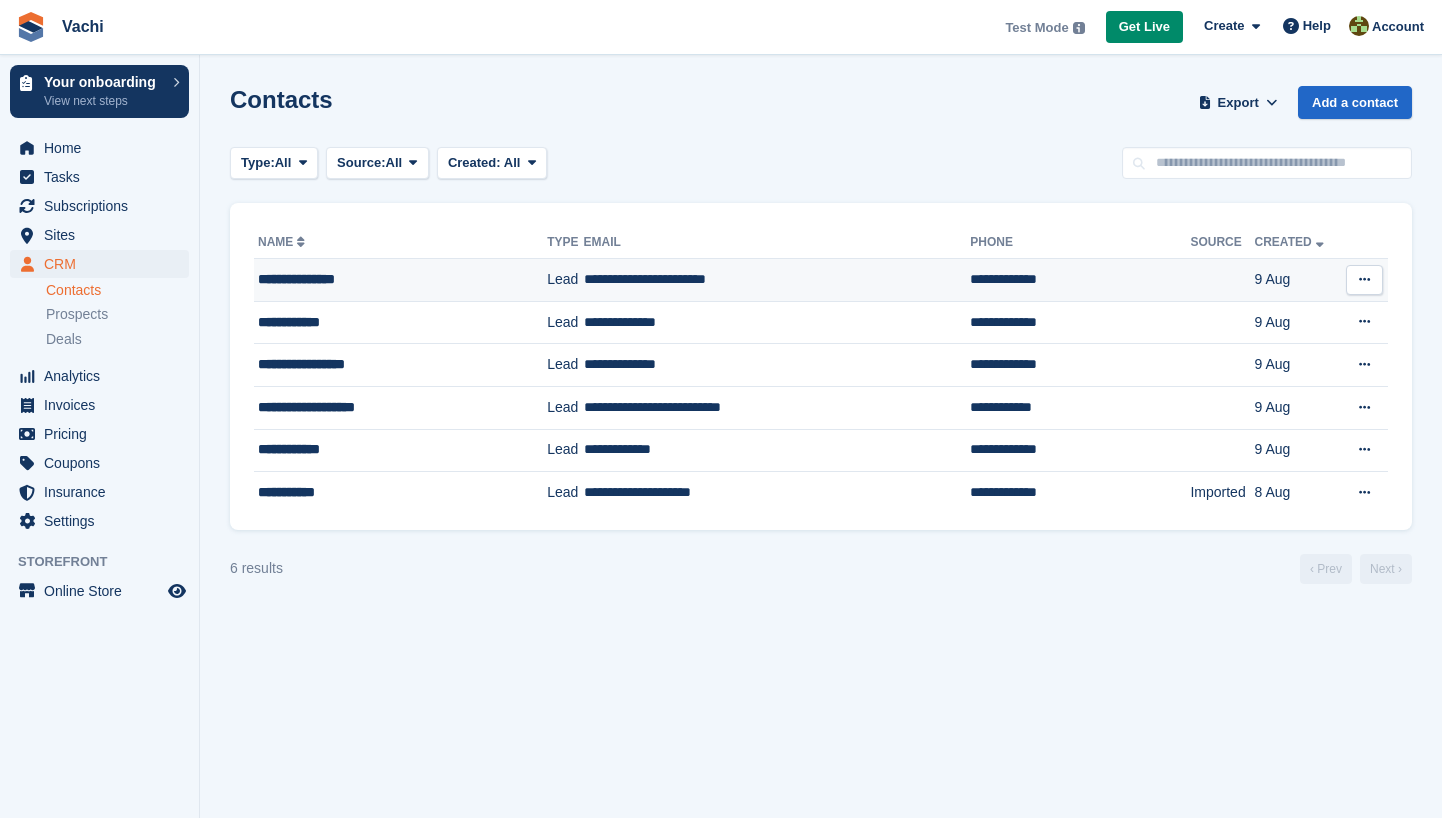 scroll, scrollTop: 0, scrollLeft: 0, axis: both 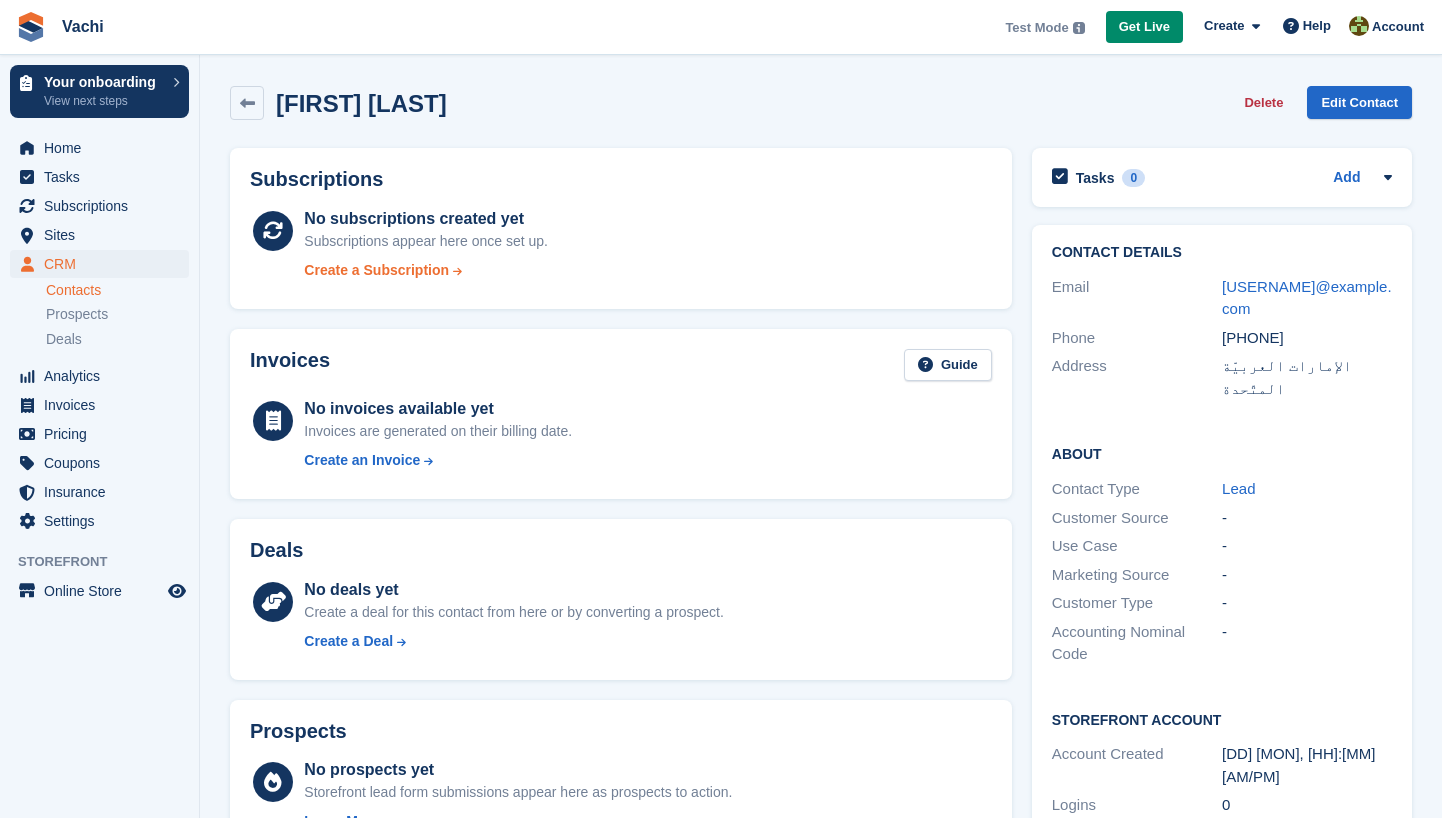 click on "Create a Subscription" at bounding box center [376, 270] 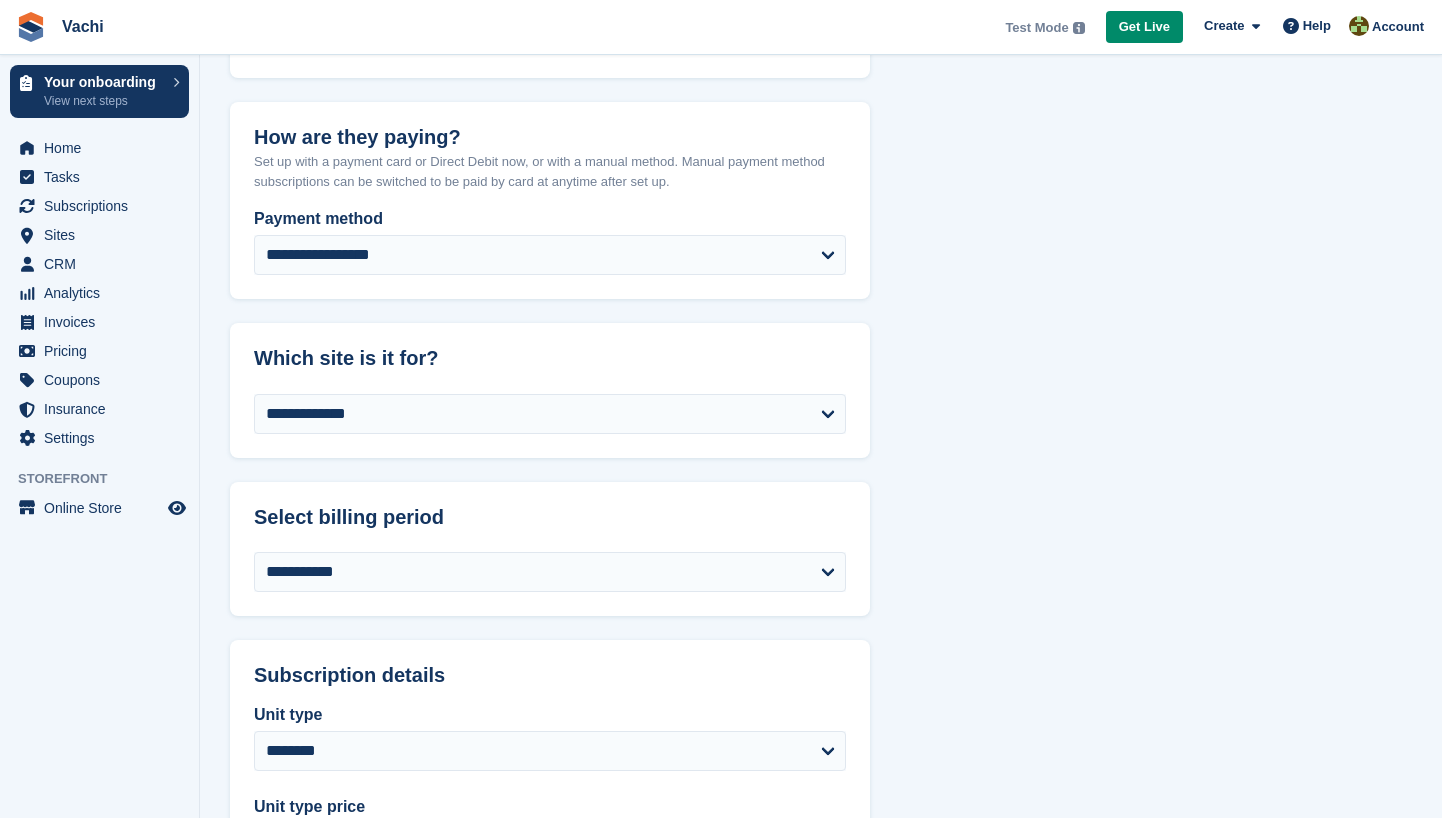 scroll, scrollTop: 1003, scrollLeft: 0, axis: vertical 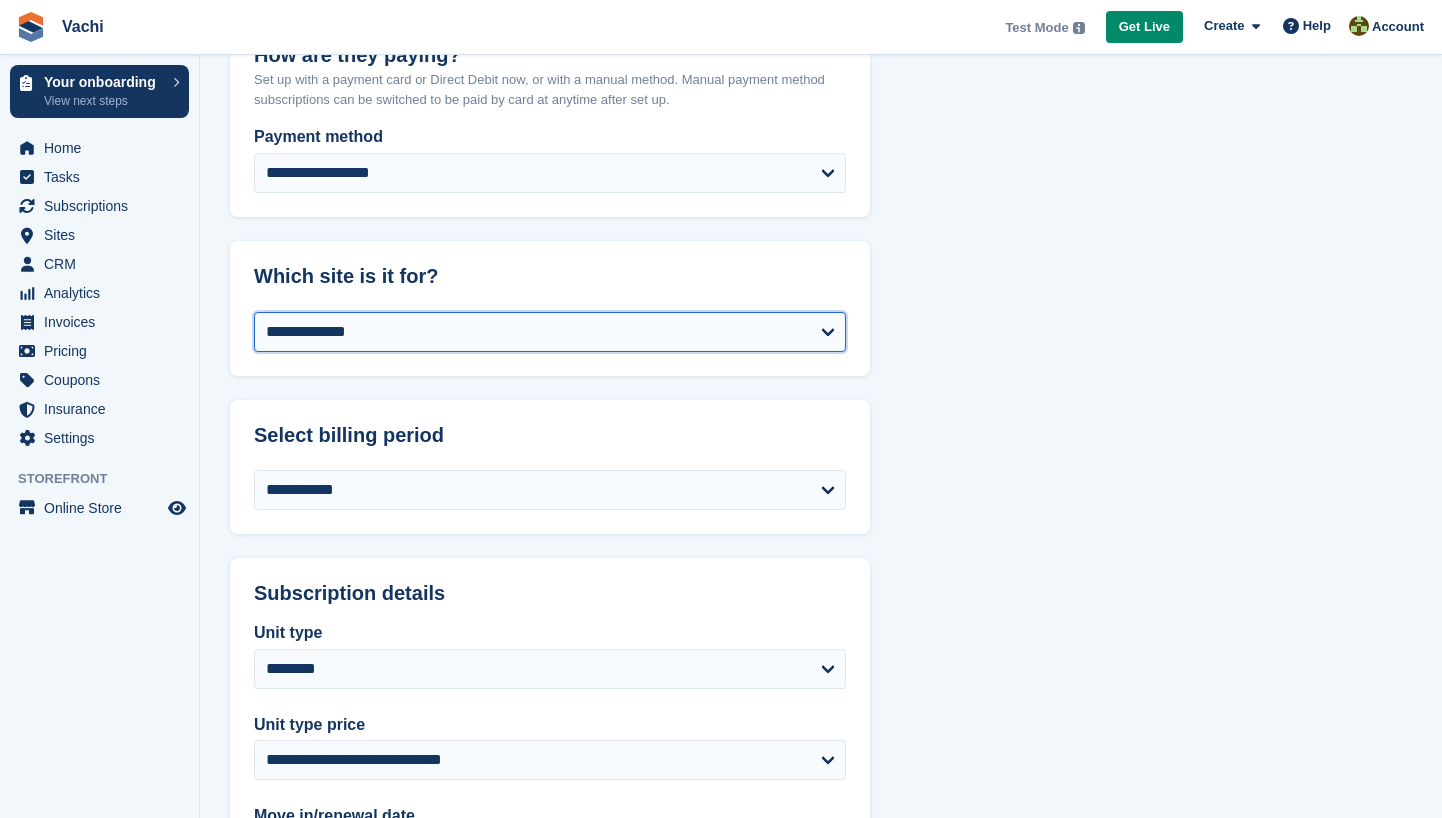select on "****" 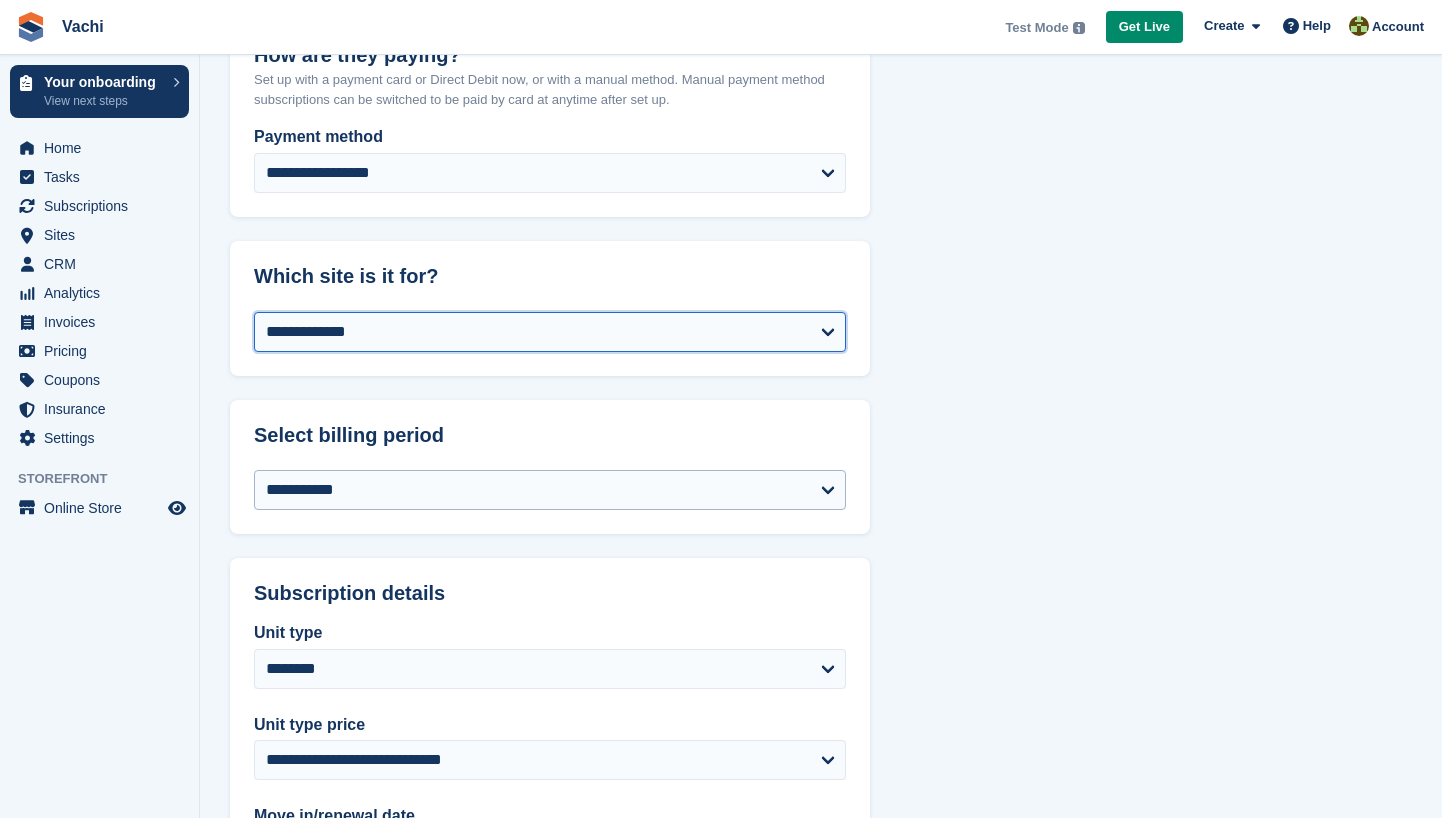 select on "*****" 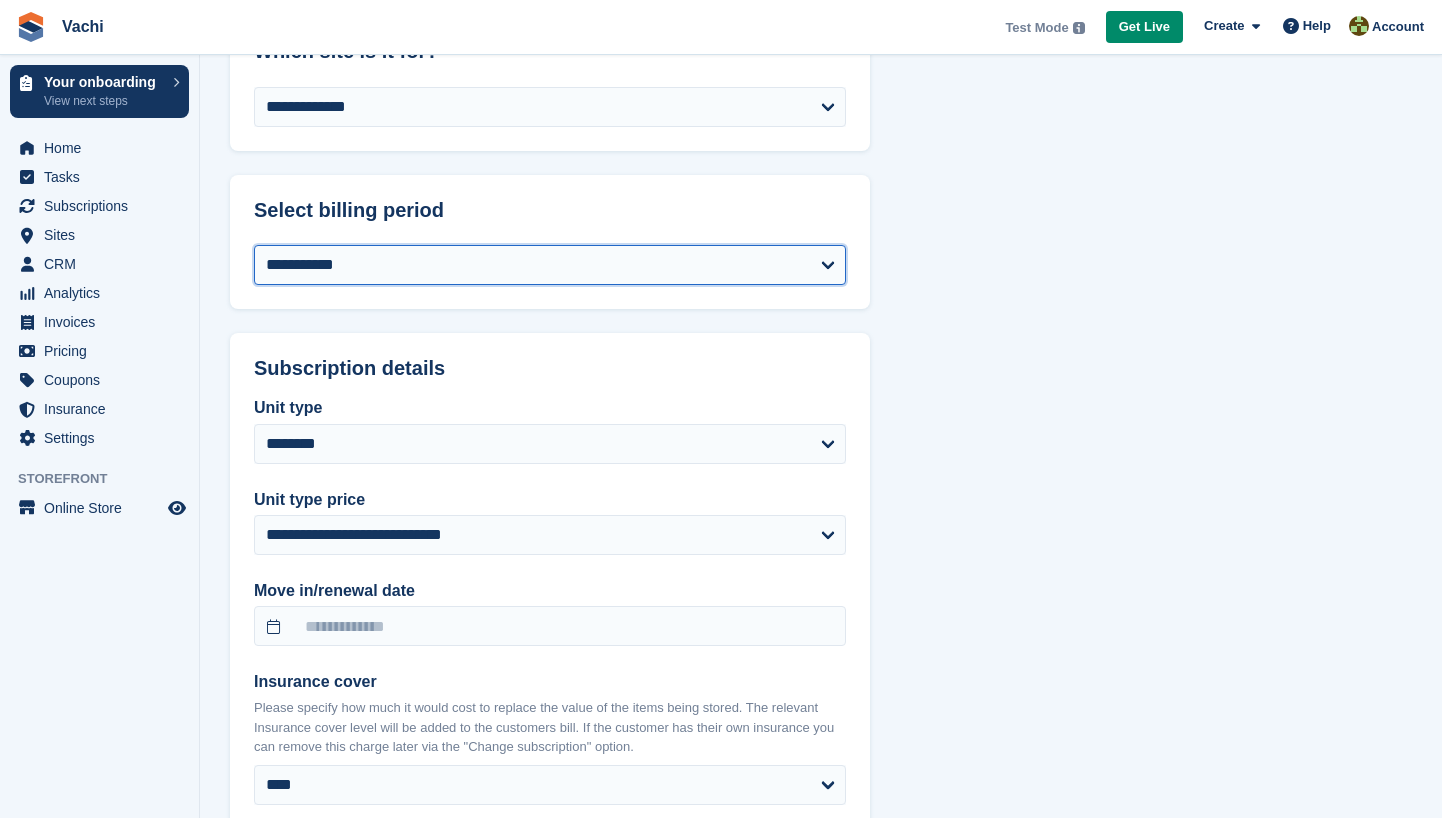 scroll, scrollTop: 1256, scrollLeft: 0, axis: vertical 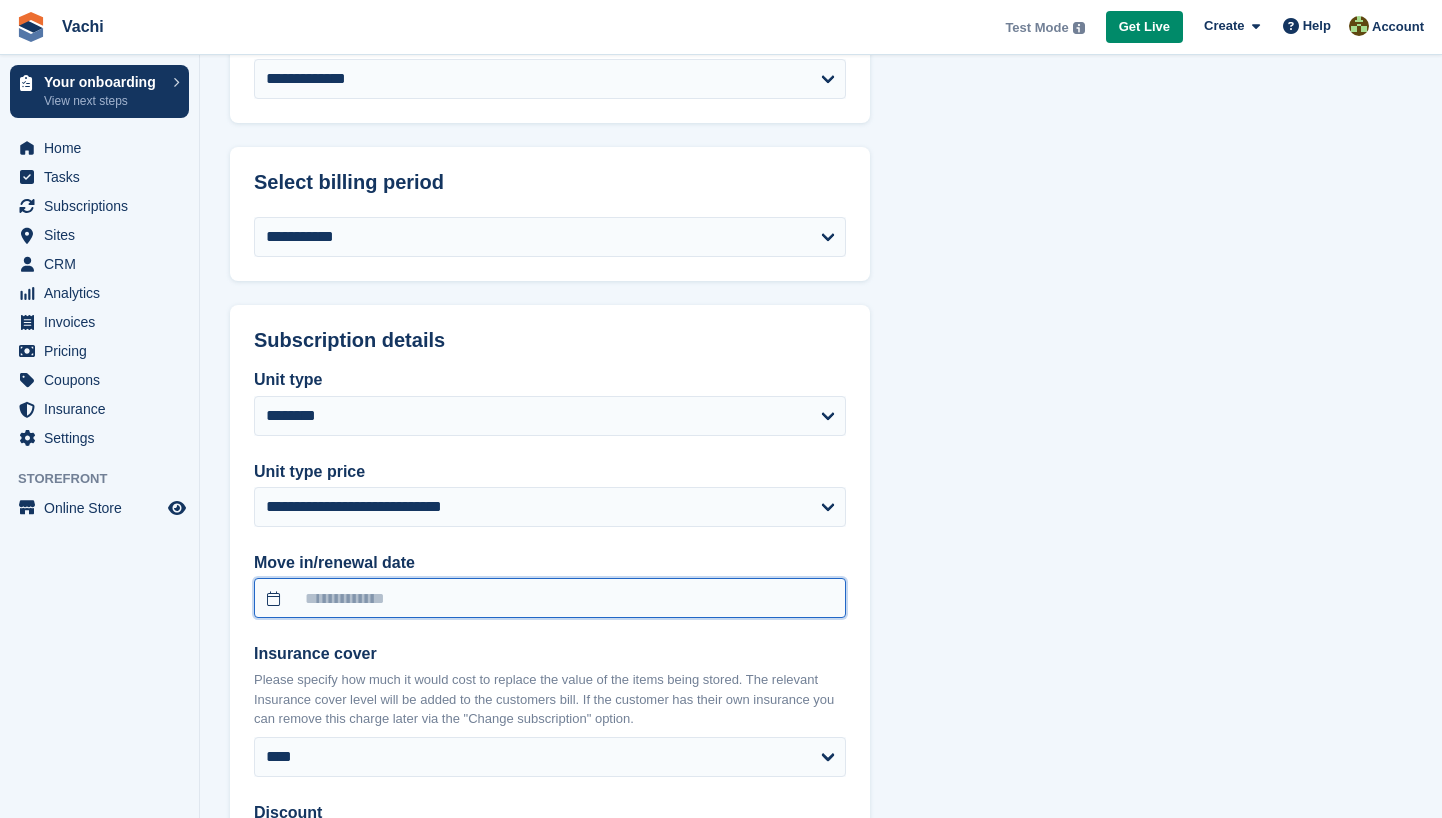 click at bounding box center (550, 598) 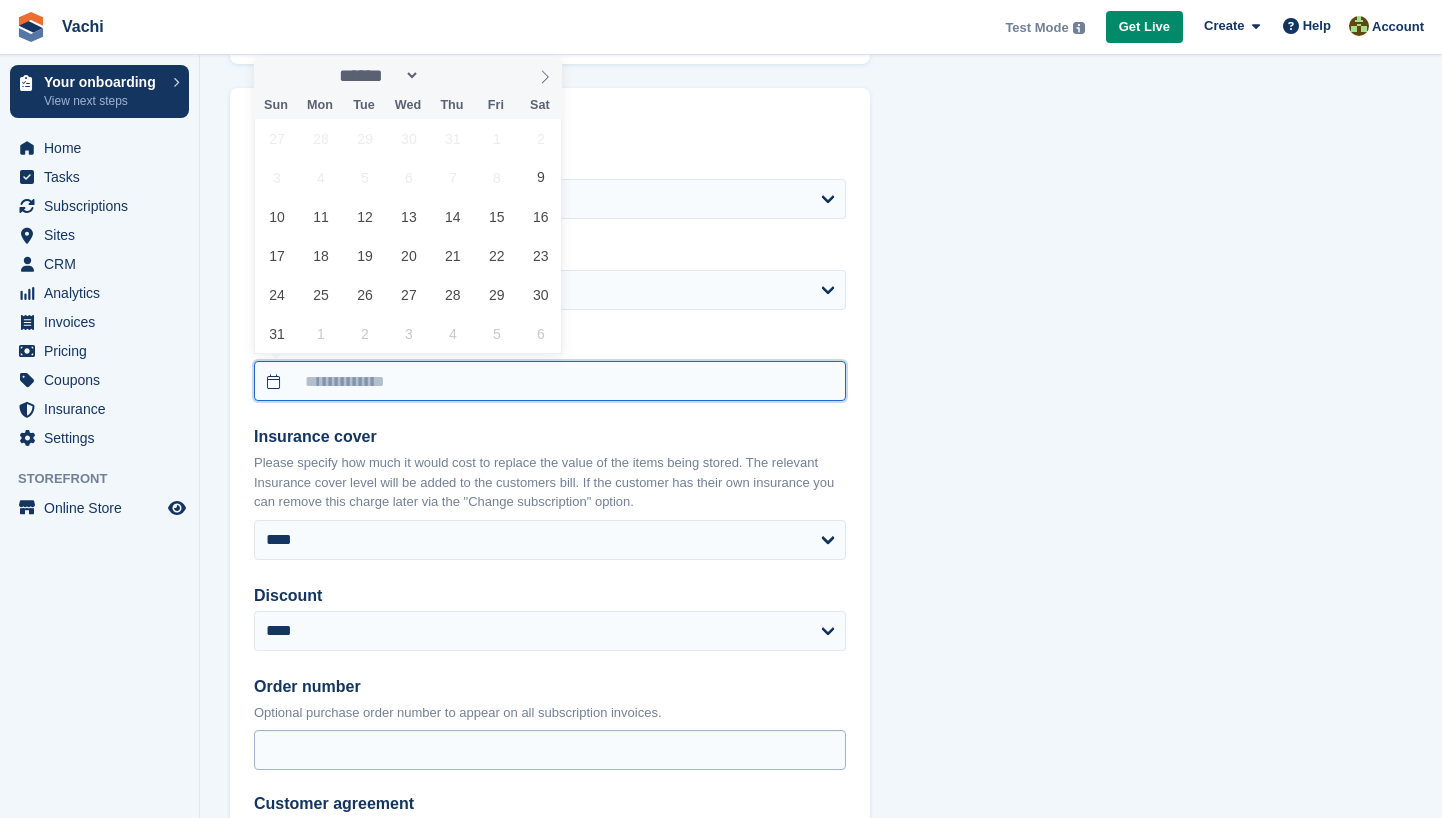 scroll, scrollTop: 1468, scrollLeft: 0, axis: vertical 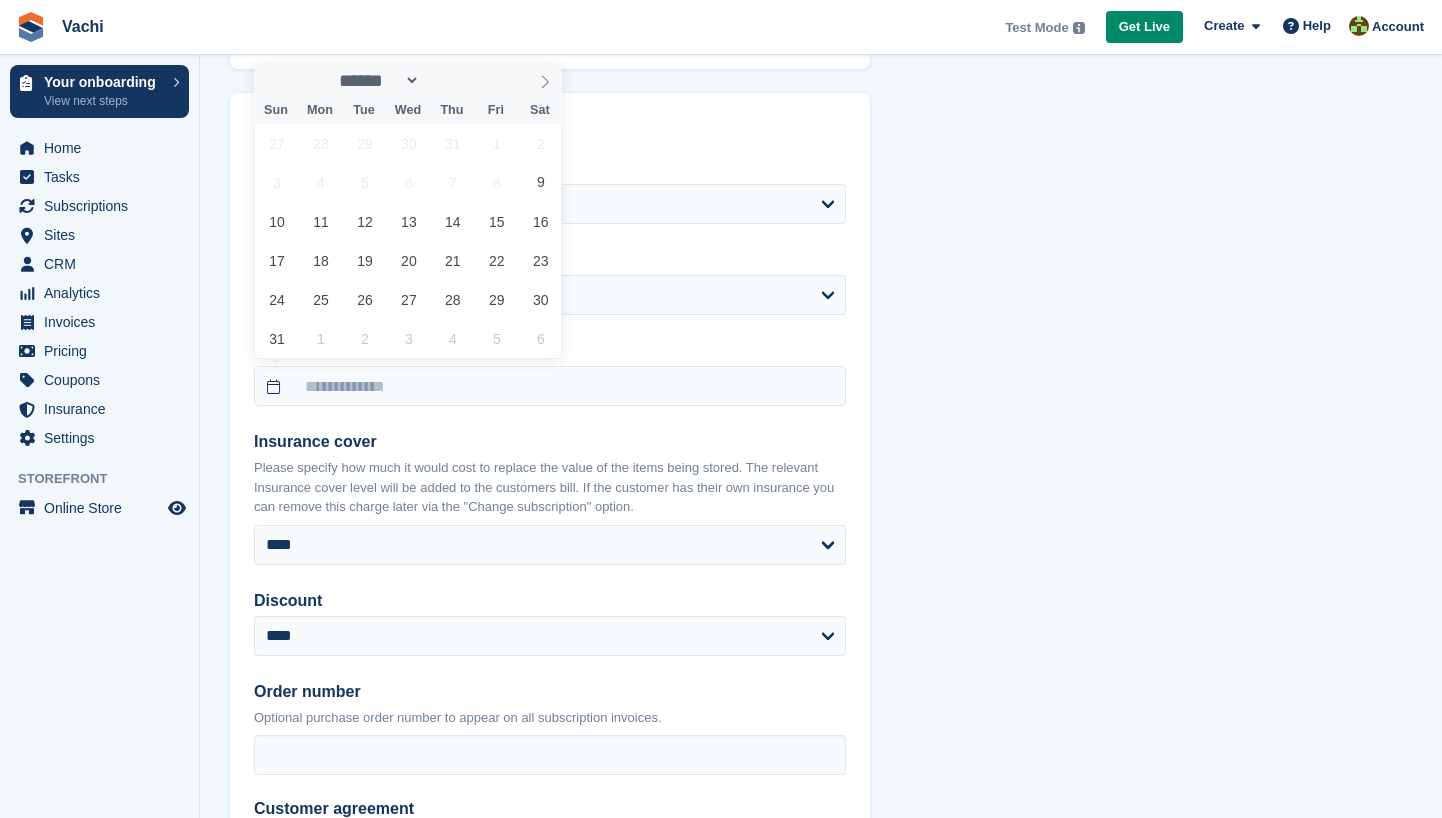 click on "**********" at bounding box center (821, 135) 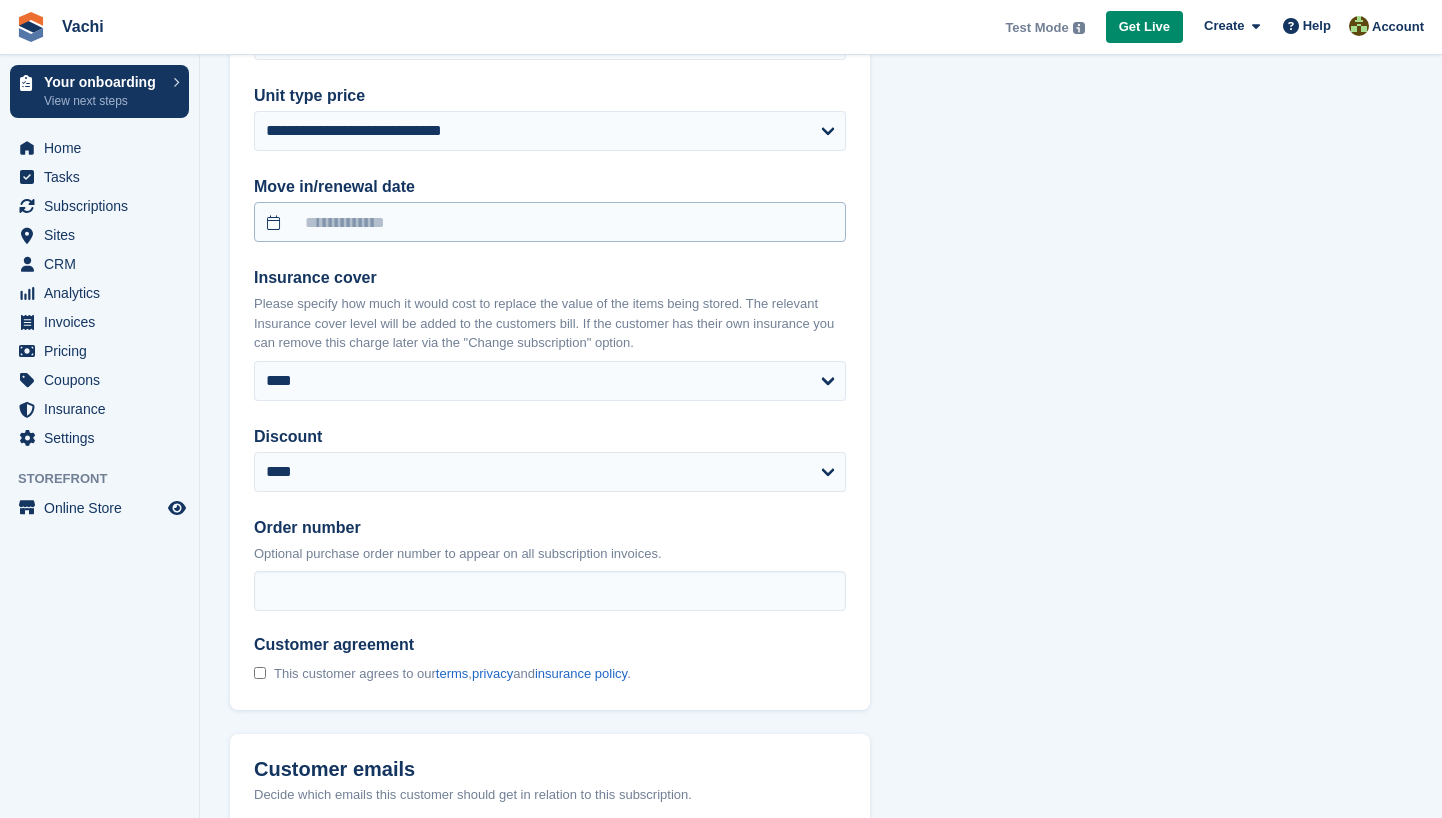 scroll, scrollTop: 1633, scrollLeft: 0, axis: vertical 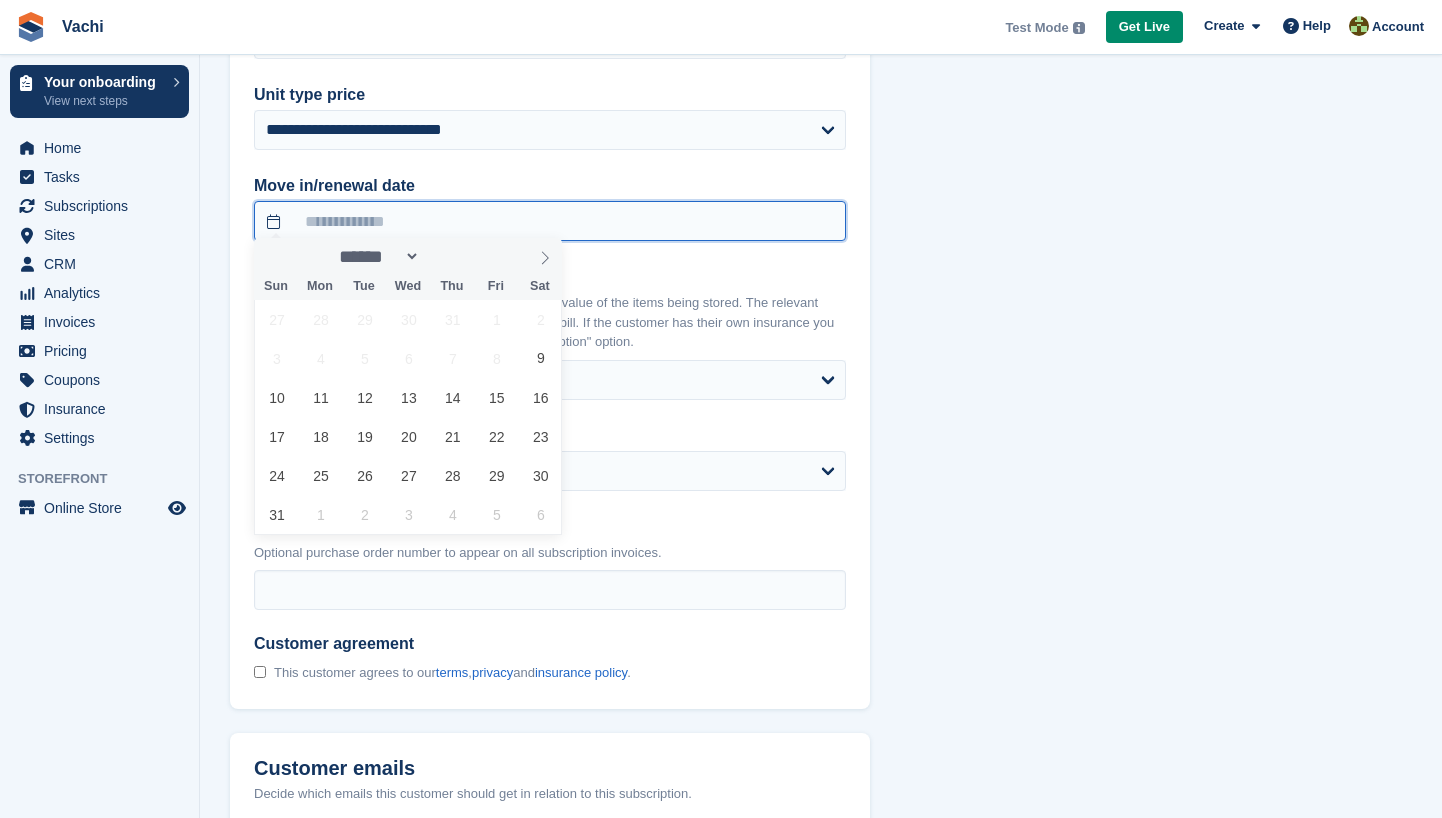 click at bounding box center (550, 221) 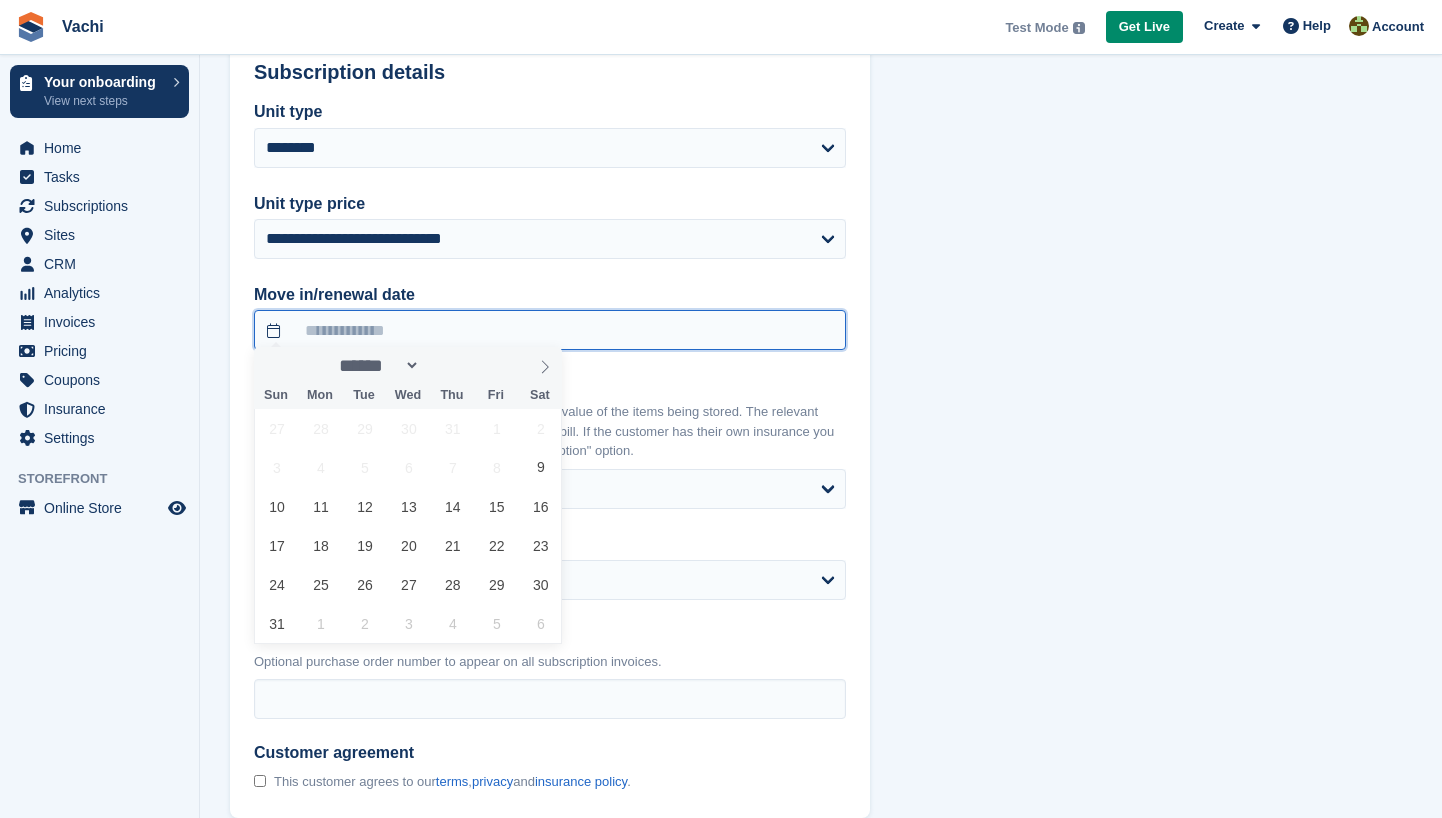 scroll, scrollTop: 1521, scrollLeft: 0, axis: vertical 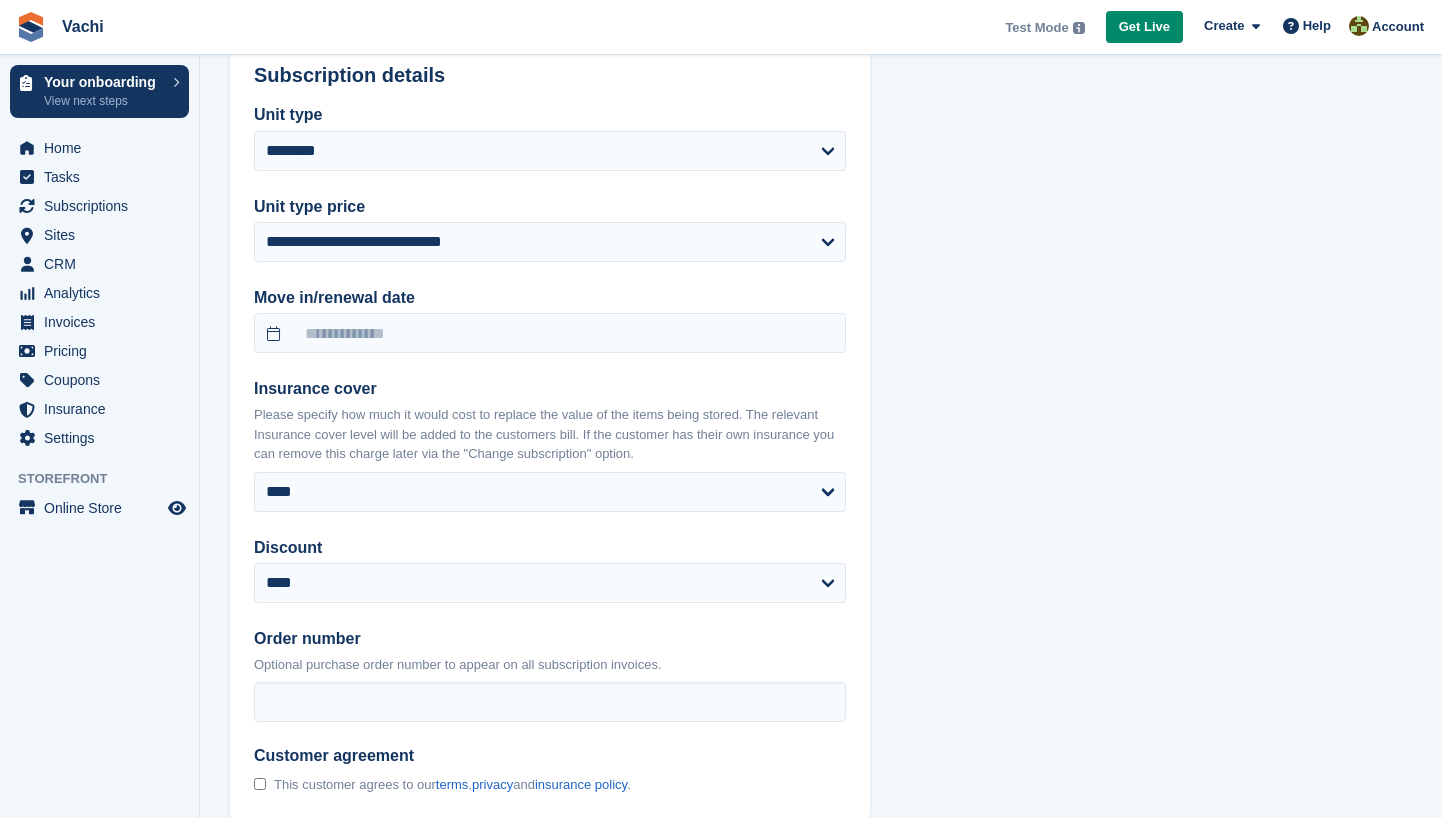 click on "Move in/renewal date" at bounding box center [550, 298] 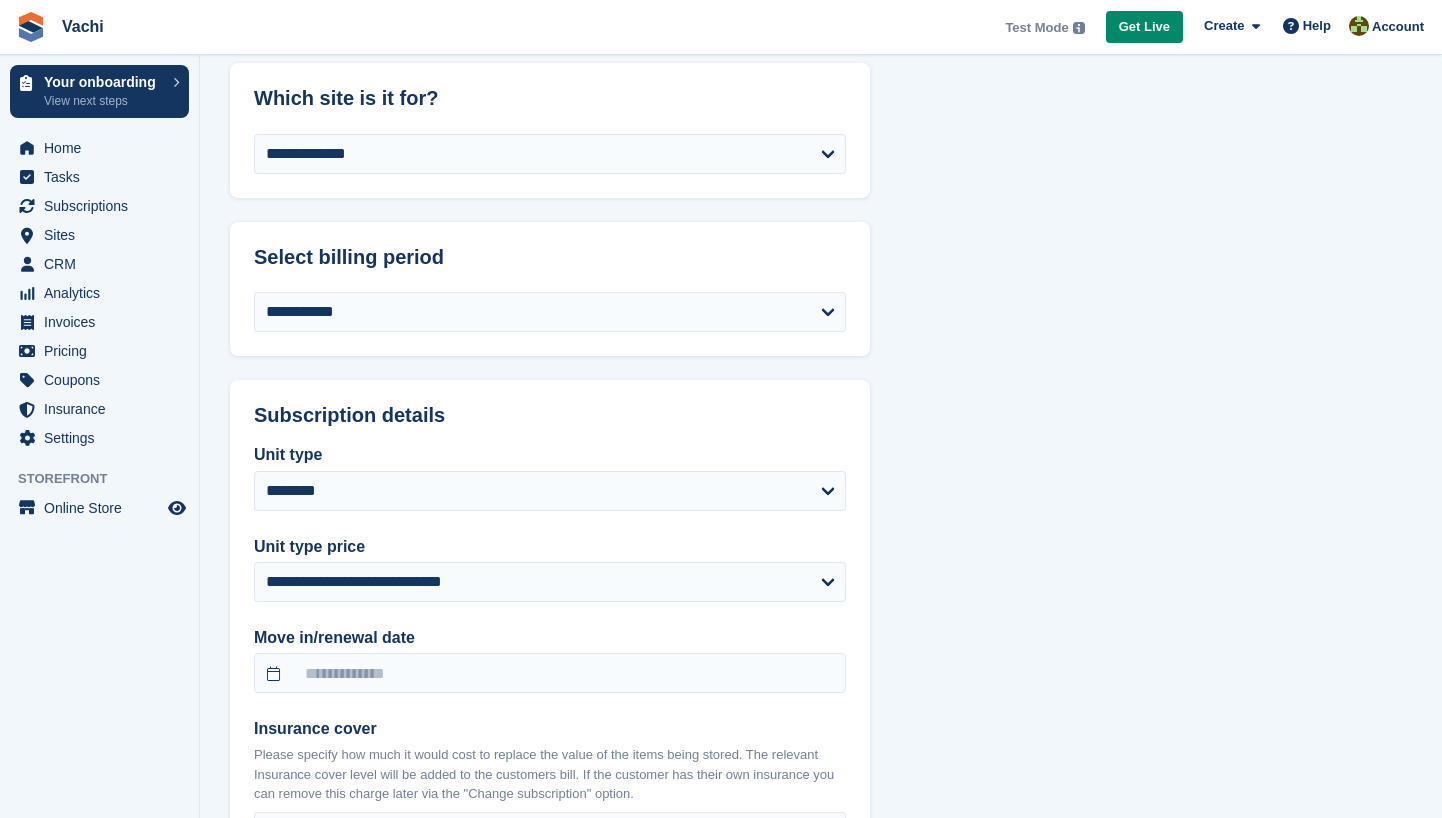 scroll, scrollTop: 1326, scrollLeft: 0, axis: vertical 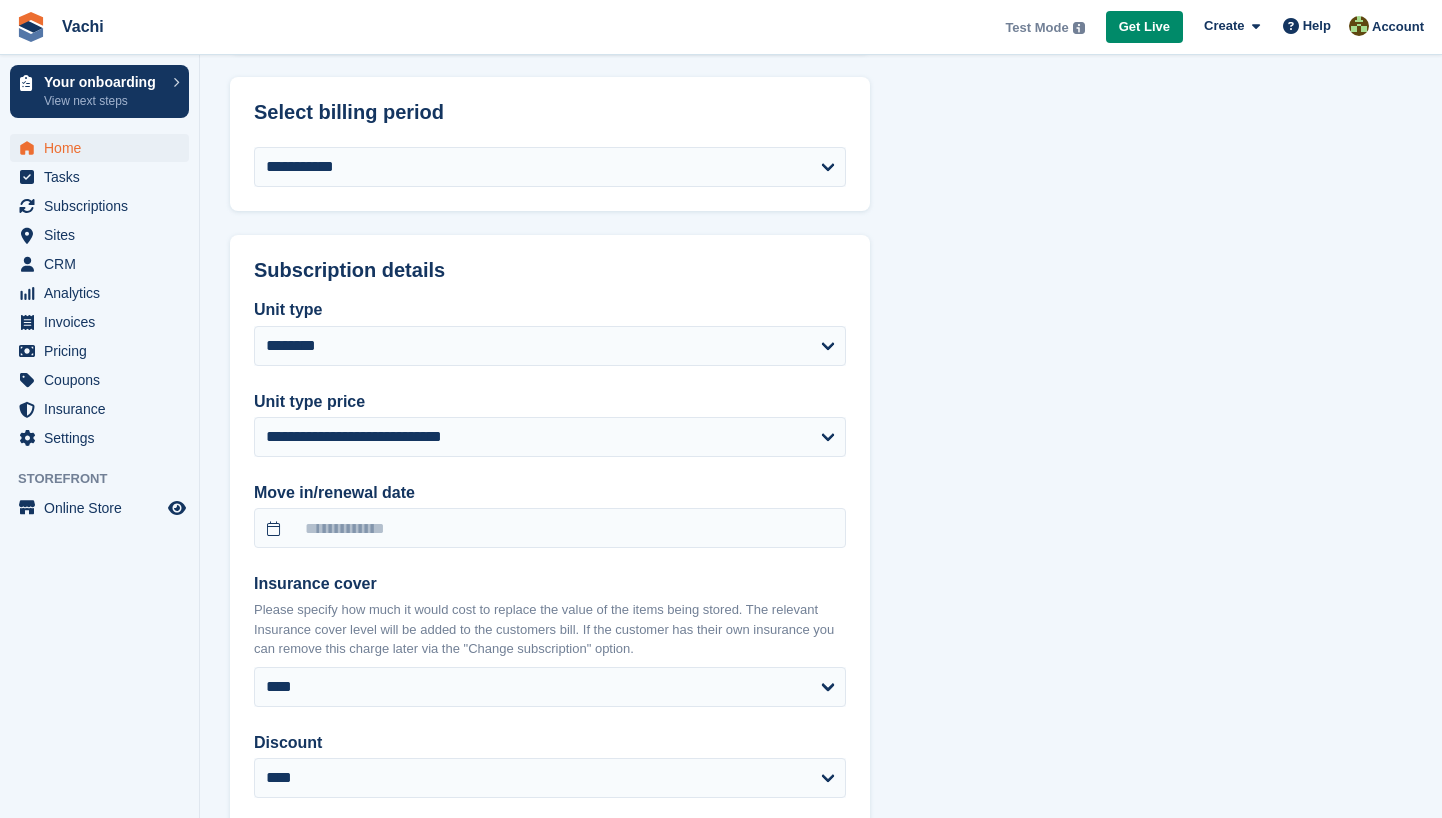 click on "Home" at bounding box center [104, 148] 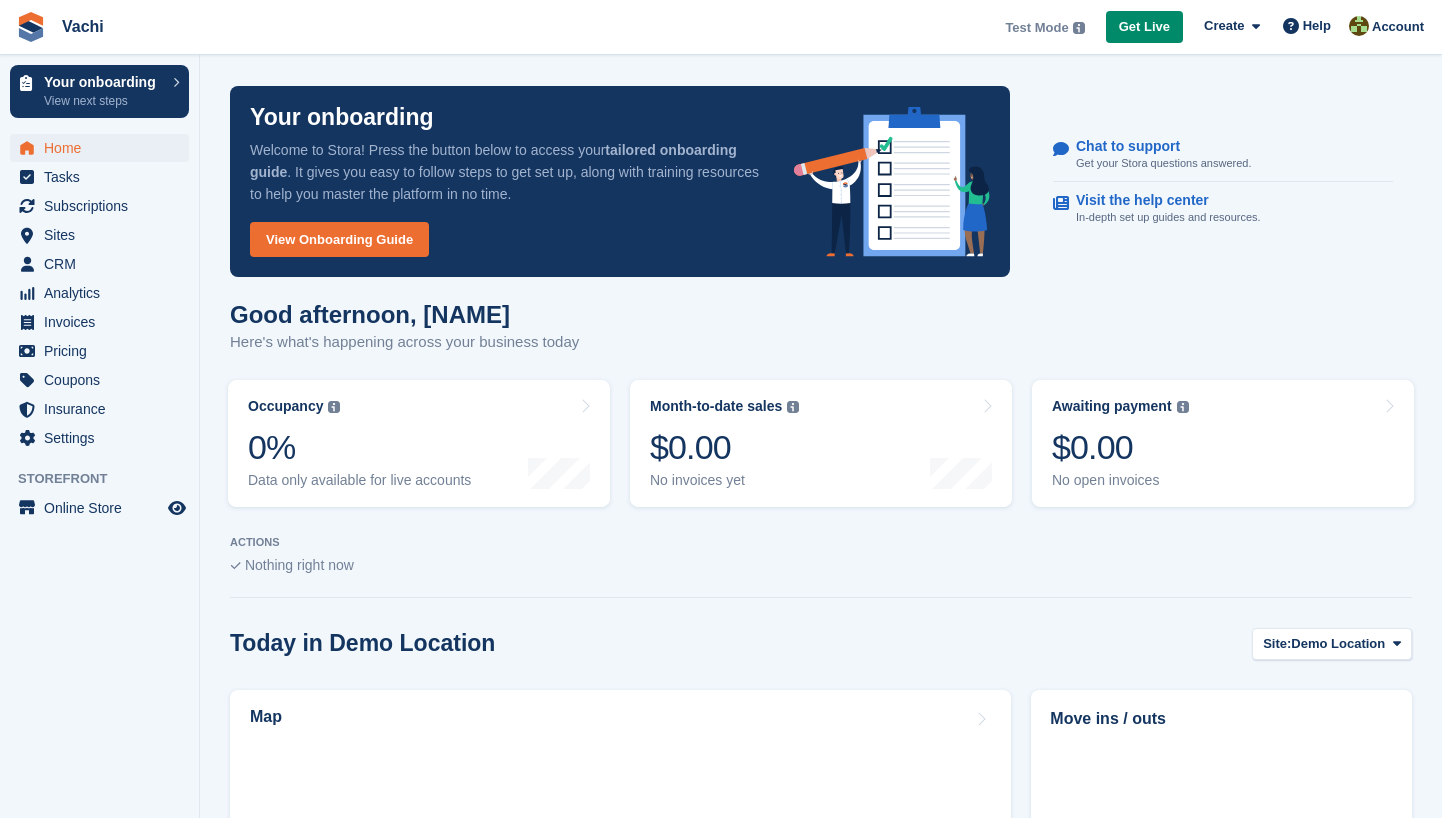 click on "View next steps" at bounding box center (103, 101) 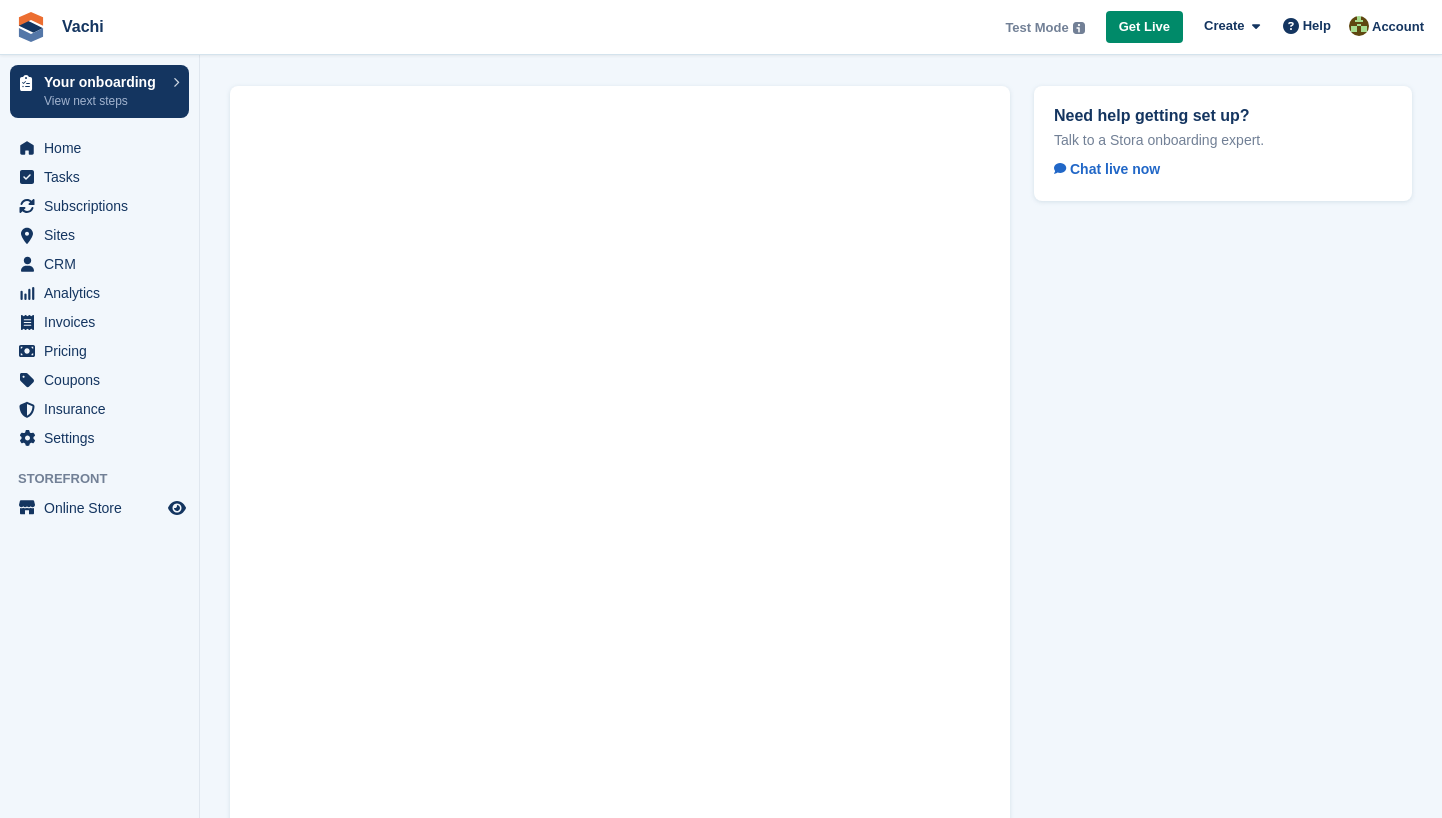scroll, scrollTop: 0, scrollLeft: 0, axis: both 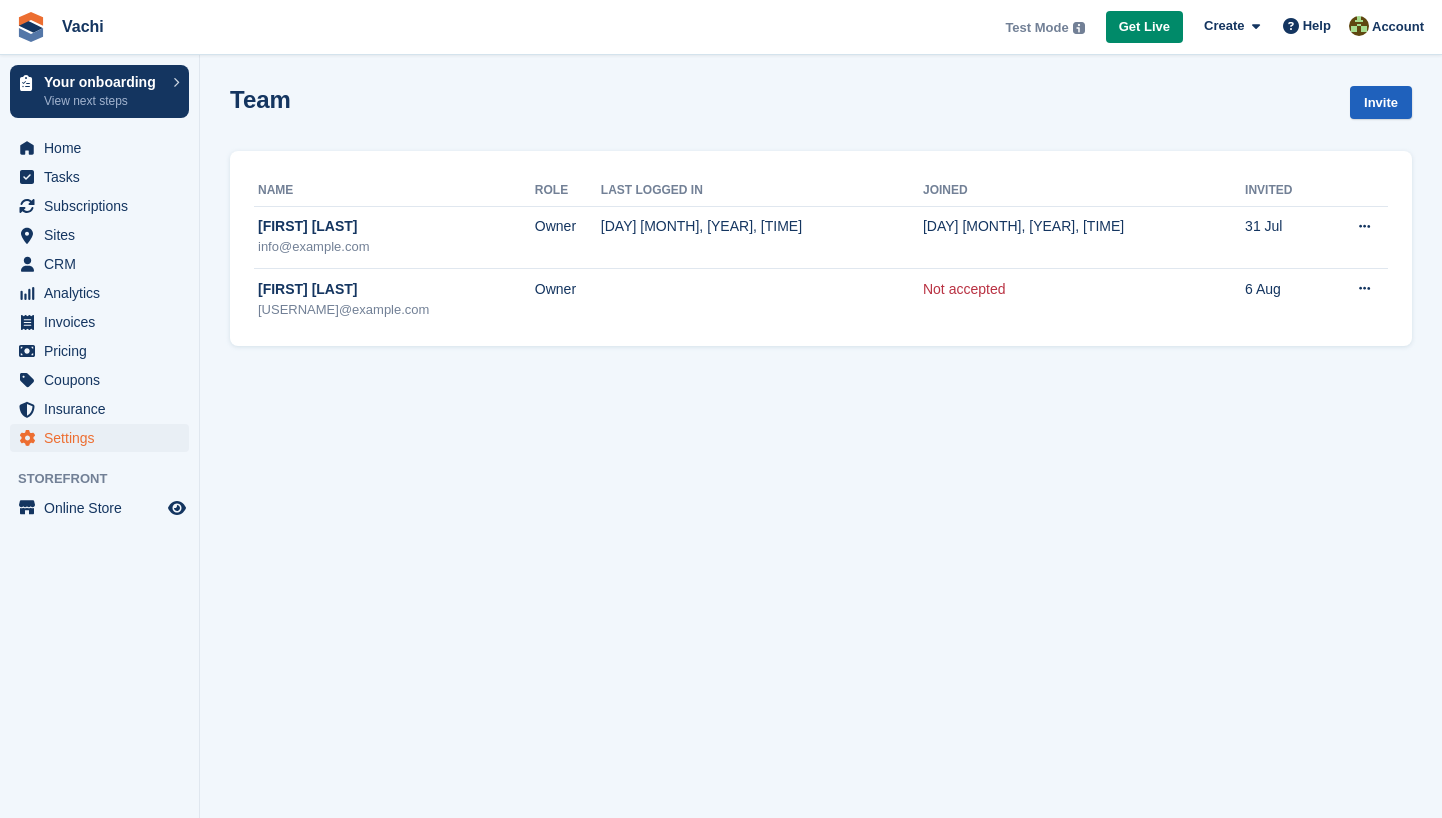 click on "Invite" at bounding box center (1381, 102) 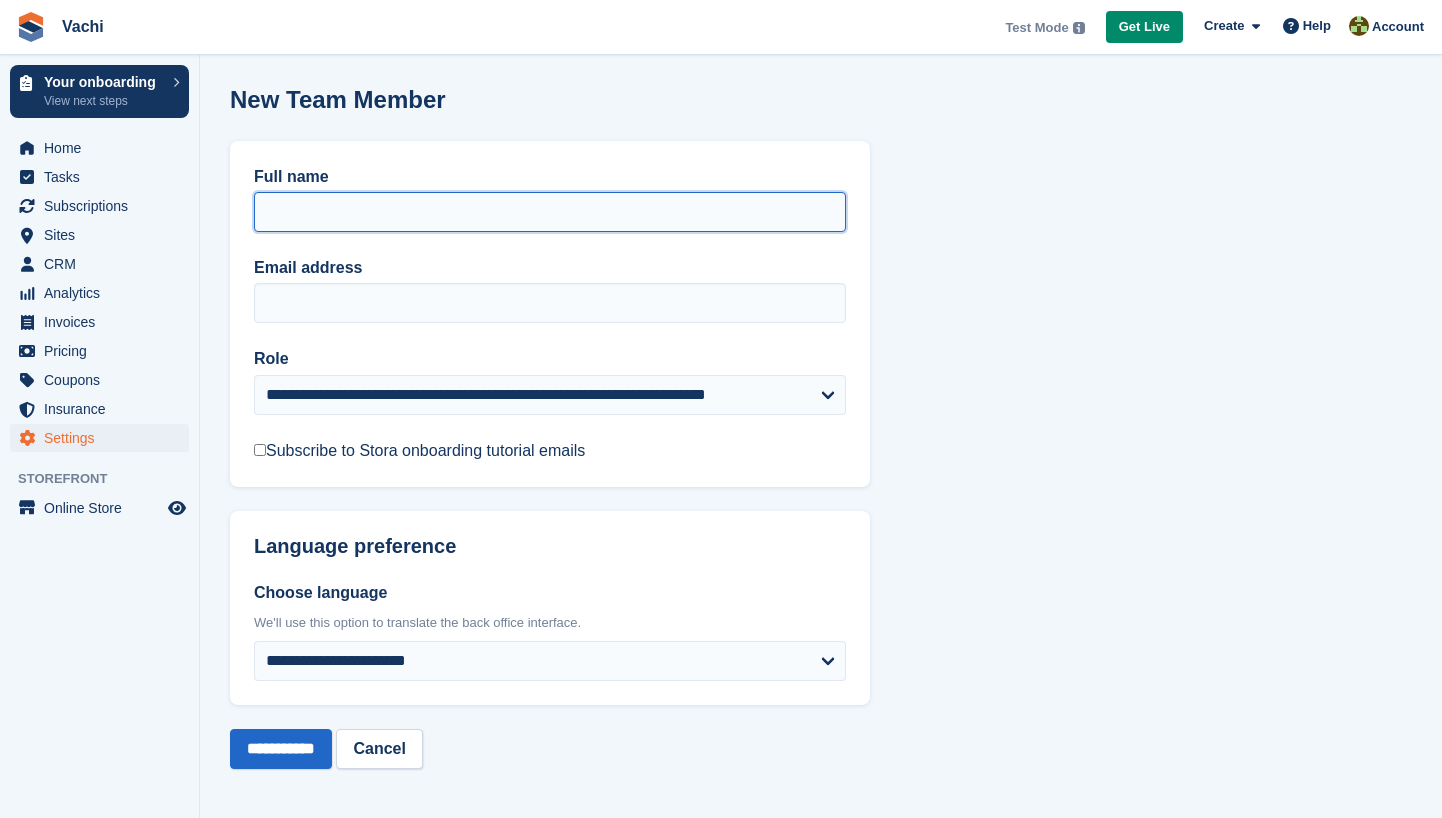 click on "Full name" at bounding box center (550, 212) 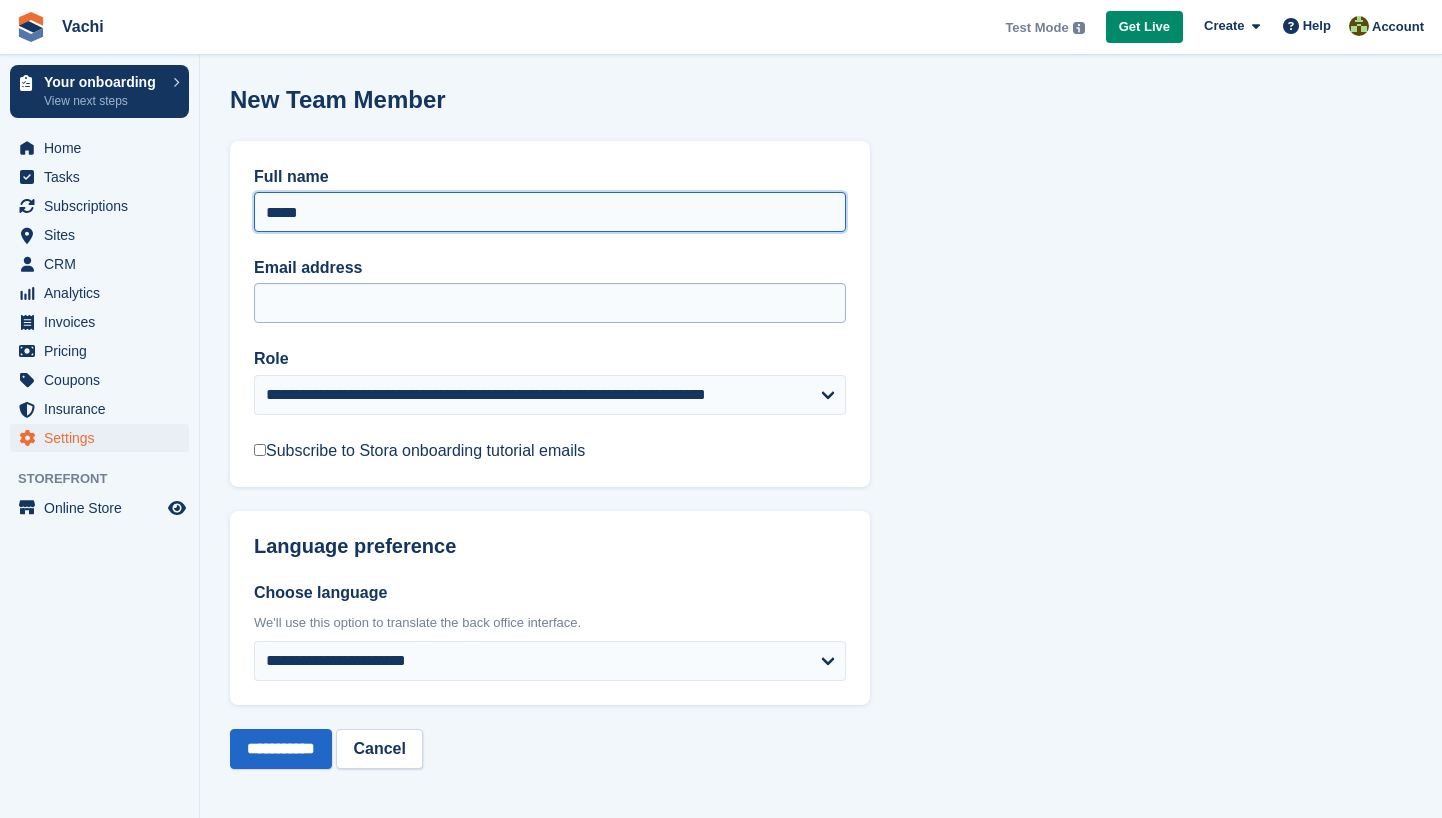 type on "****" 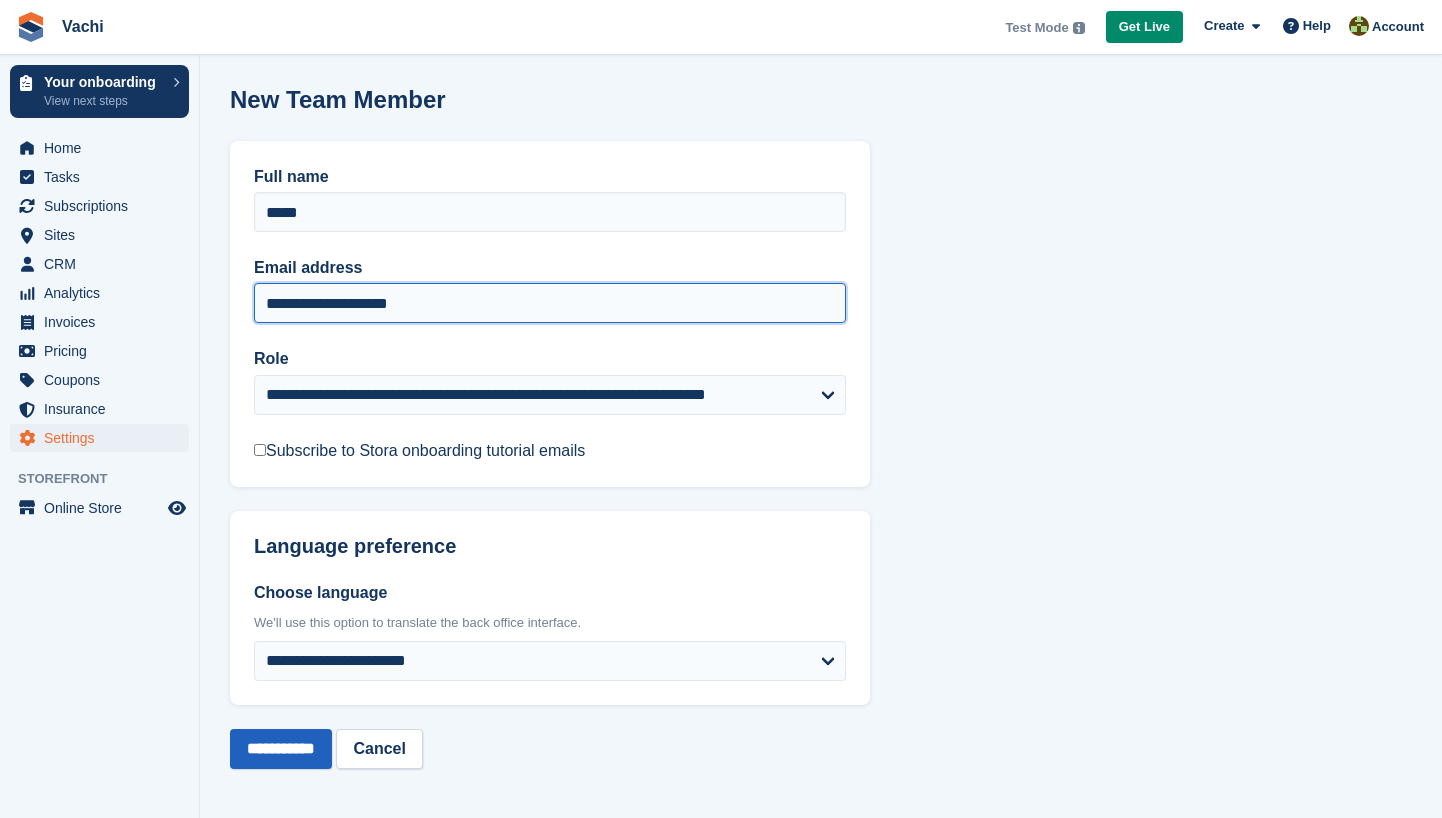 type on "**********" 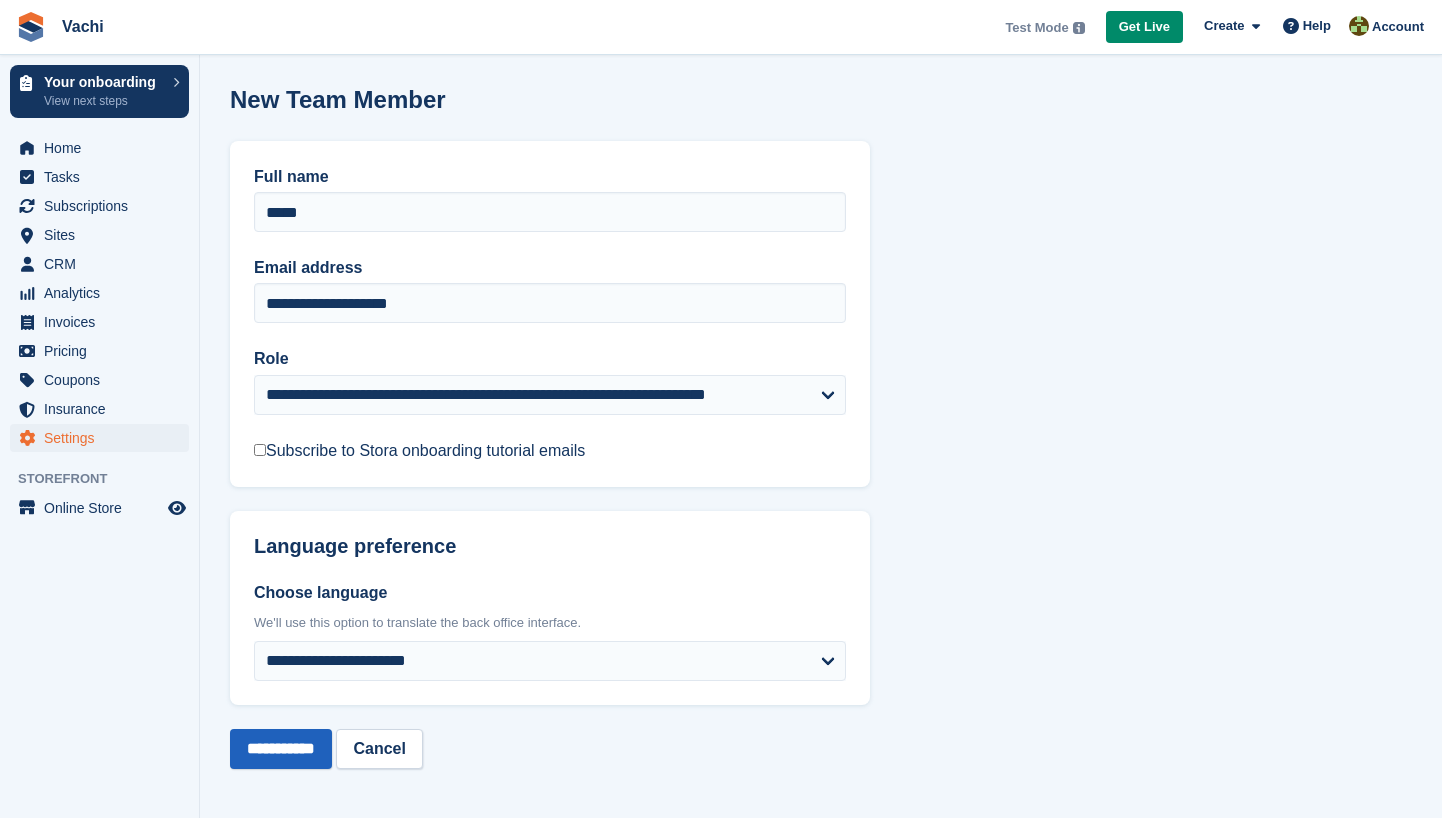 click on "**********" at bounding box center [281, 749] 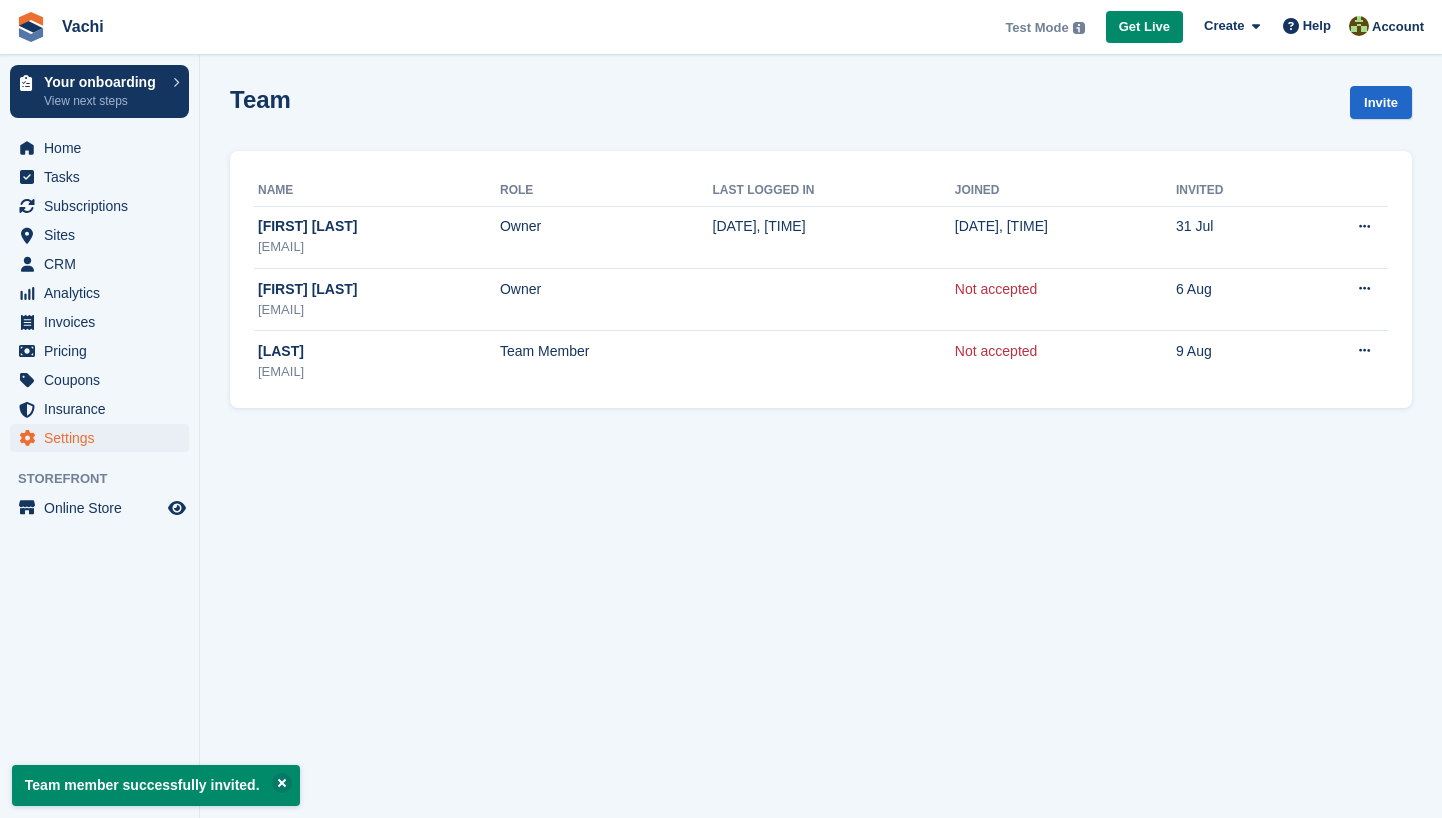 scroll, scrollTop: 0, scrollLeft: 0, axis: both 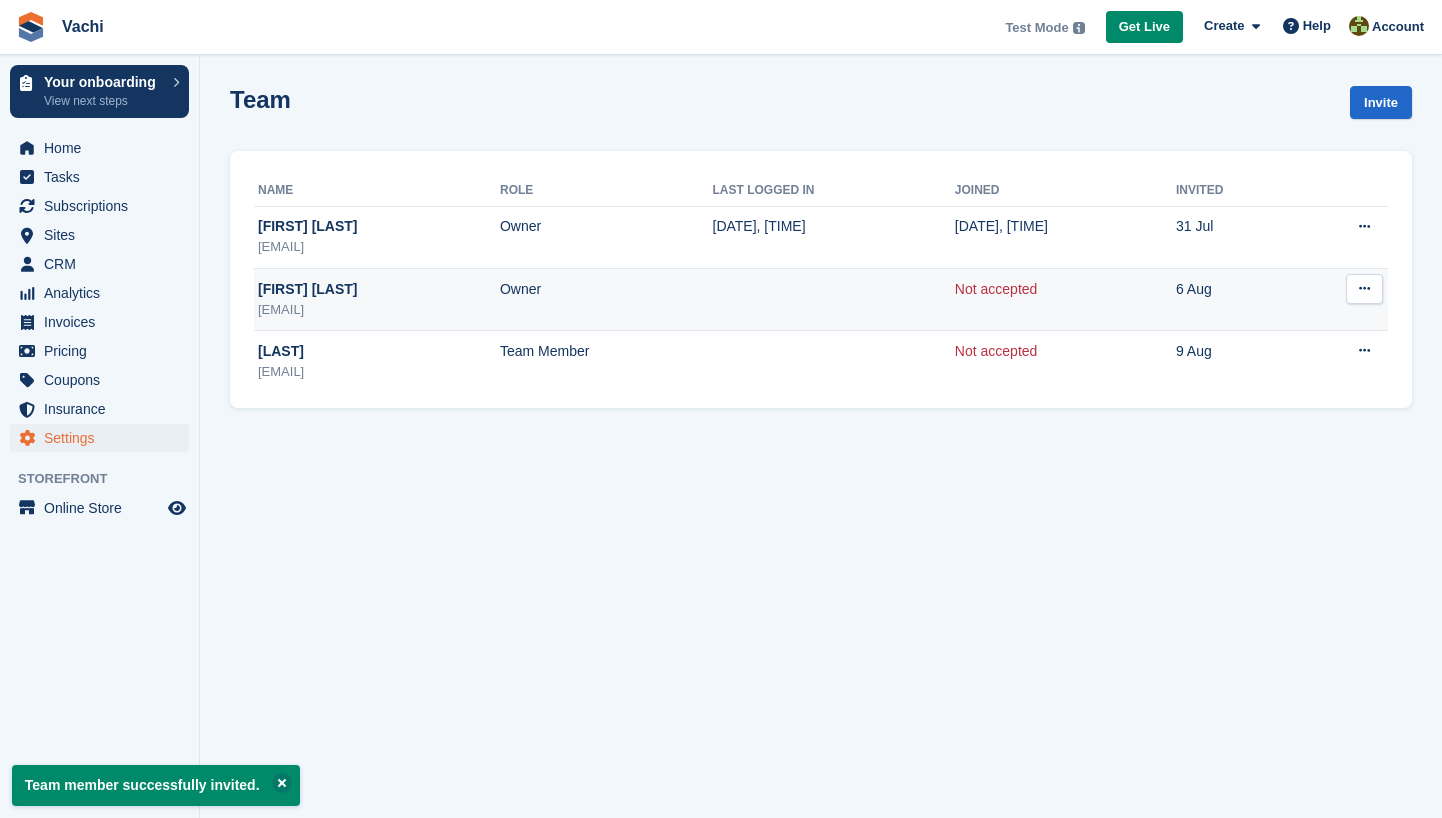 click at bounding box center [1364, 289] 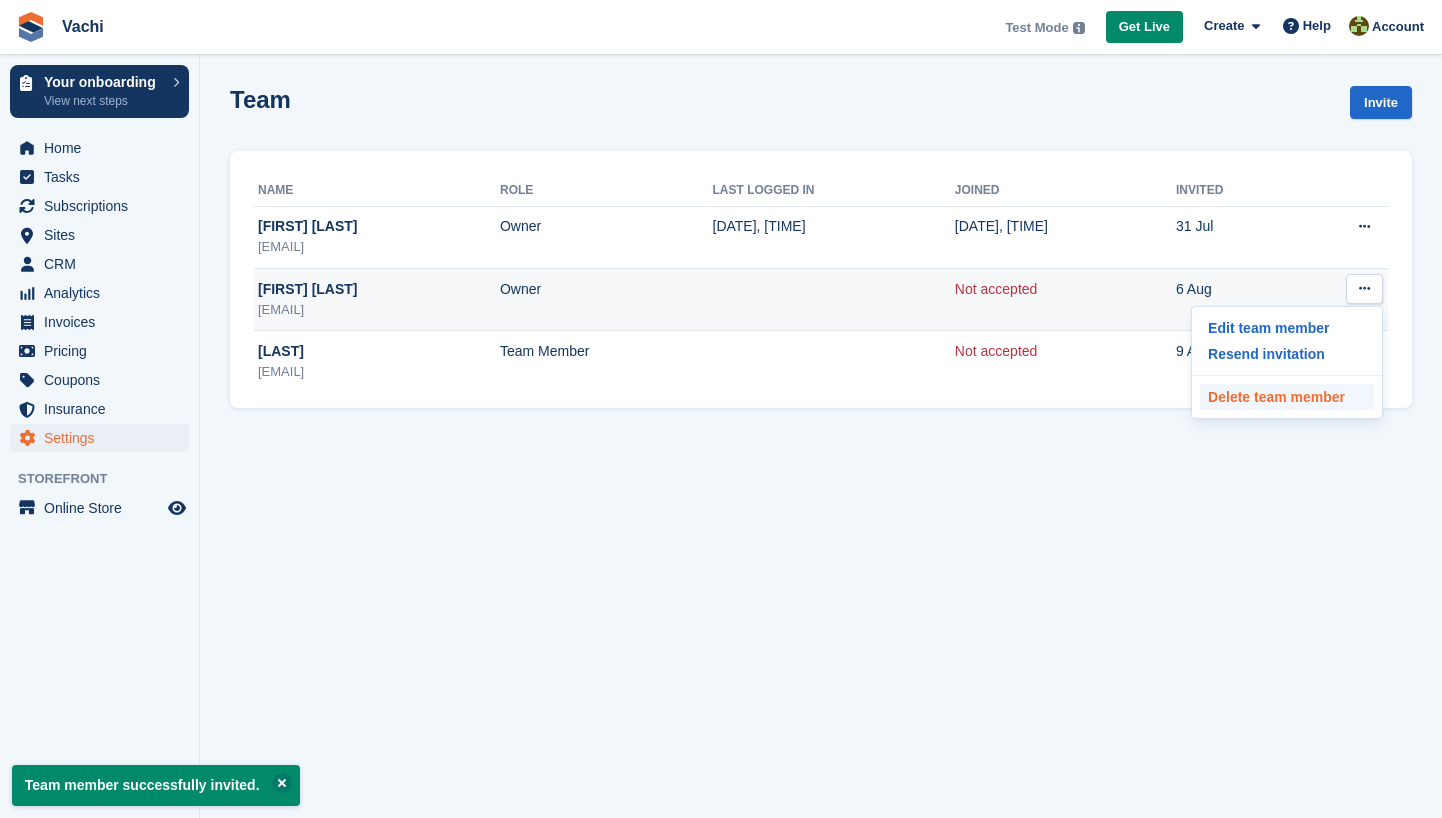 click on "Delete team member" at bounding box center (1287, 397) 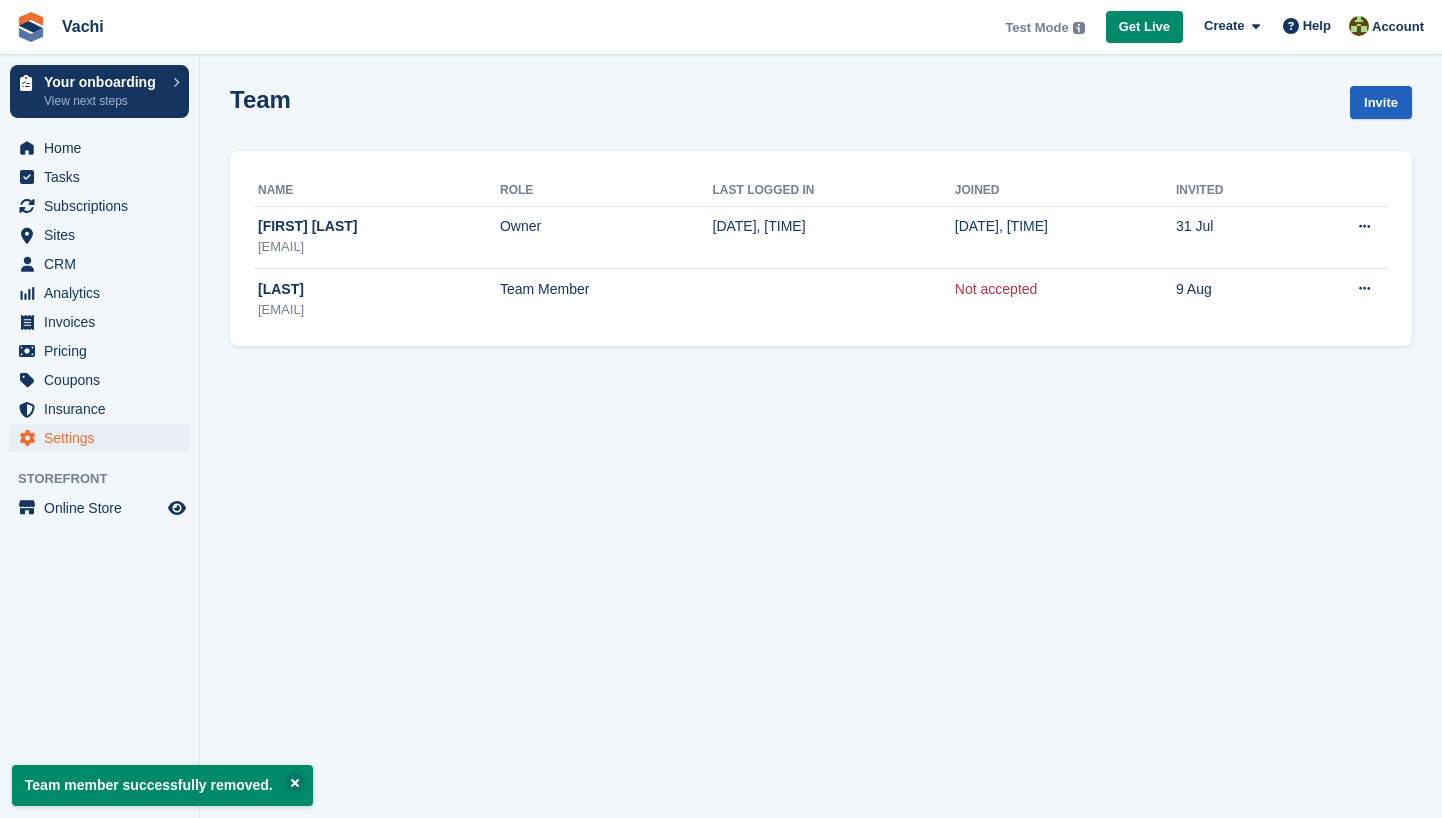 click on "Invite" at bounding box center (1381, 102) 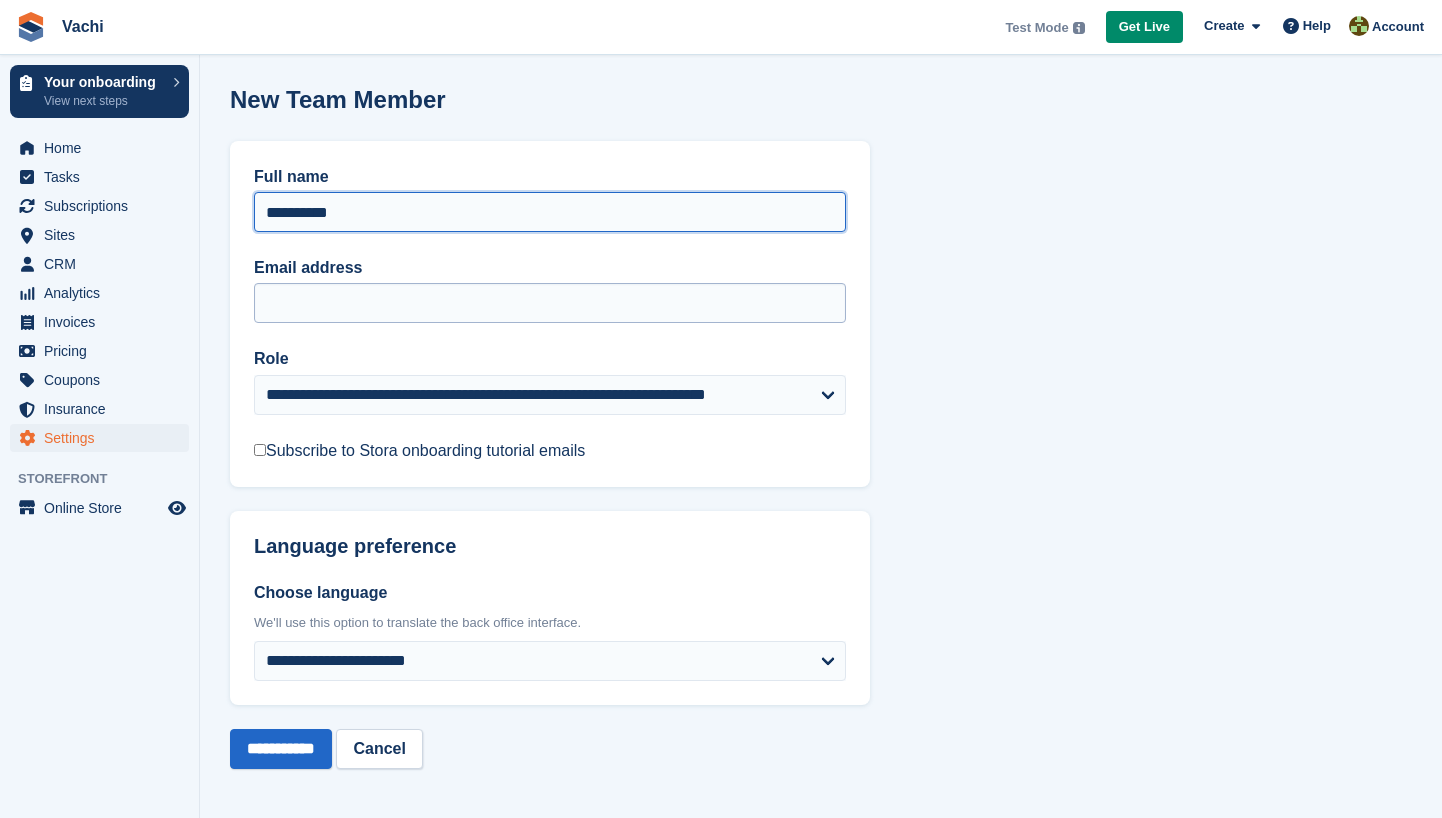 type on "**********" 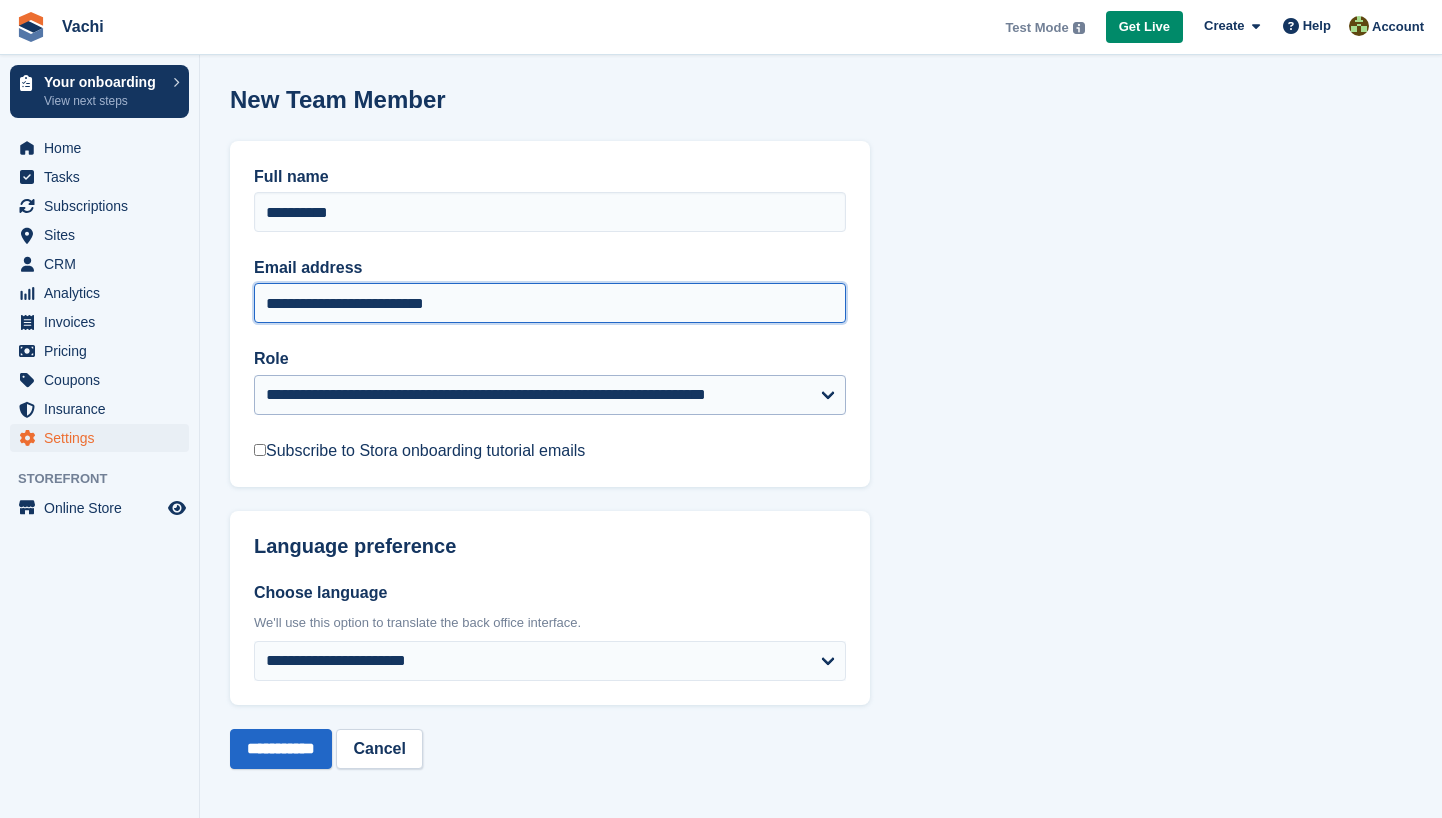 type on "**********" 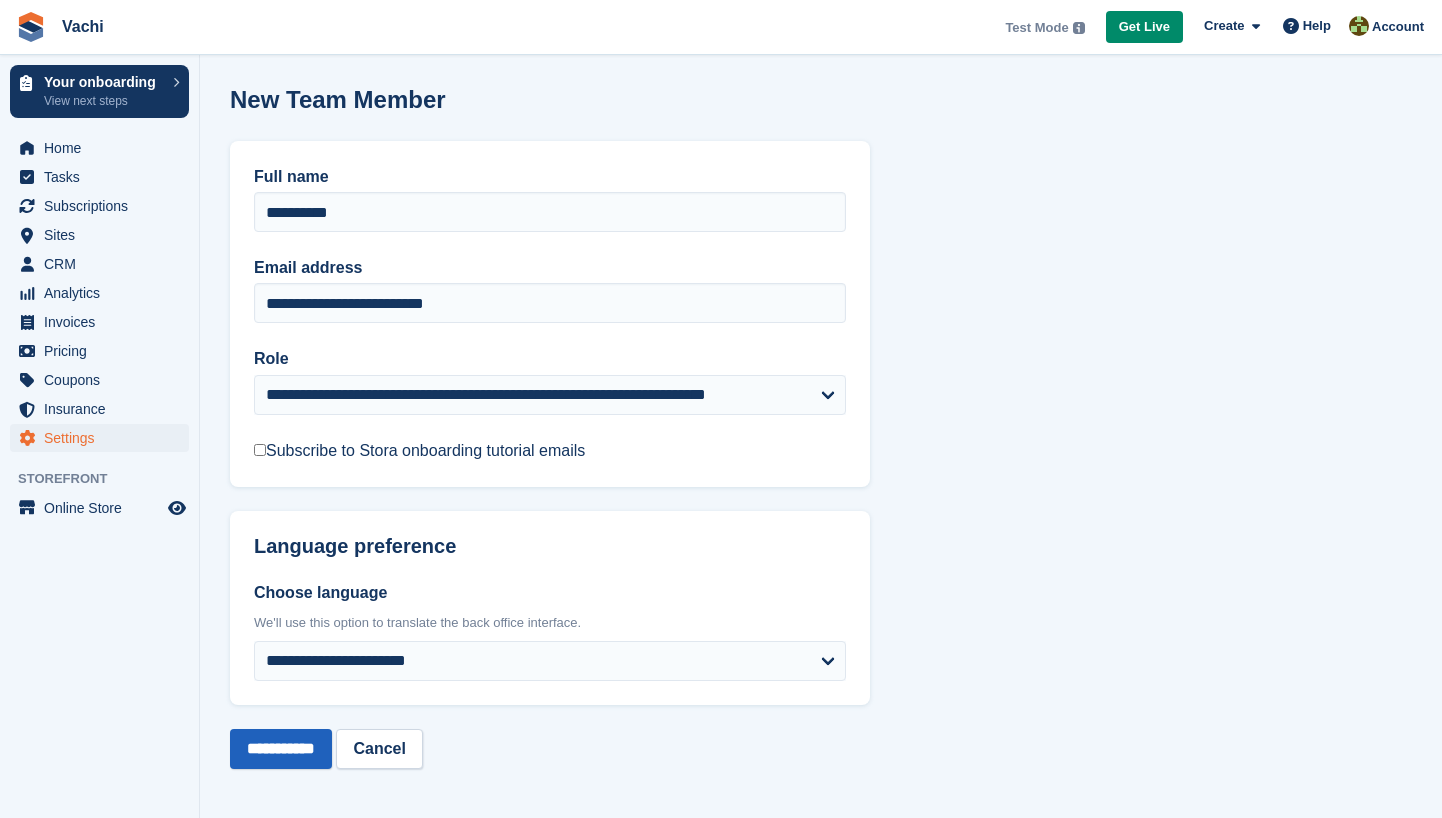 click on "**********" at bounding box center (281, 749) 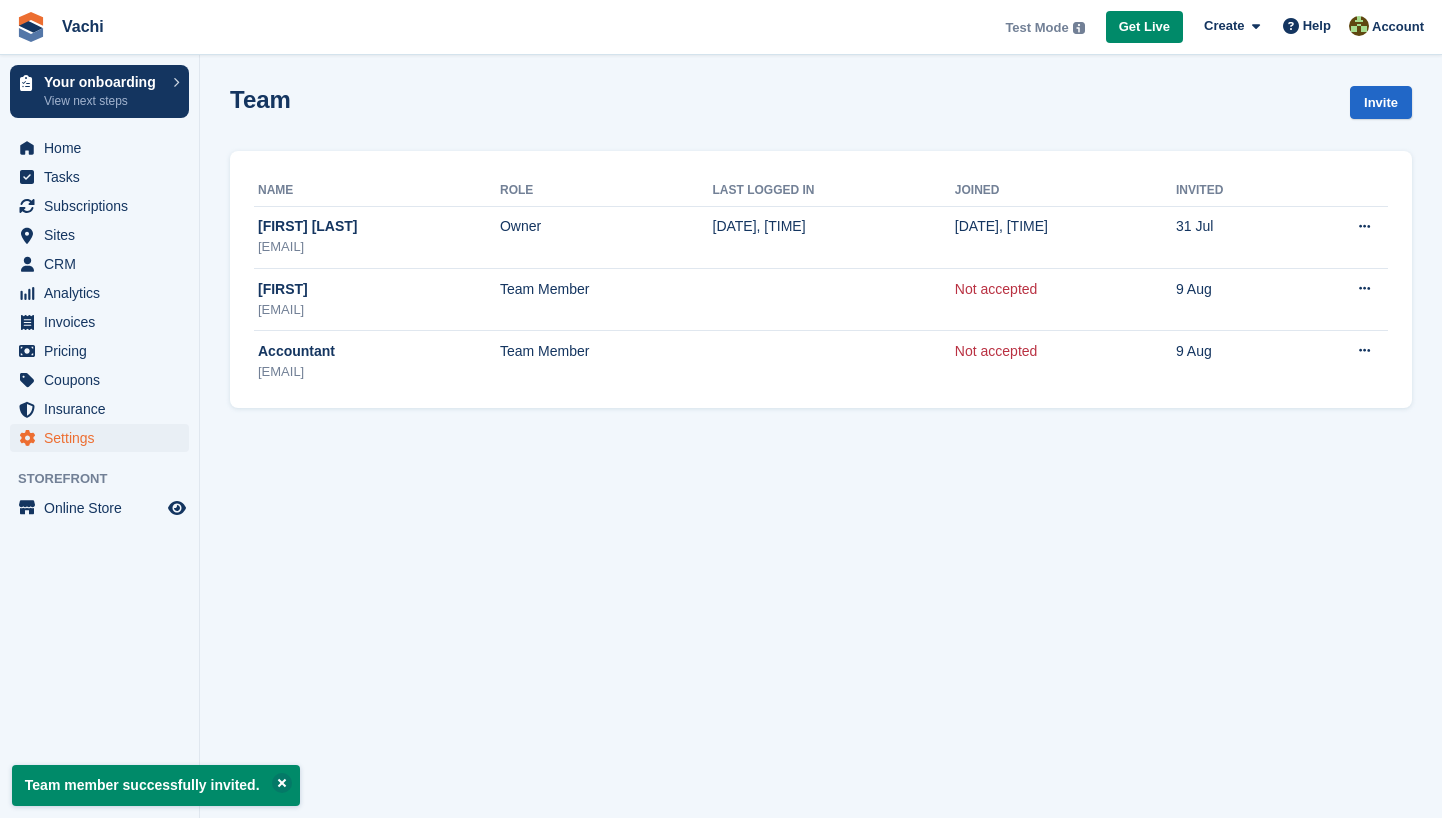 scroll, scrollTop: 0, scrollLeft: 0, axis: both 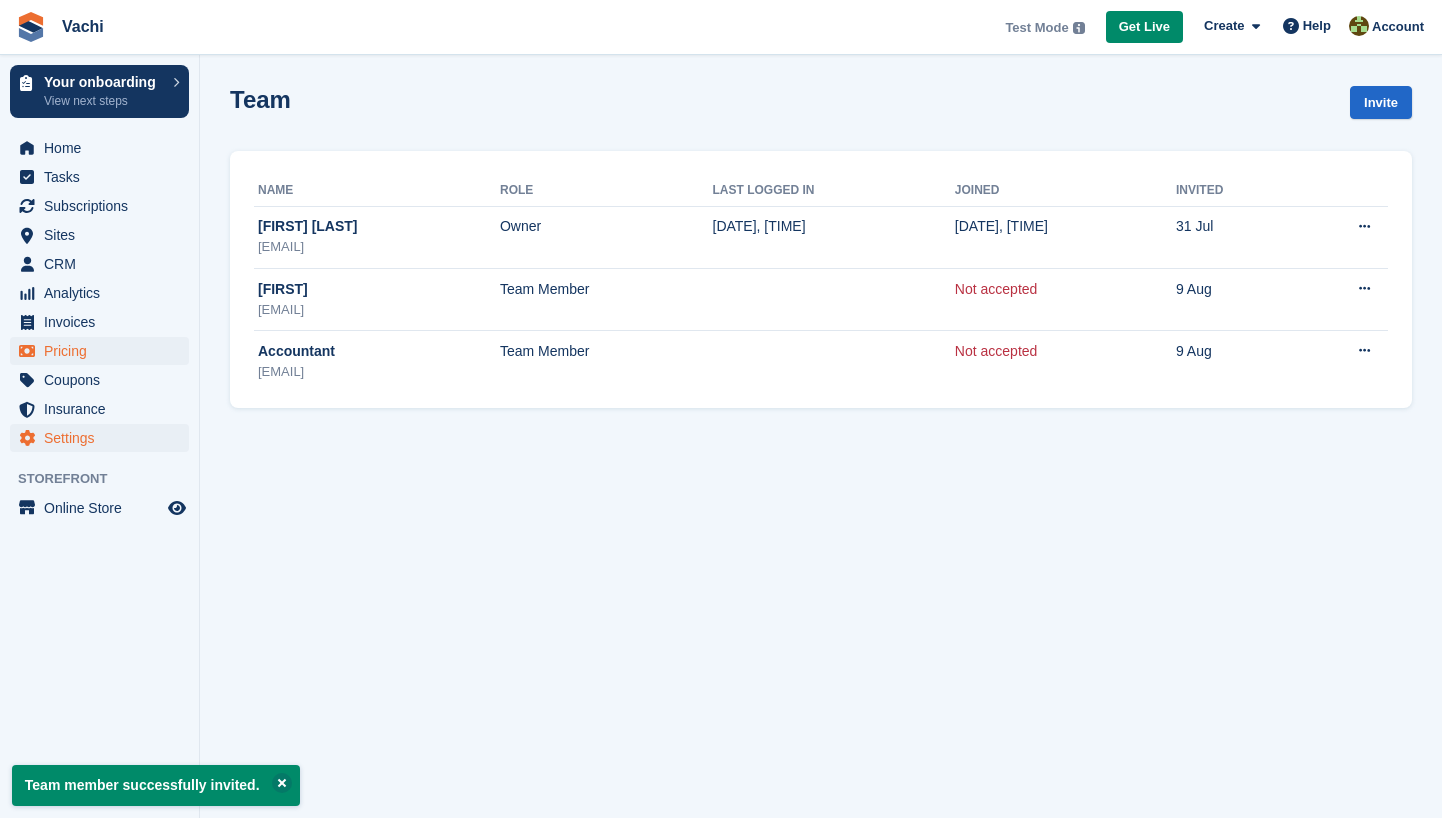 click on "Pricing" at bounding box center (104, 351) 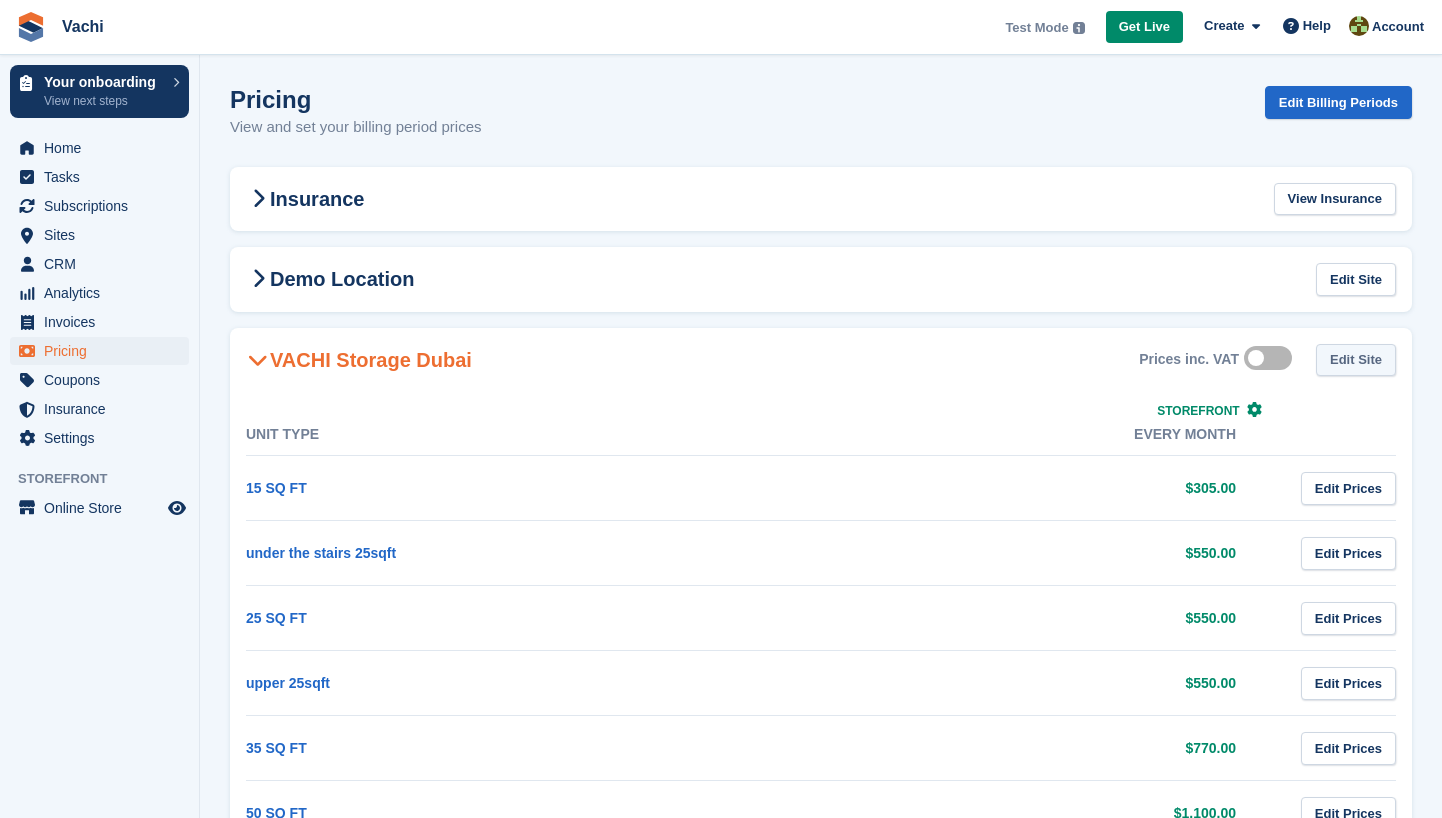click on "Edit Site" at bounding box center (1356, 360) 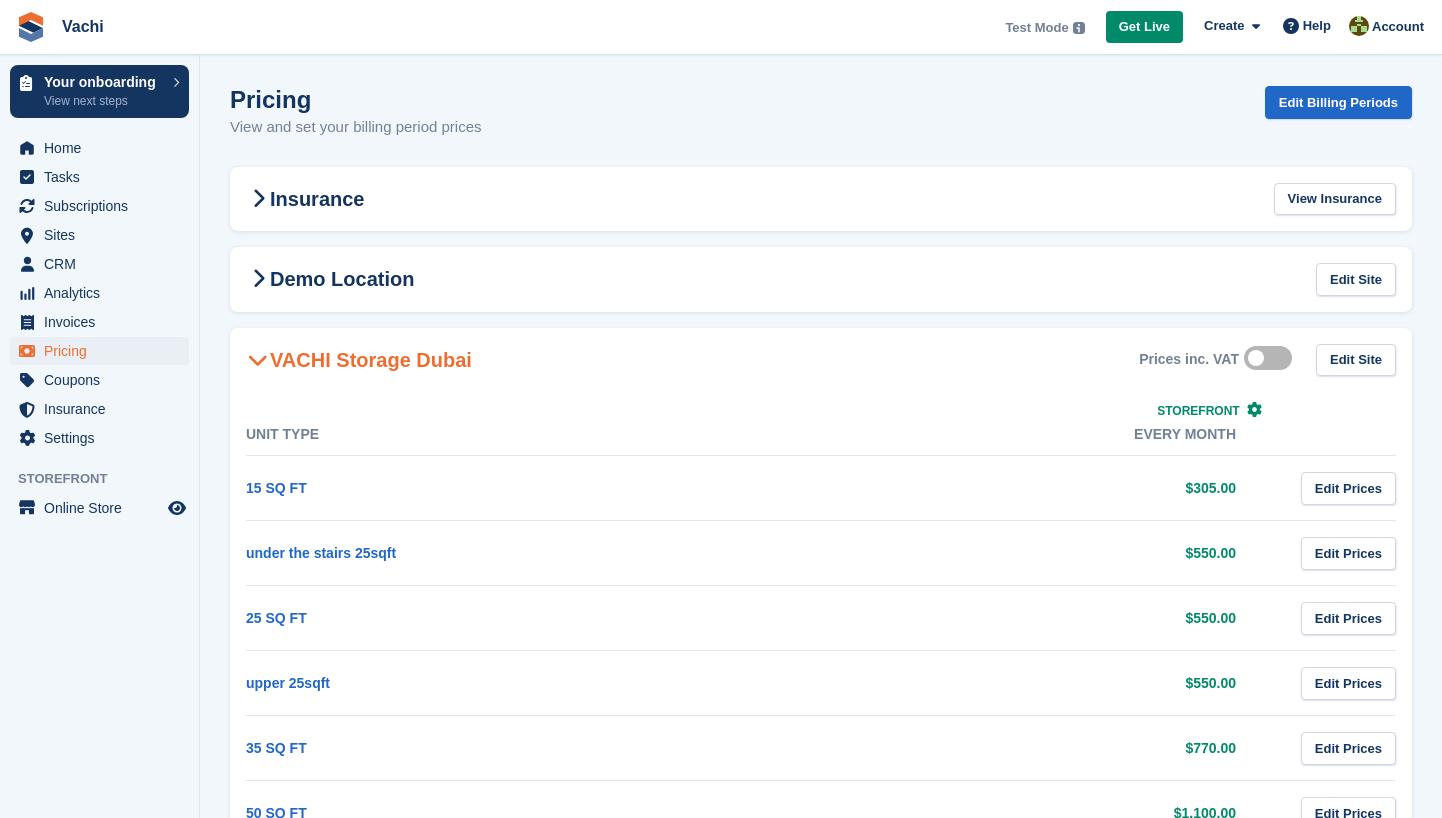 click at bounding box center (1254, 409) 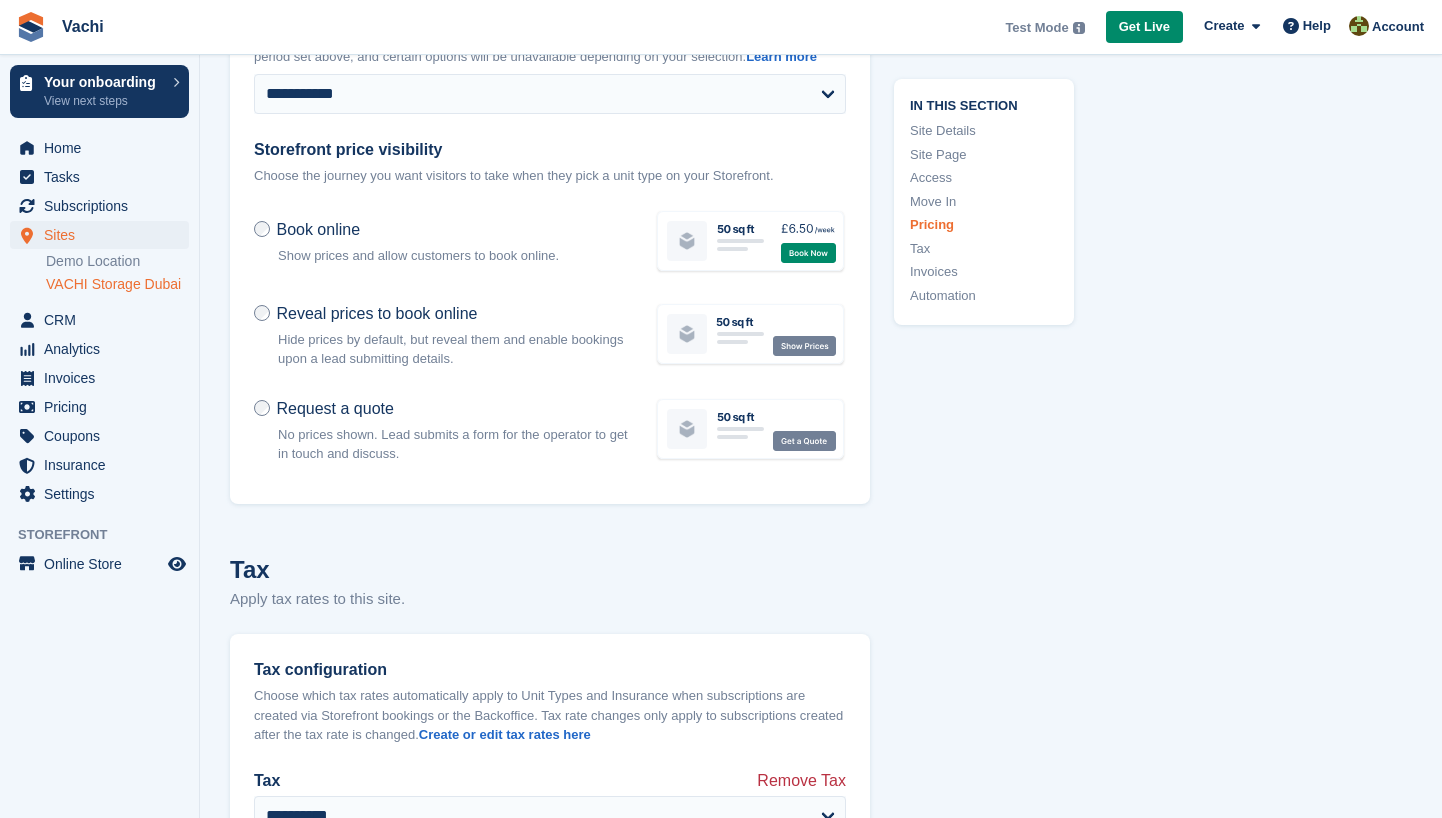 scroll, scrollTop: 6349, scrollLeft: 0, axis: vertical 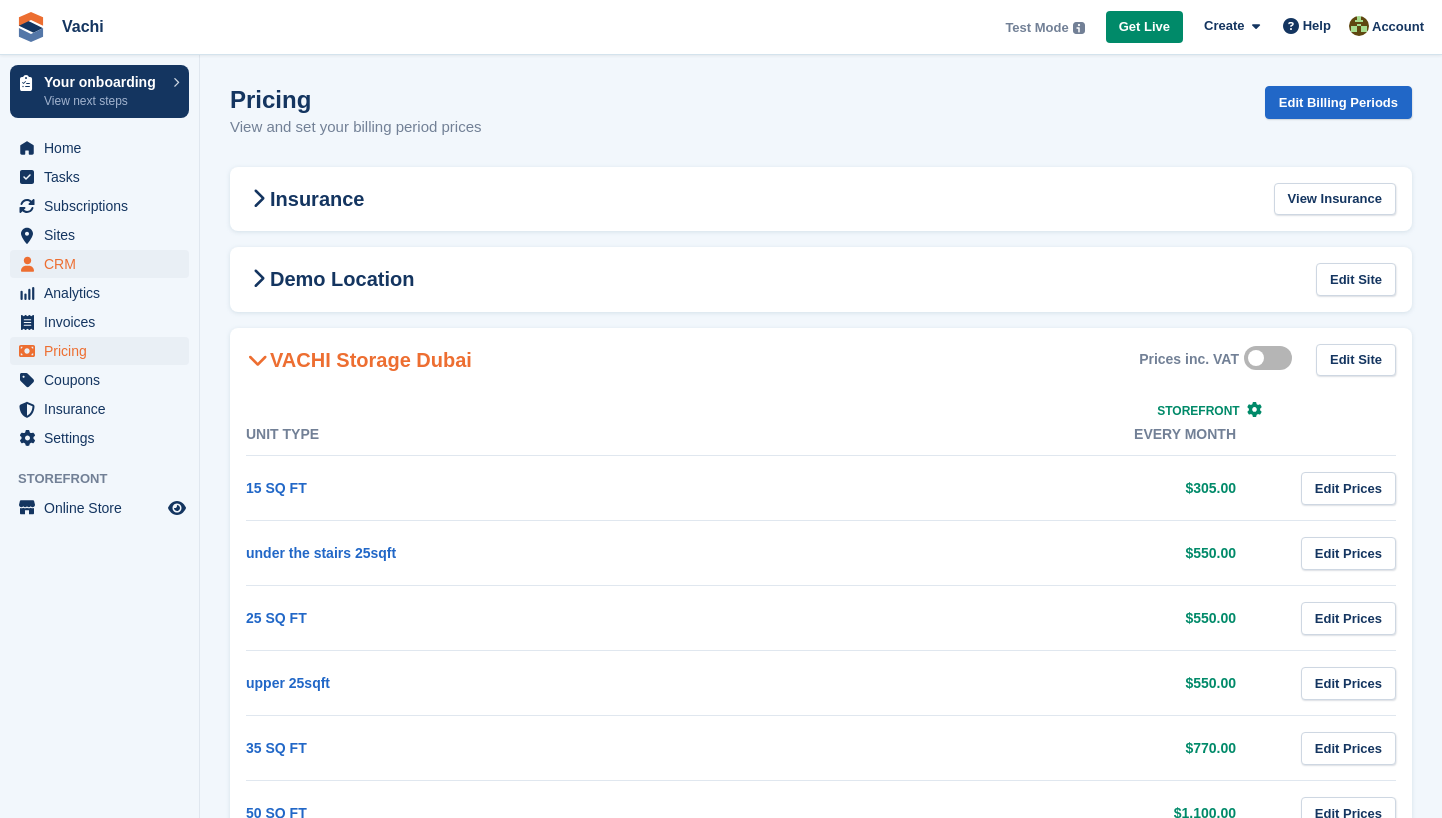 click on "CRM" at bounding box center (104, 264) 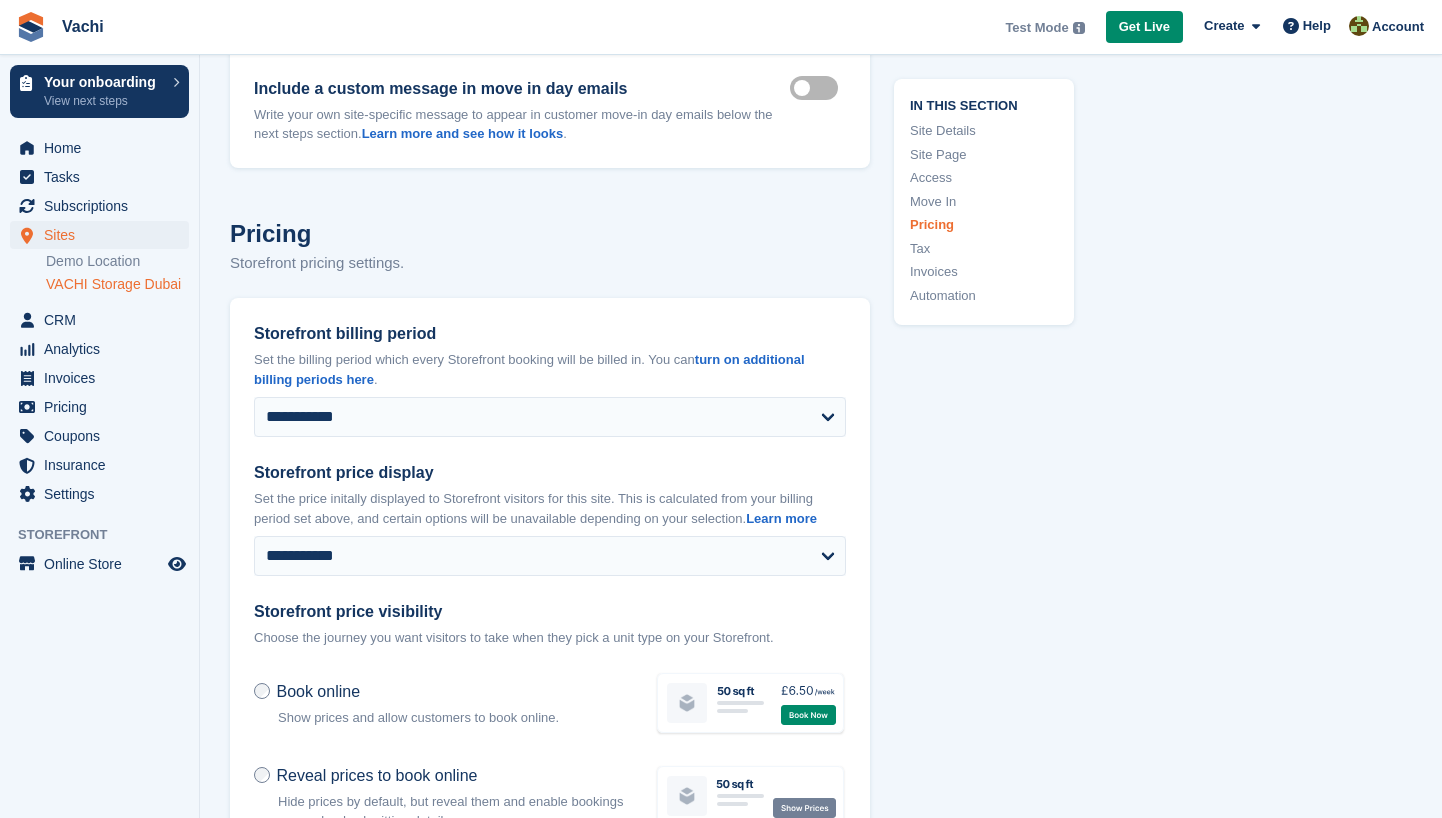type on "**********" 